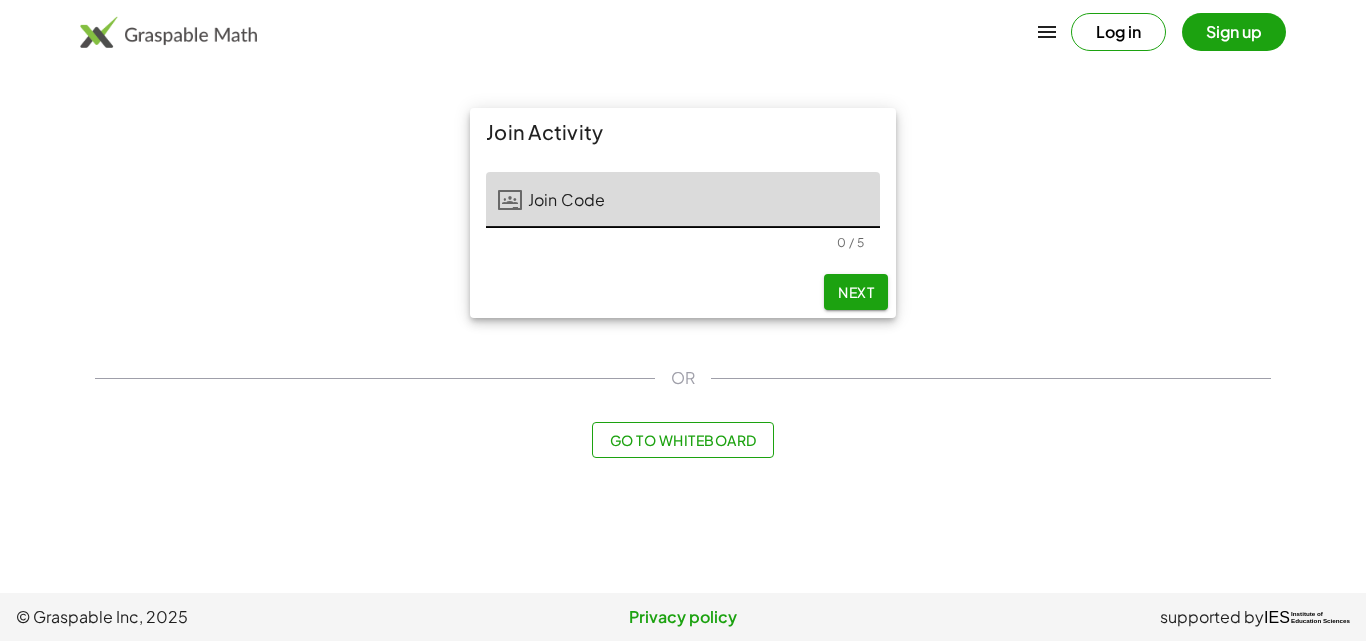 scroll, scrollTop: 0, scrollLeft: 0, axis: both 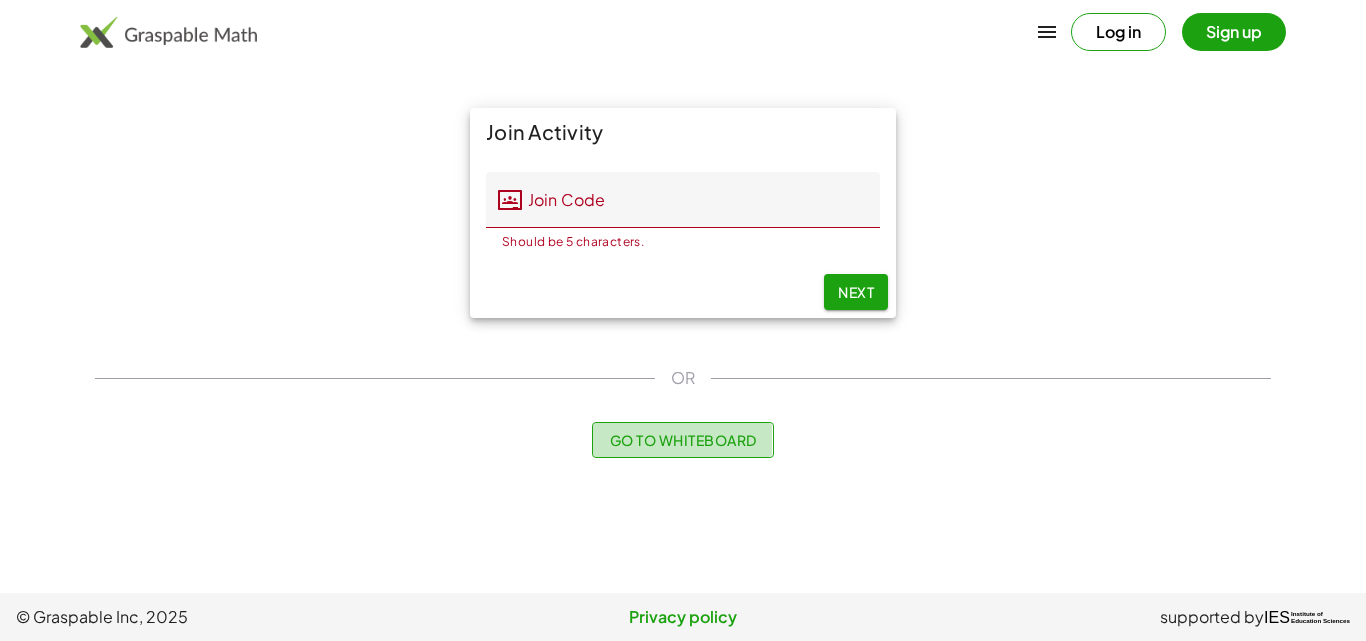 click on "Go to Whiteboard" 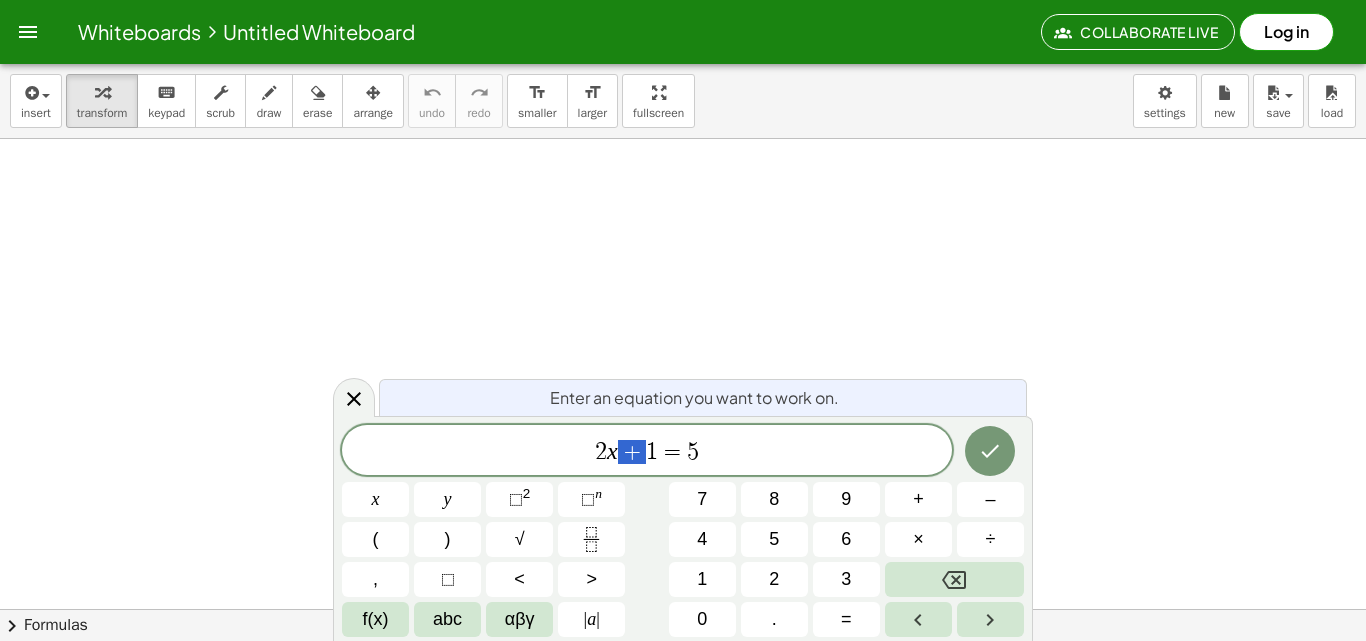 click on "2 x + 1 = 5 x y ⬚ 2 ⬚ n 7 8 9 + – ( ) √ 4 5 6 × ÷ , ⬚ < > 1 2 3 f(x) abc αβγ | a | 0 . =" at bounding box center (683, 531) 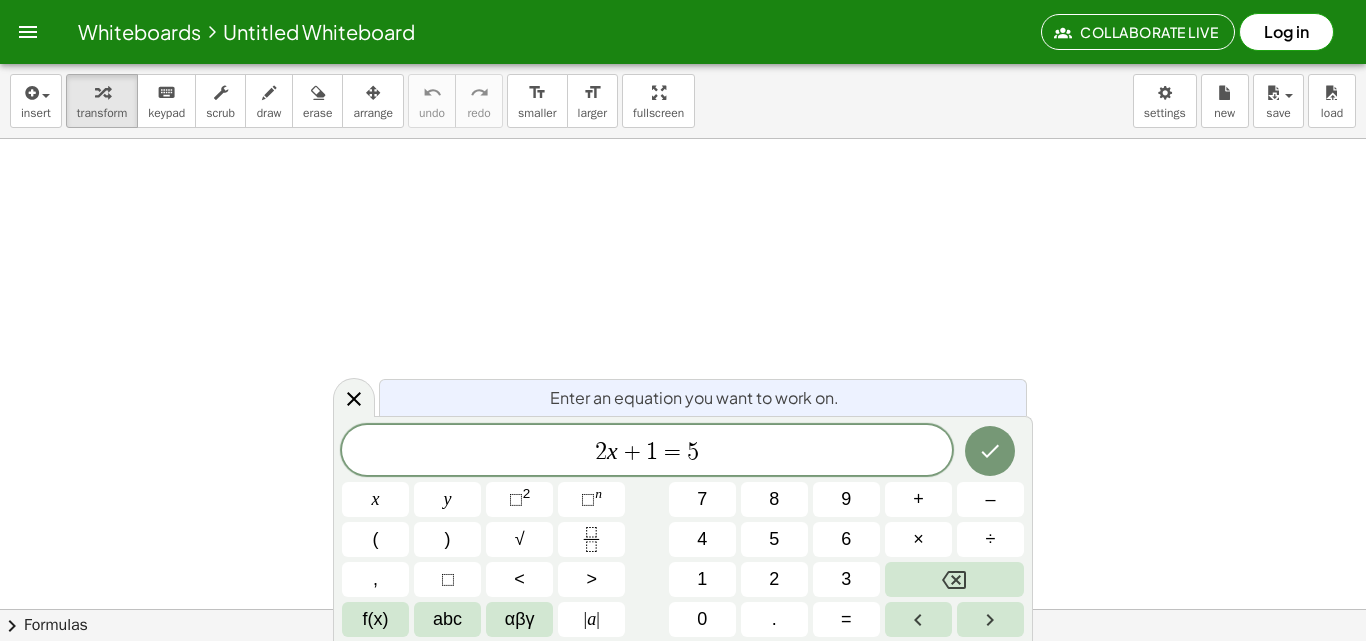 click on "Enter an equation you want to work on." at bounding box center [694, 398] 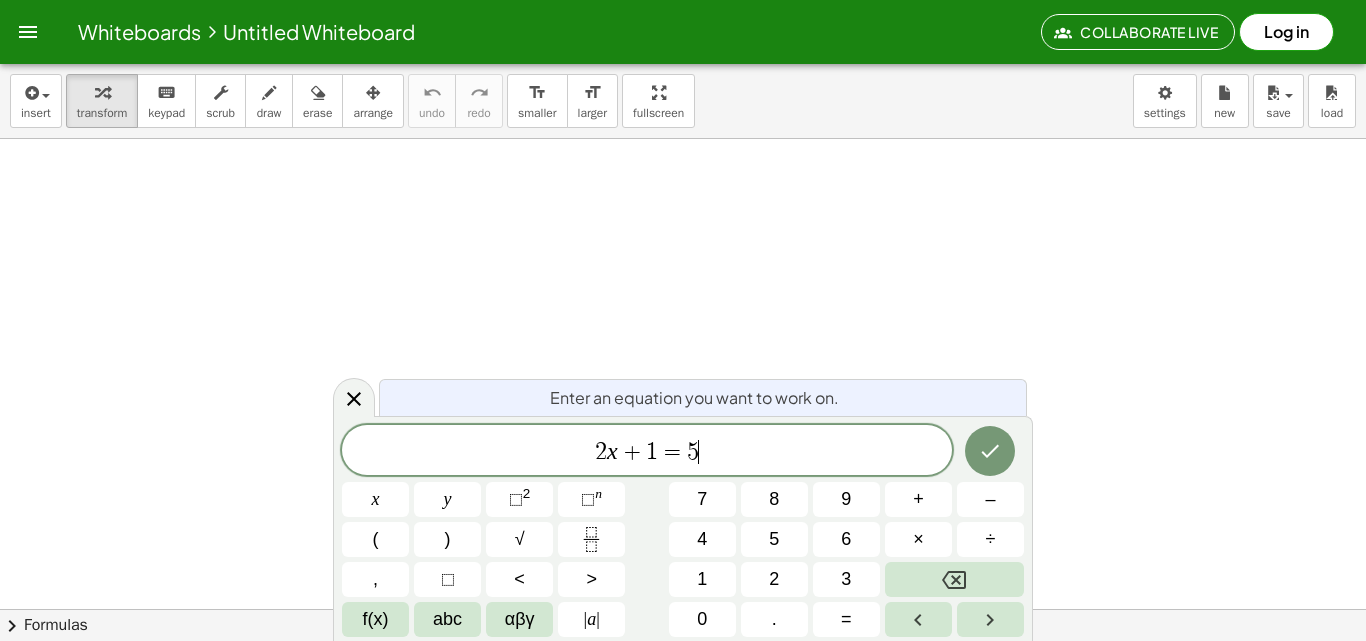 drag, startPoint x: 762, startPoint y: 432, endPoint x: 719, endPoint y: 458, distance: 50.24938 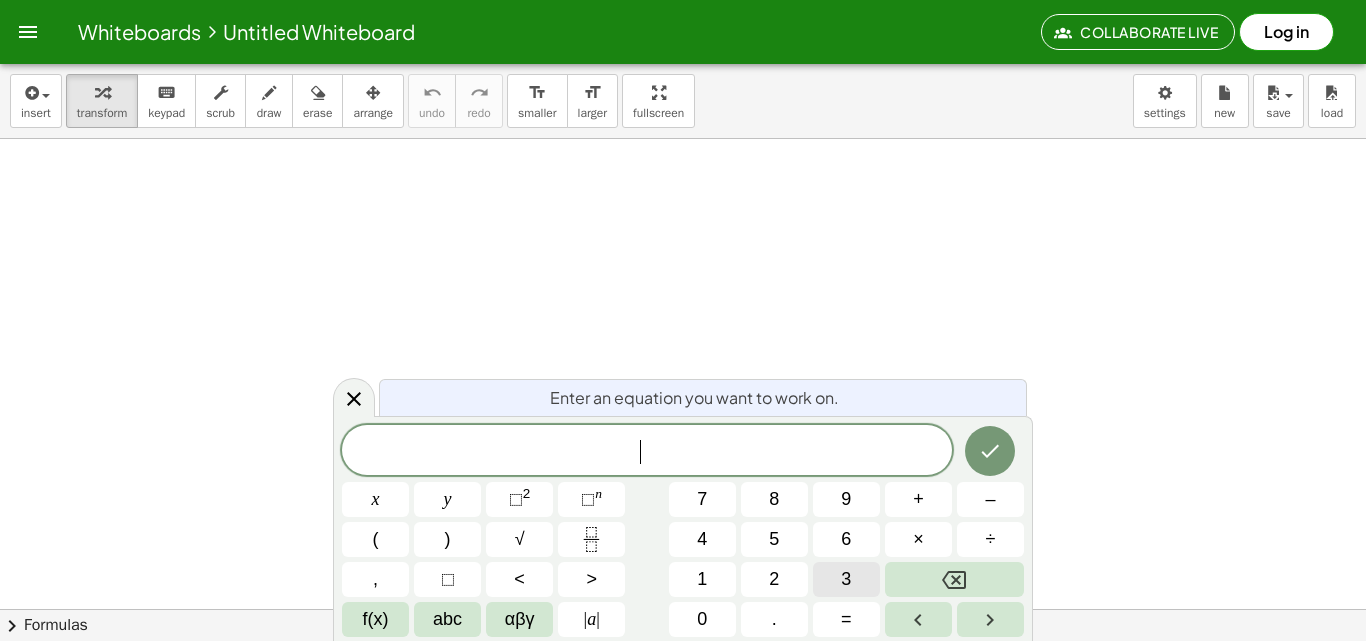 click on "​ x y ⬚ 2 ⬚ n 7 8 9 + – ( ) √ 4 5 6 × ÷ , ⬚ < > 1 2 3 f(x) abc αβγ | a | 0 . =" at bounding box center (683, 531) 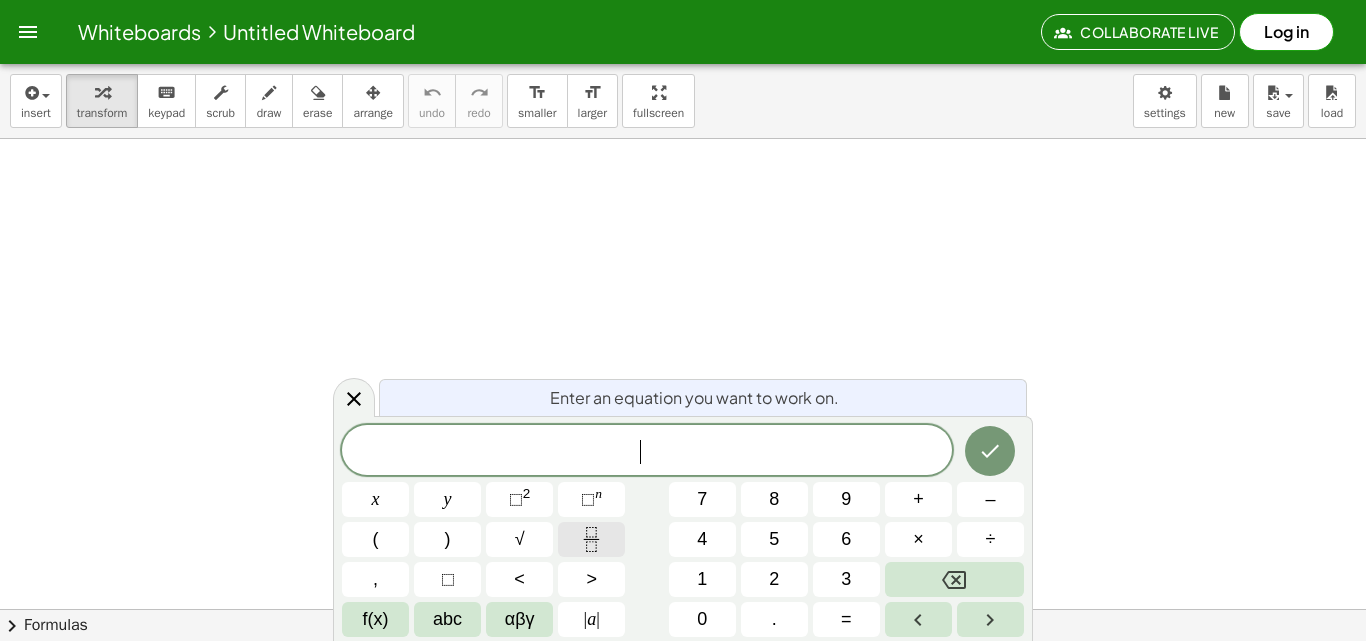 click 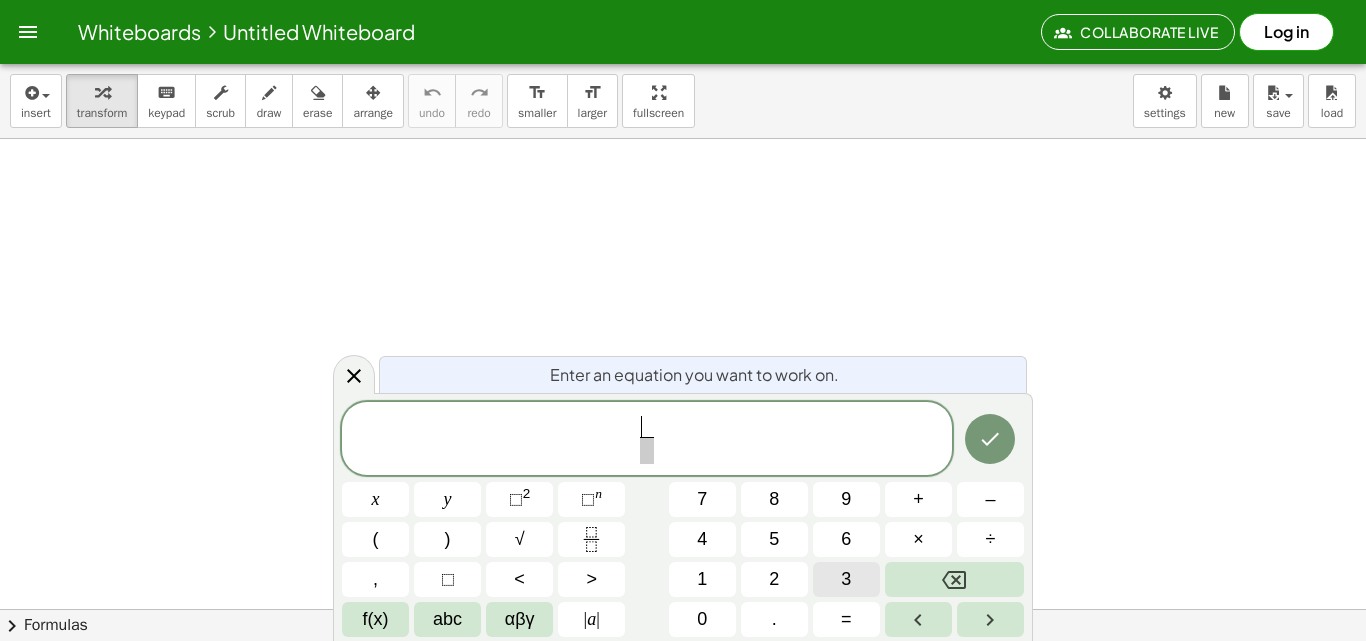 click on "3" at bounding box center (846, 579) 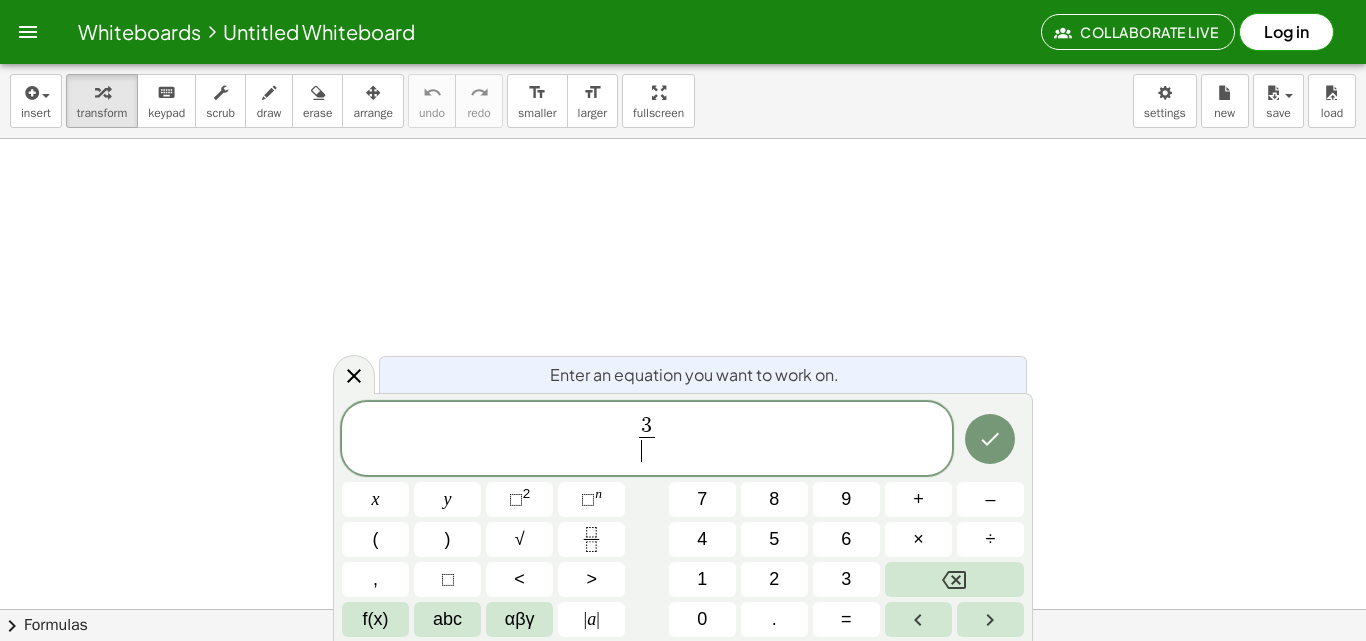 click on "​" at bounding box center [646, 450] 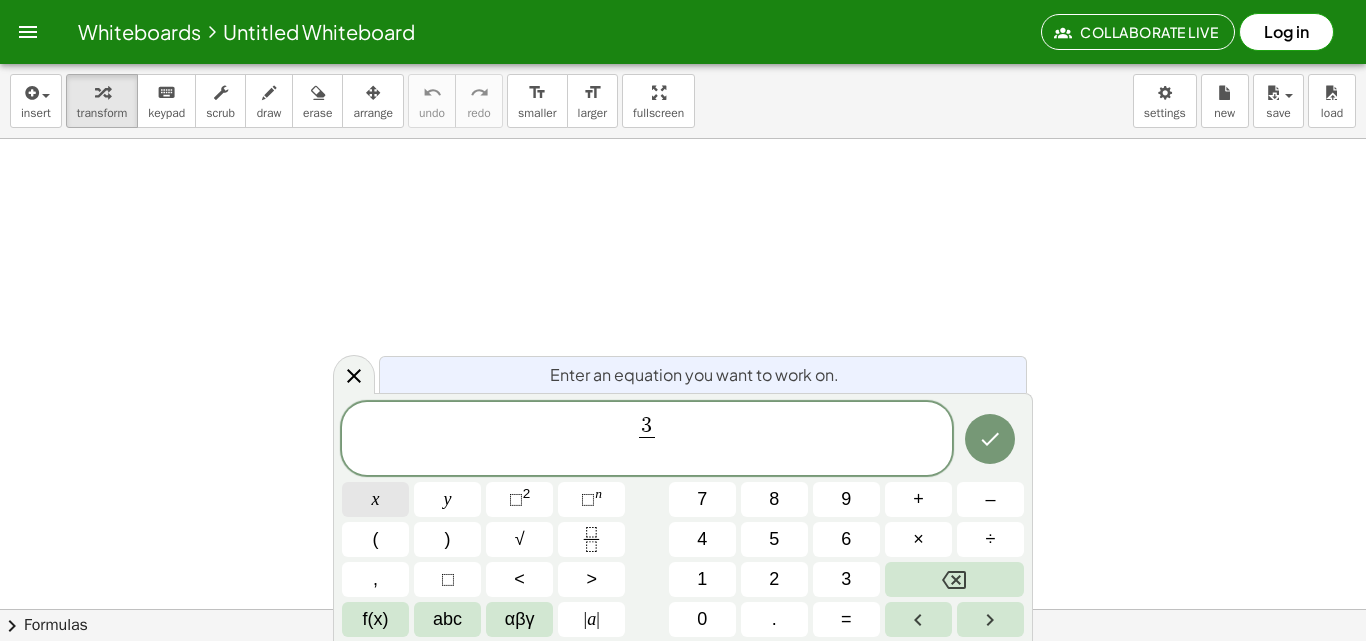 click on "x" at bounding box center (375, 499) 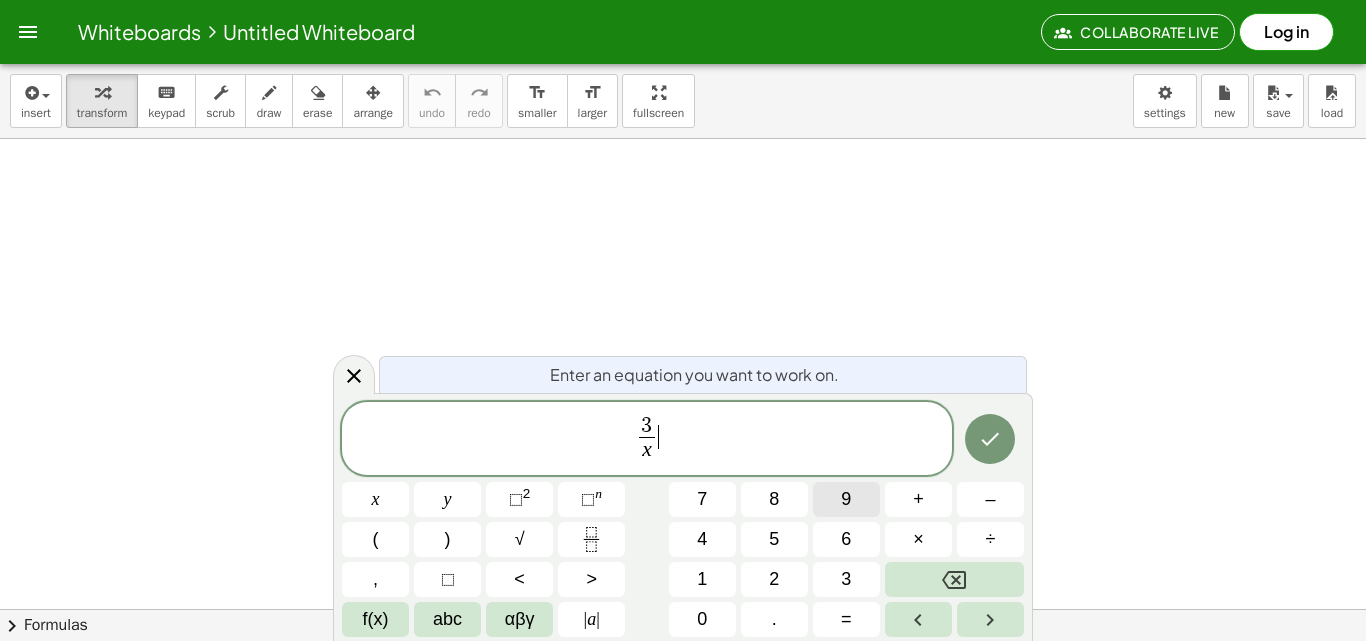 drag, startPoint x: 675, startPoint y: 425, endPoint x: 824, endPoint y: 508, distance: 170.5579 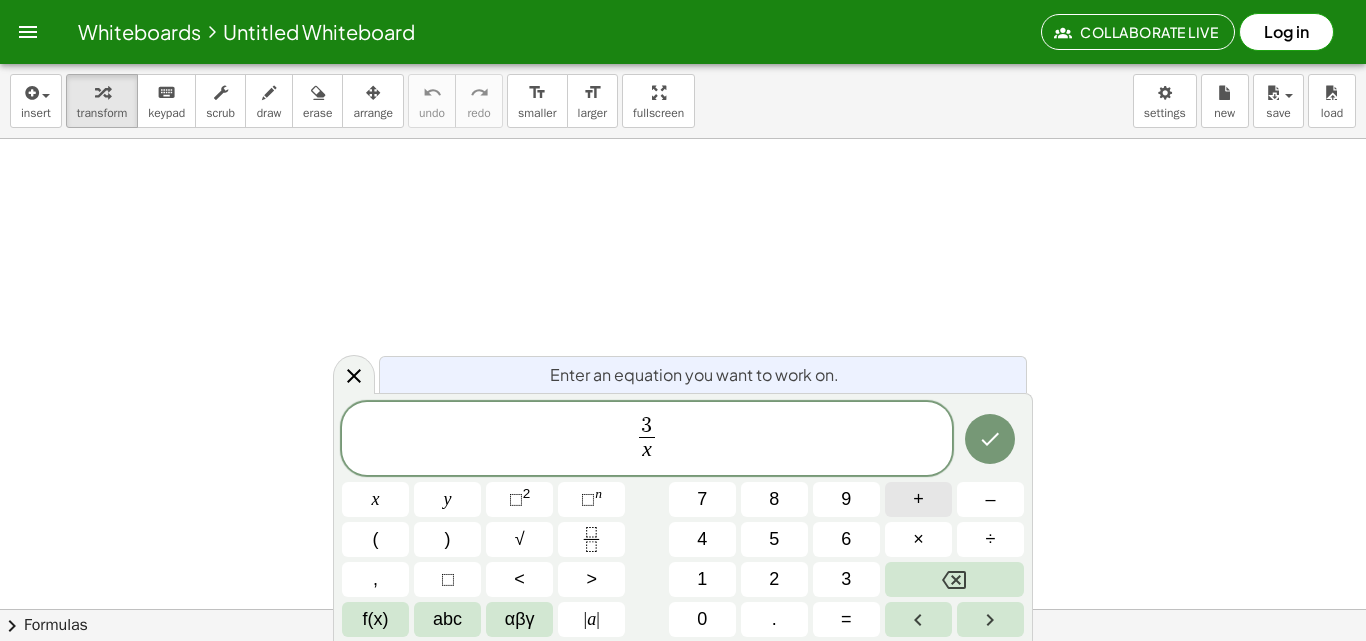 click on "+" at bounding box center [918, 499] 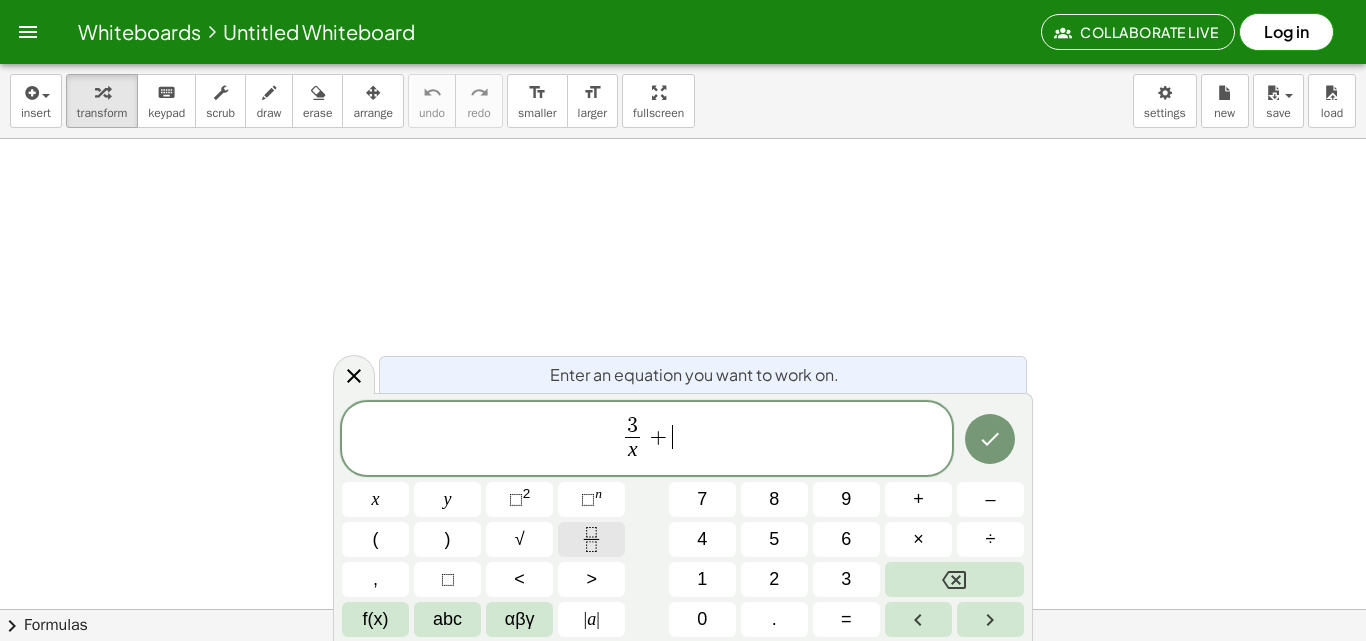 click 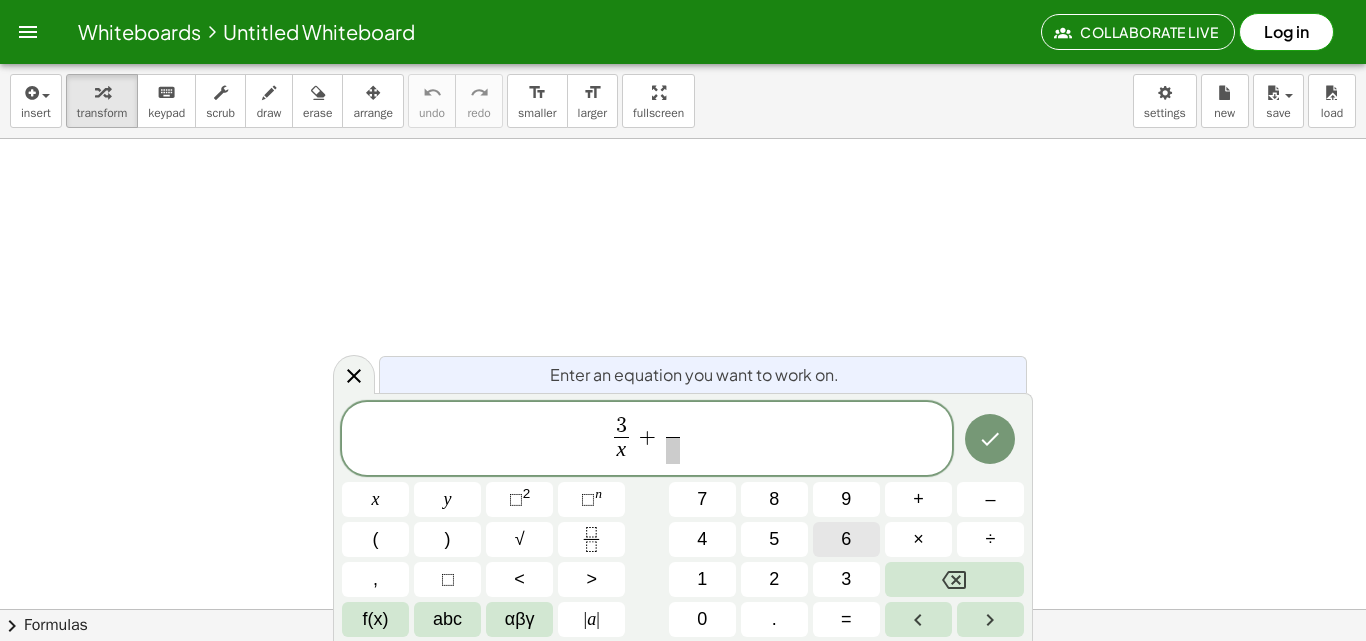 click on "6" at bounding box center (846, 539) 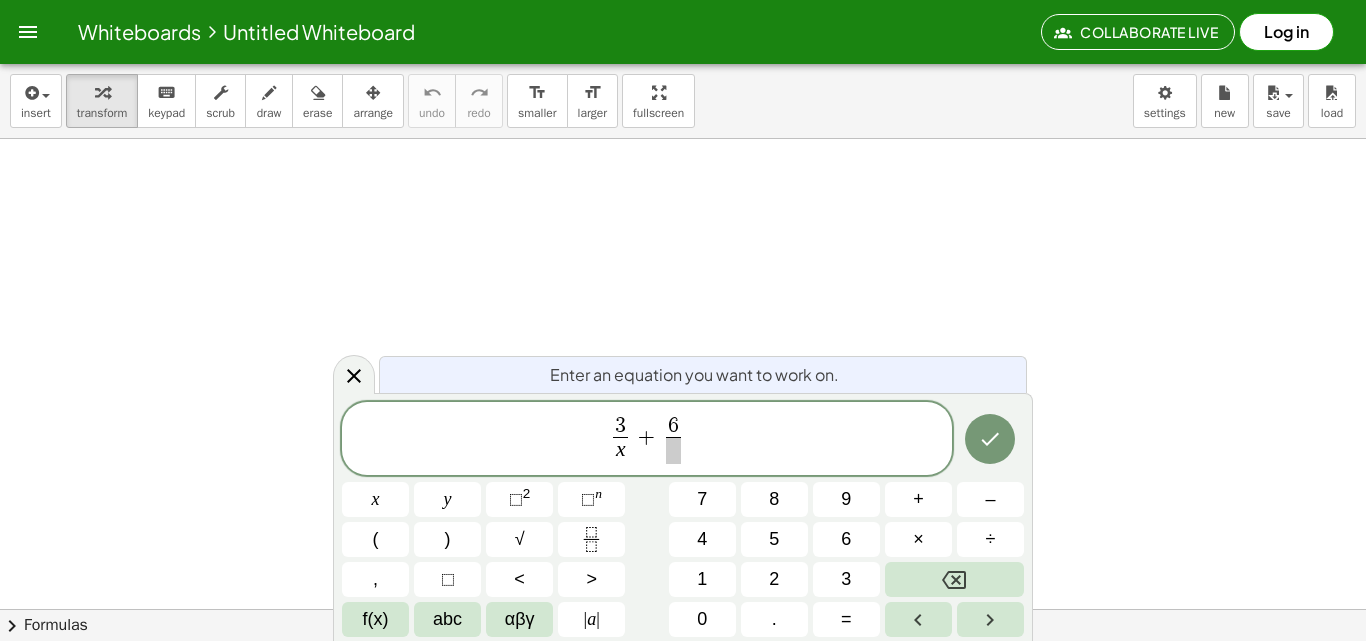 drag, startPoint x: 670, startPoint y: 456, endPoint x: 749, endPoint y: 470, distance: 80.23092 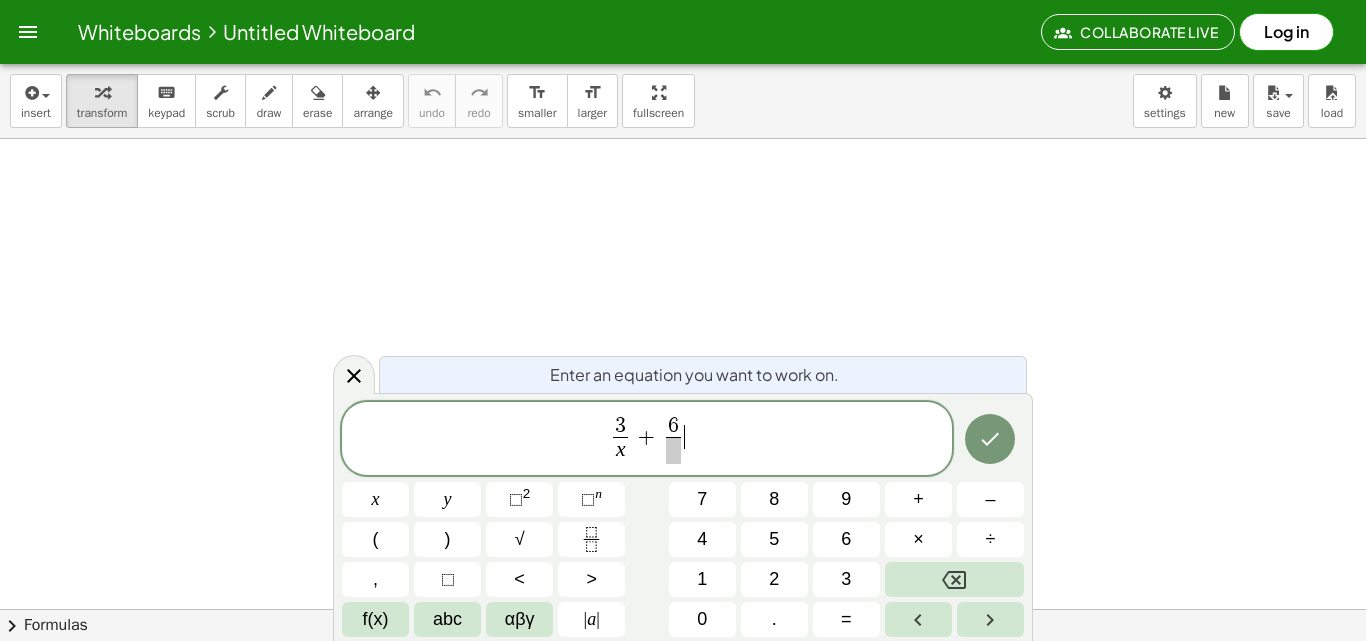 drag, startPoint x: 733, startPoint y: 443, endPoint x: 697, endPoint y: 455, distance: 37.94733 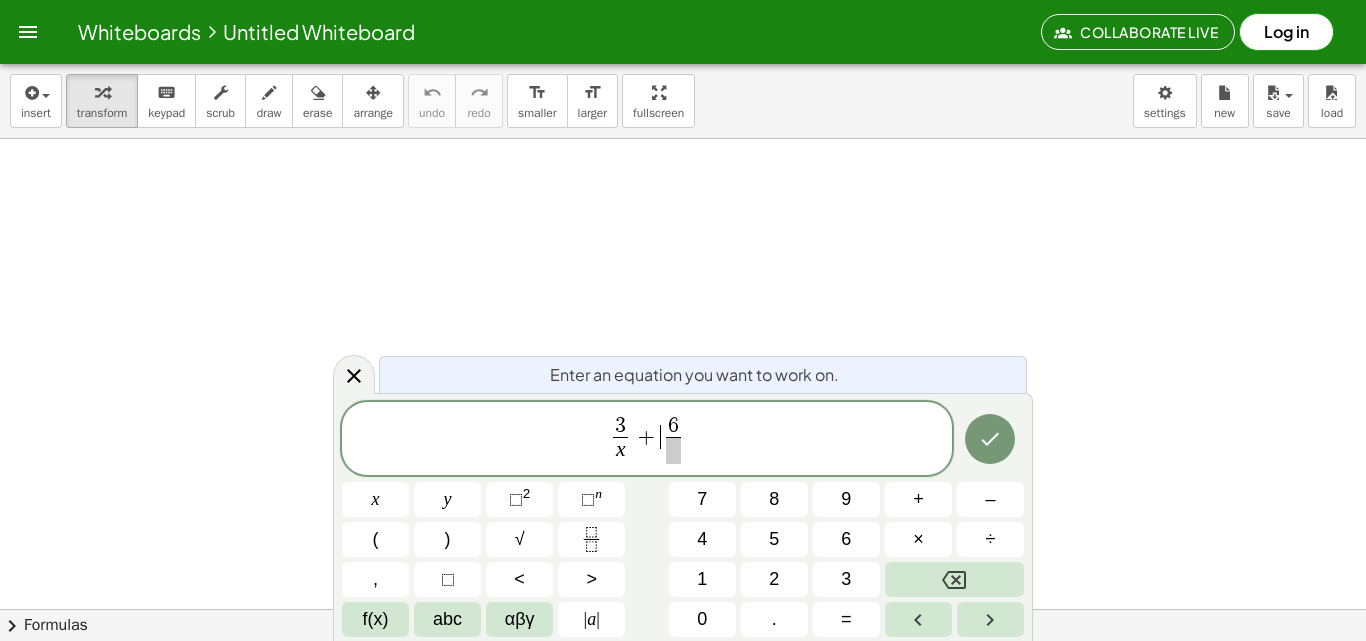 click on "3 x ​ + ​ 6 ​" at bounding box center (647, 440) 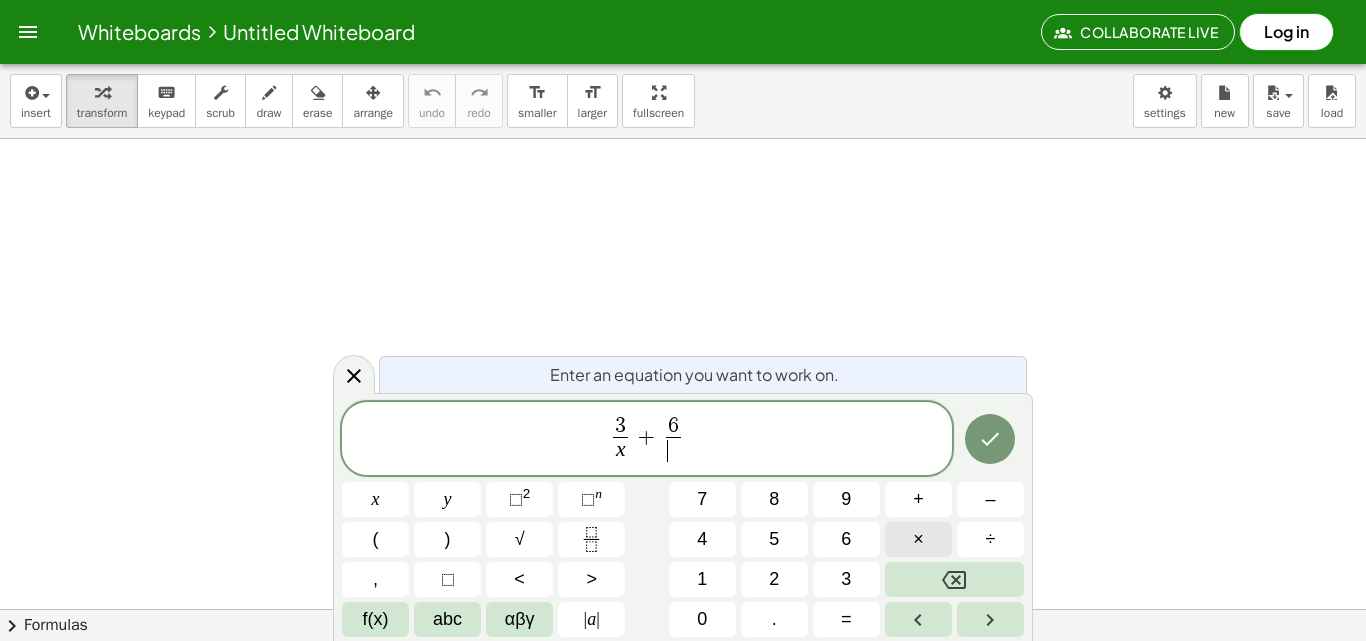 click on "×" at bounding box center (918, 539) 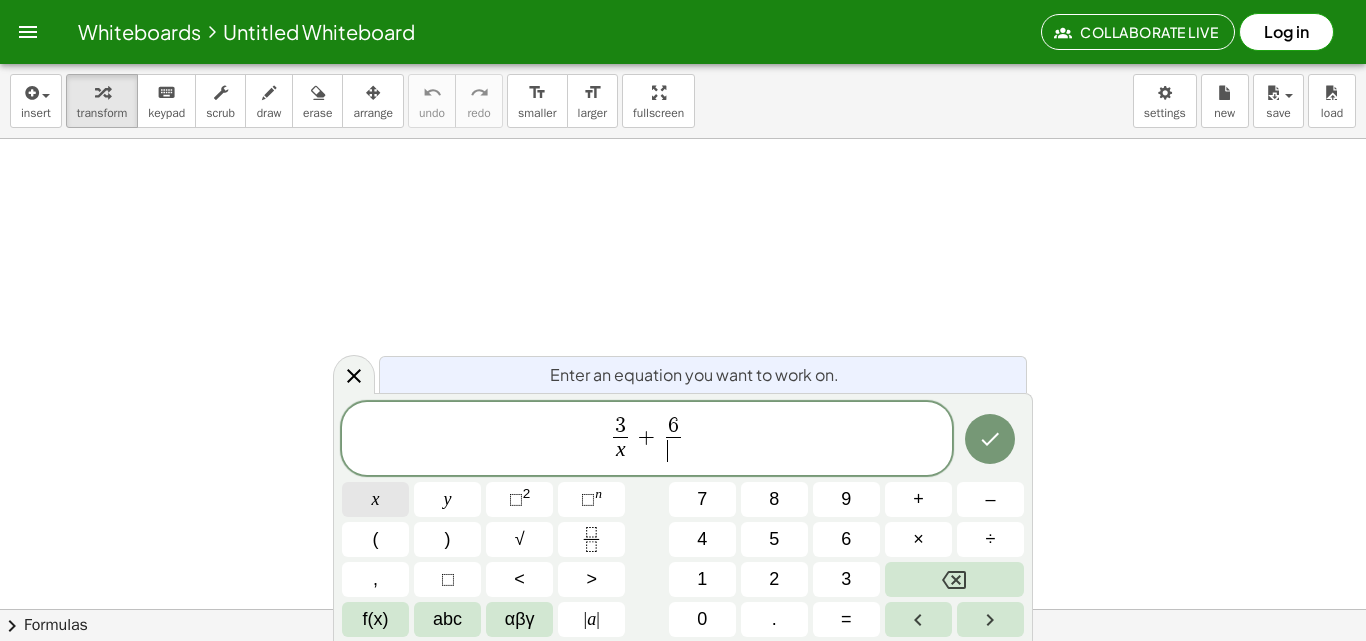 click on "x" at bounding box center [375, 499] 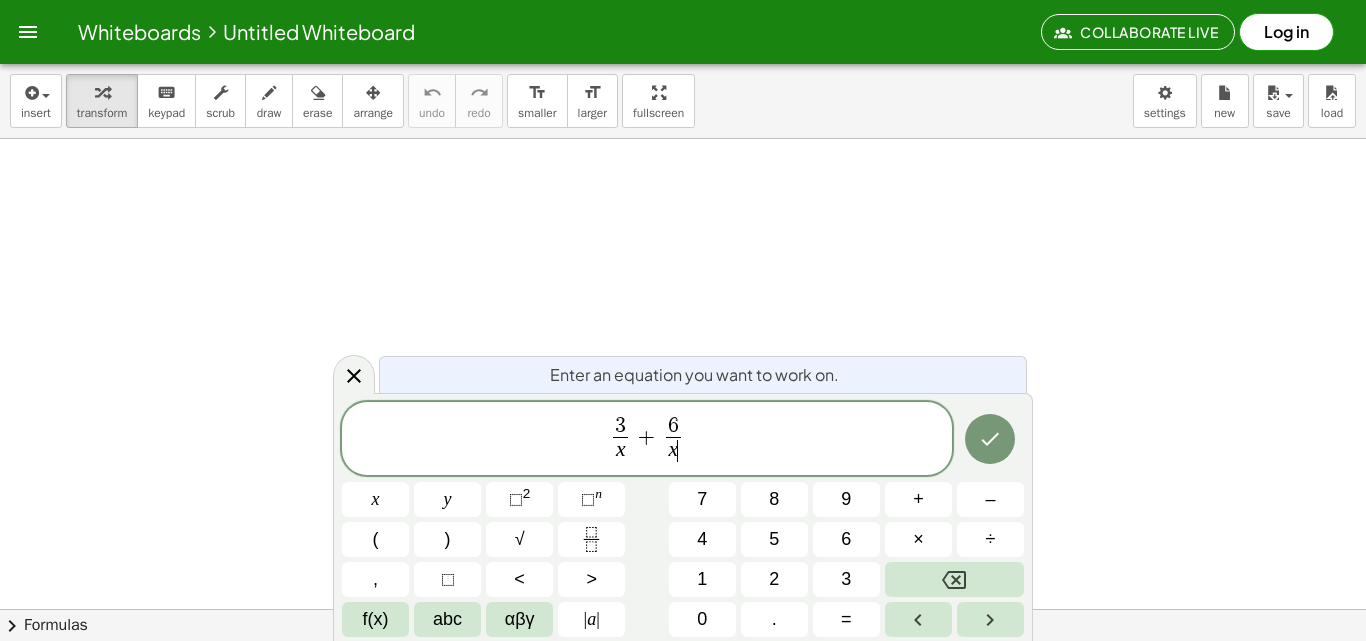 drag, startPoint x: 706, startPoint y: 415, endPoint x: 696, endPoint y: 426, distance: 14.866069 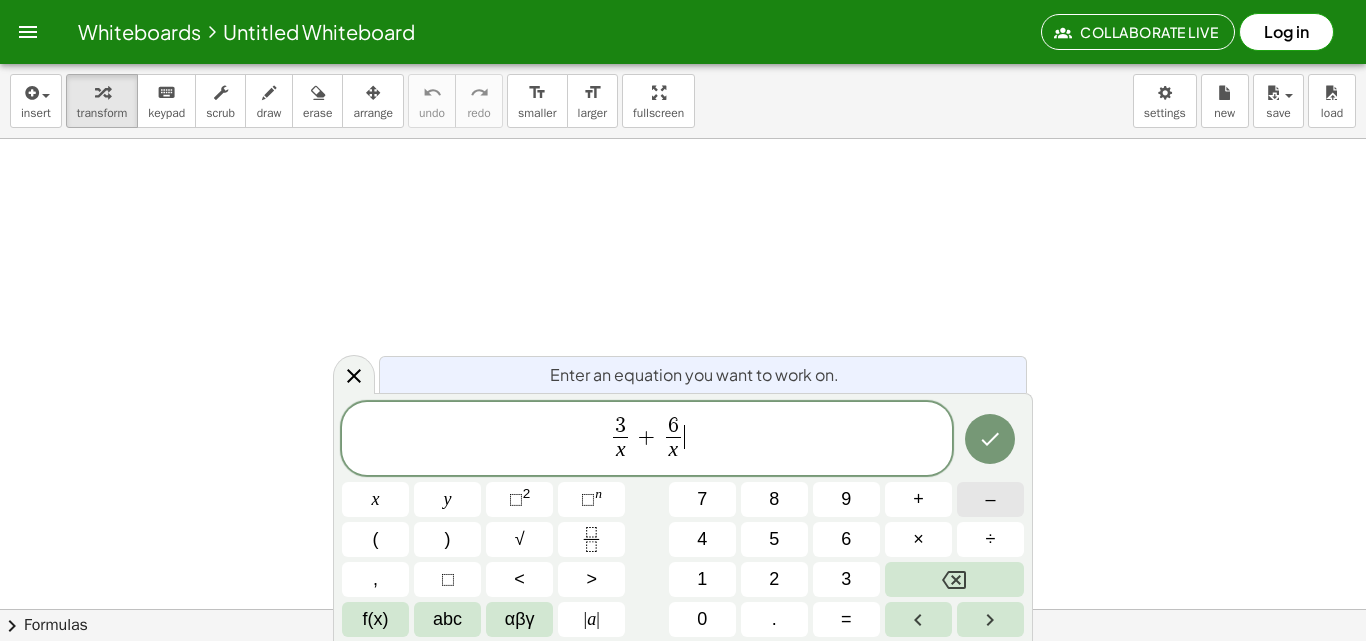 click on "–" at bounding box center [990, 499] 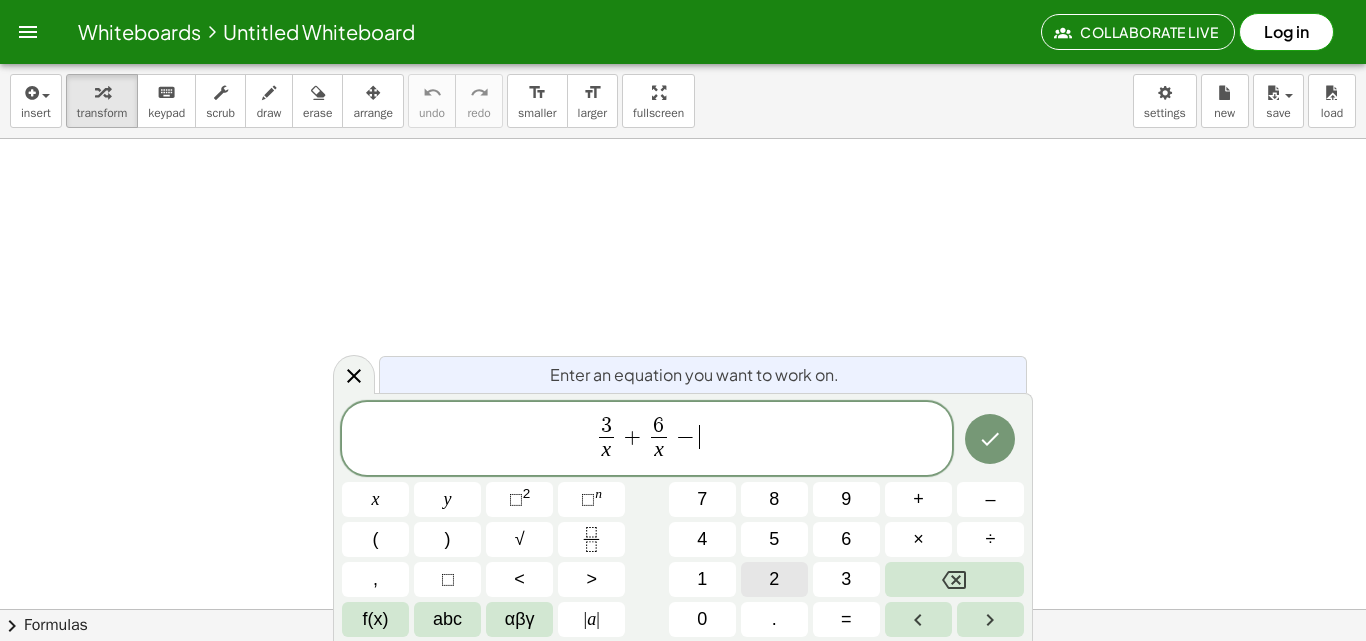 click on "2" at bounding box center [774, 579] 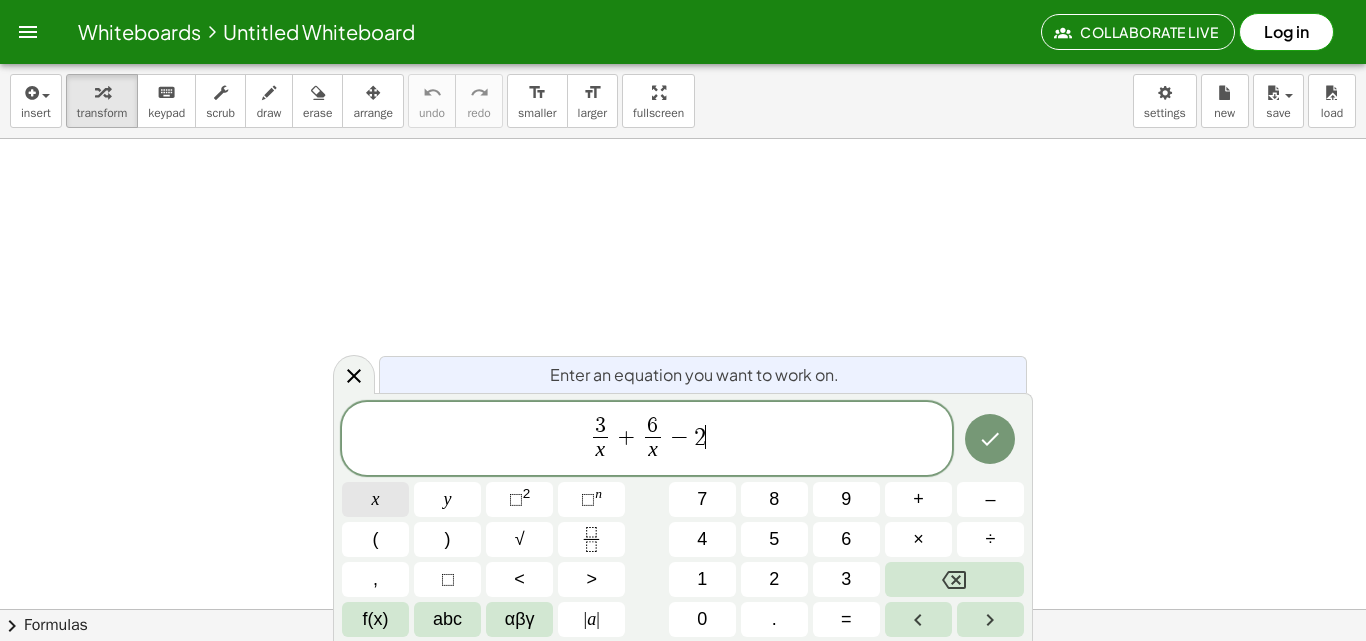 click on "x" at bounding box center (375, 499) 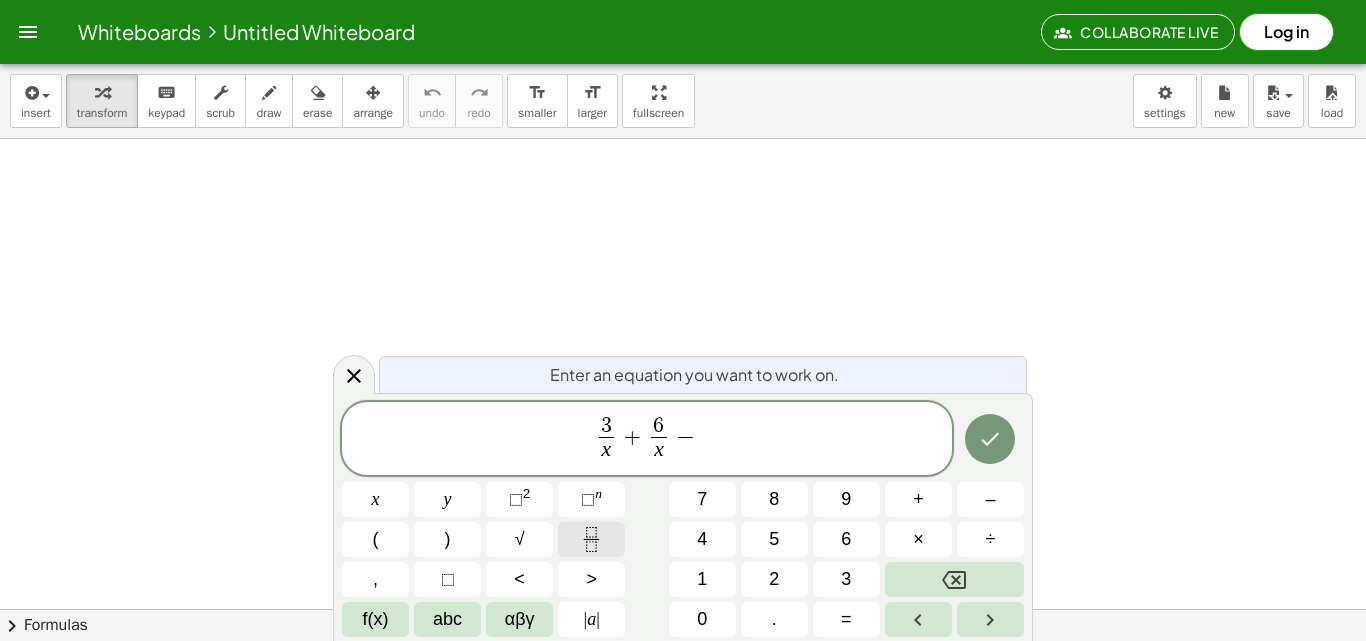 click 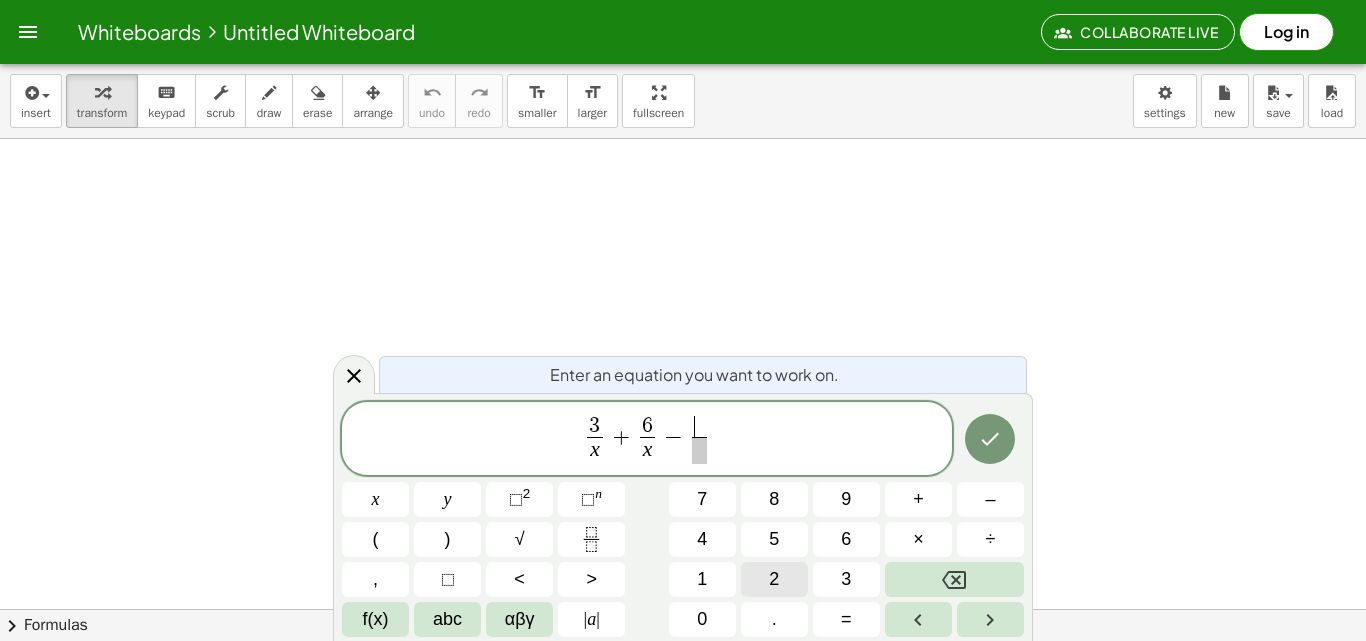 click on "3 x ​ + 6 x ​ − ​ ​ x y ⬚ 2 ⬚ n 7 8 9 + – ( ) √ 4 5 6 × ÷ , ⬚ < > 1 2 3 f(x) abc αβγ | a | 0 . =" at bounding box center [683, 520] 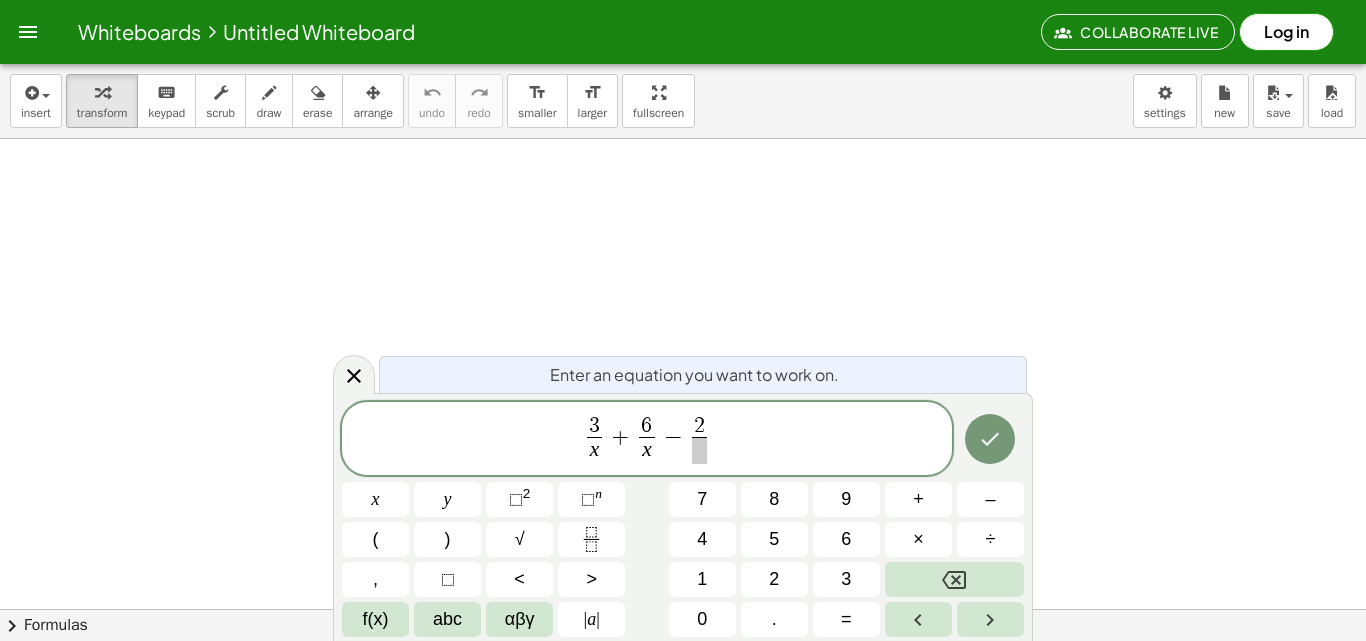 click at bounding box center (699, 450) 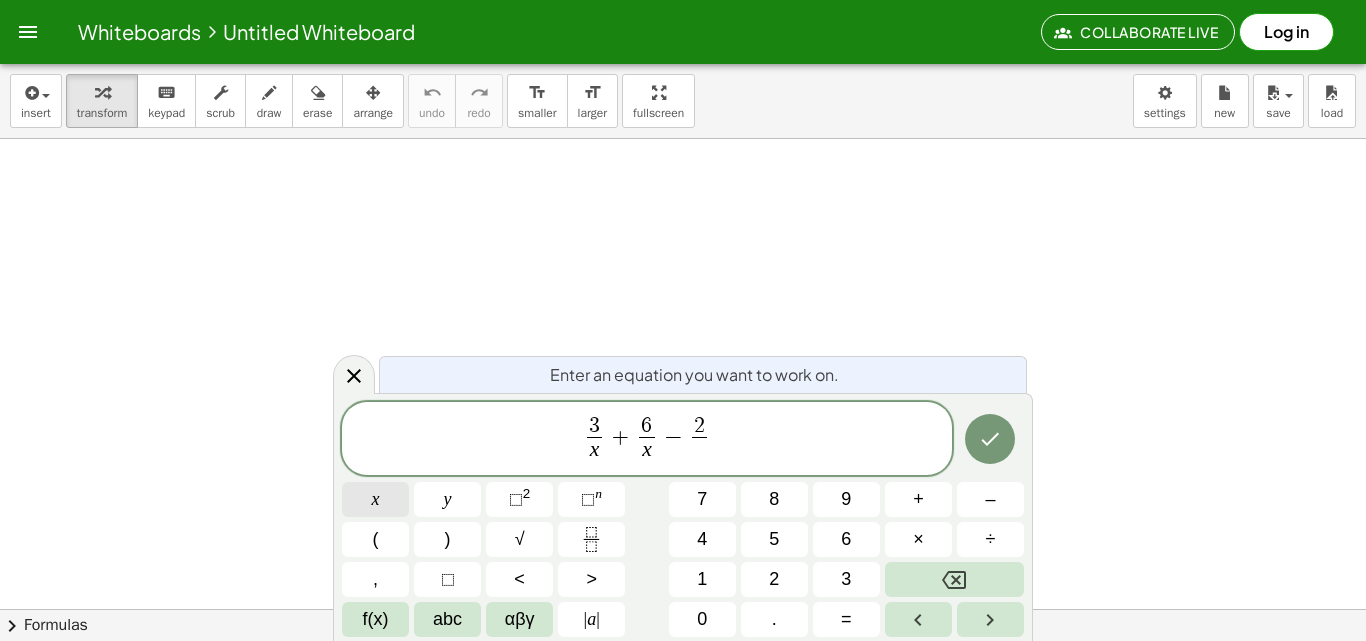 click on "x" at bounding box center [375, 499] 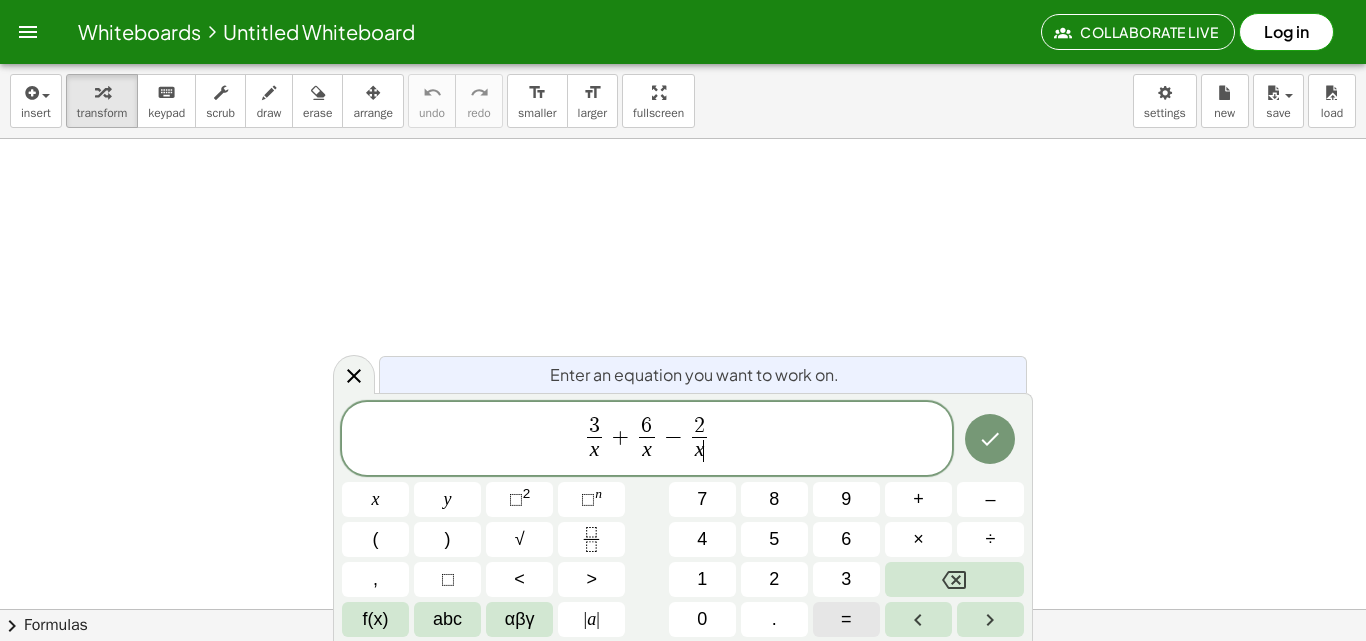 click on "=" at bounding box center (846, 619) 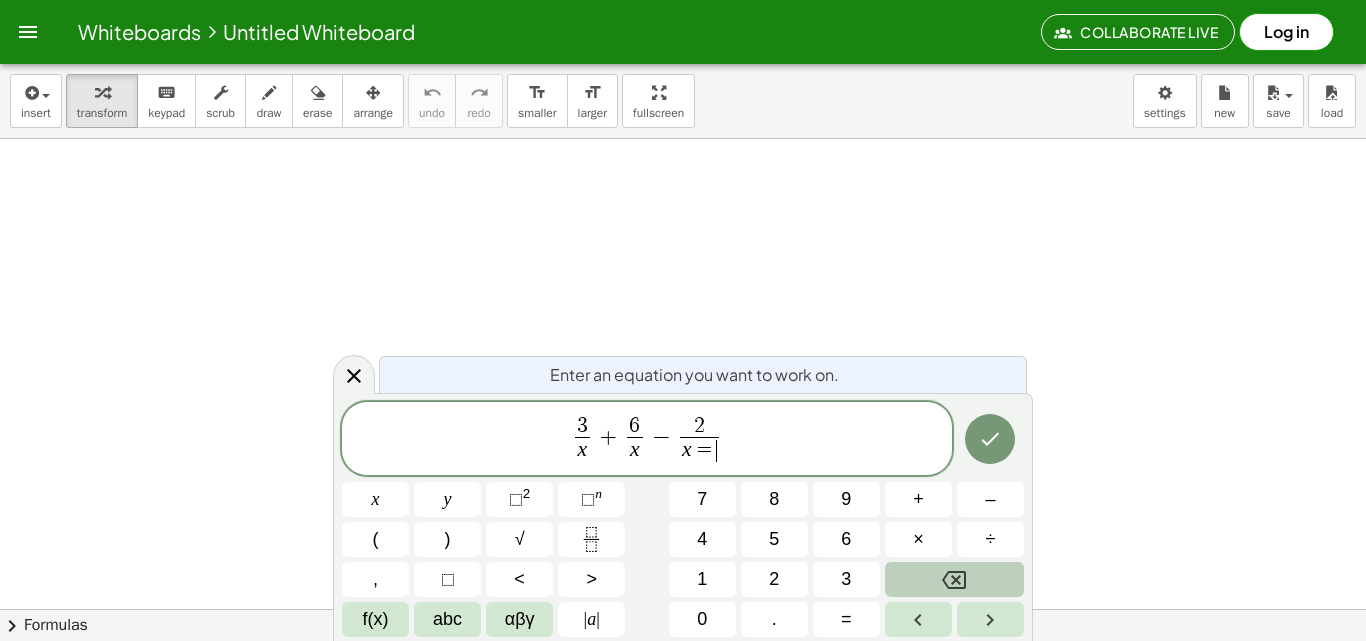 click at bounding box center [954, 579] 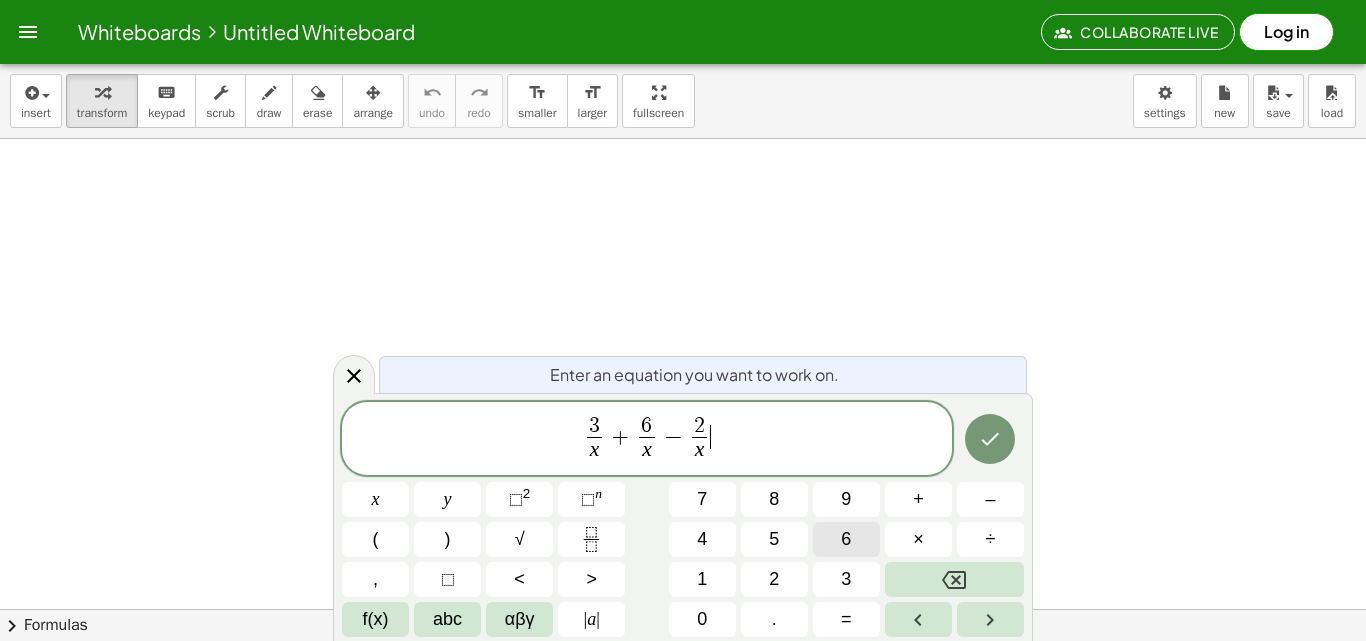 drag, startPoint x: 731, startPoint y: 427, endPoint x: 830, endPoint y: 527, distance: 140.71602 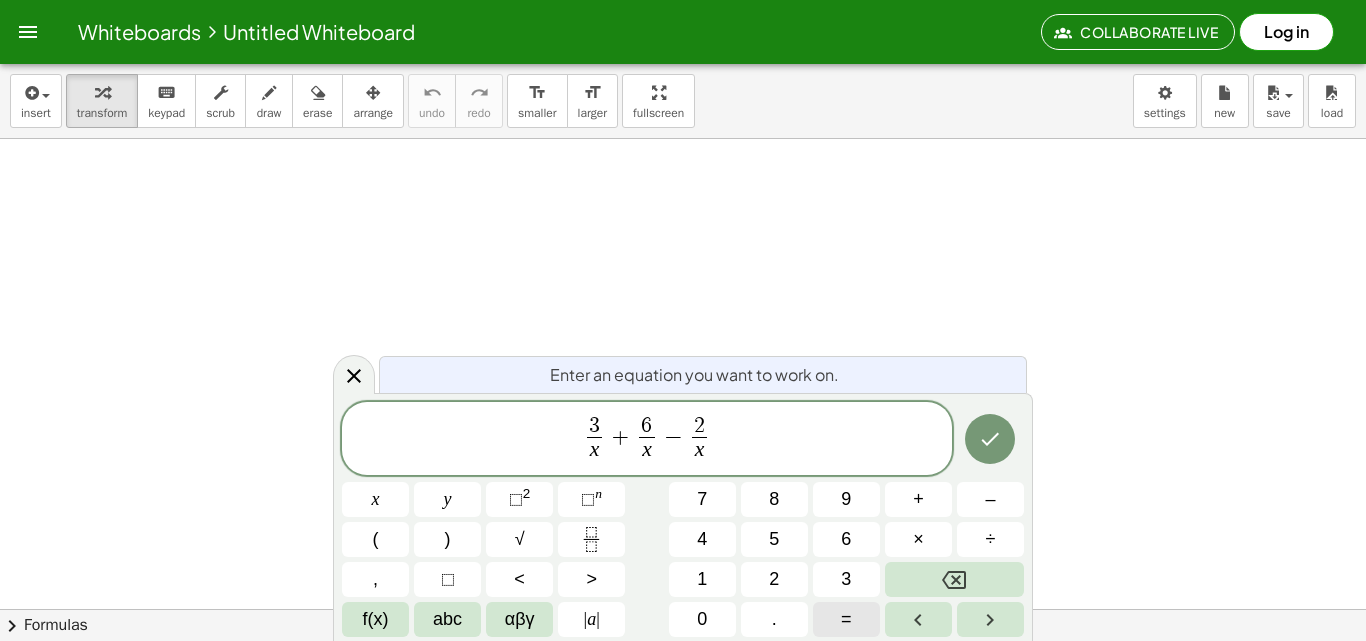 click on "=" at bounding box center (846, 619) 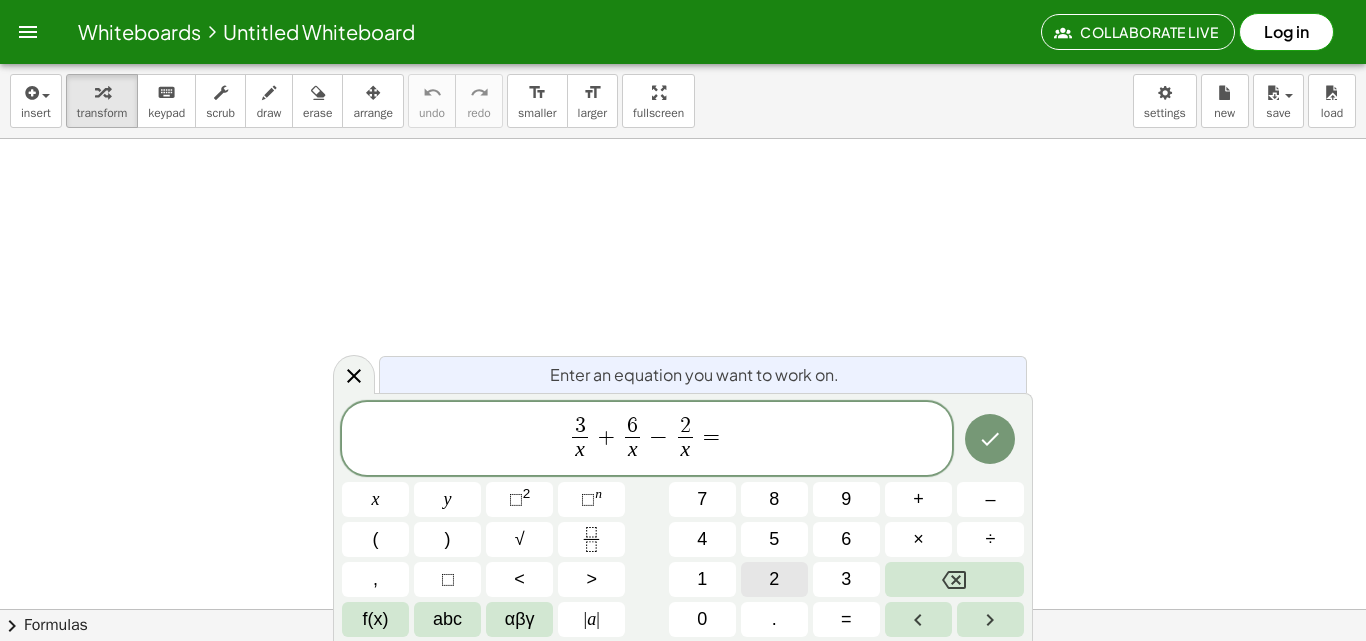 click on "2" at bounding box center (774, 579) 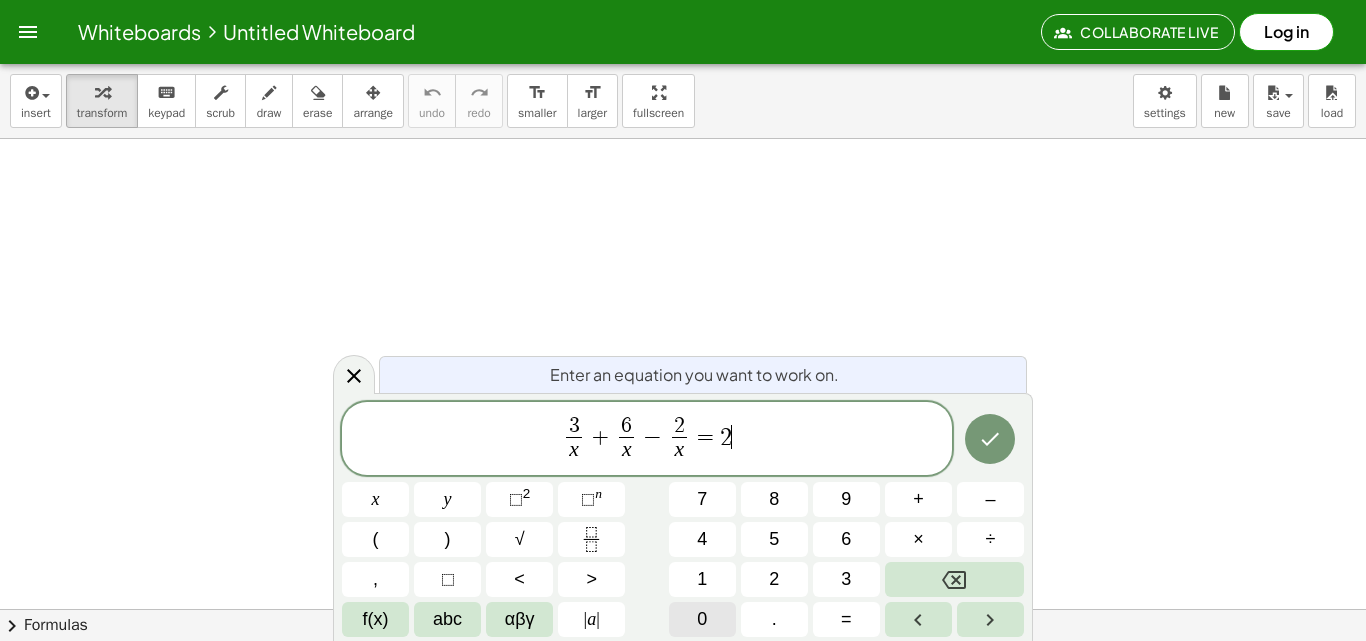 click on "0" at bounding box center (702, 619) 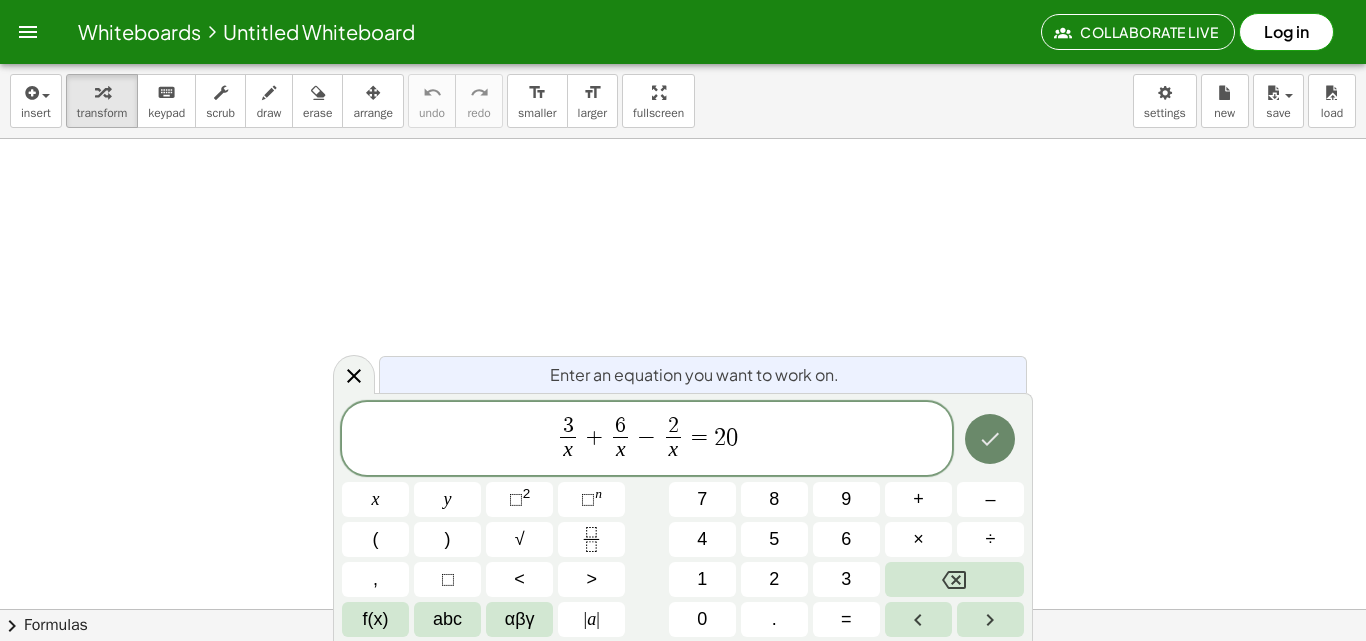 click at bounding box center (990, 439) 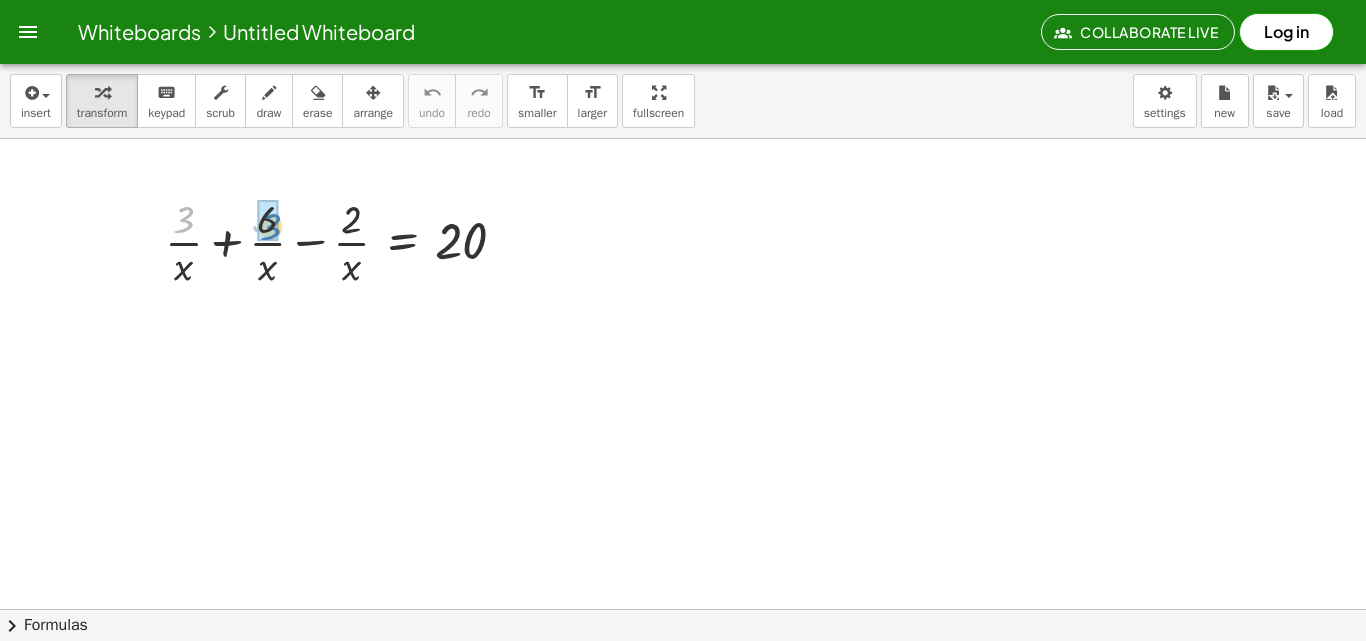 drag, startPoint x: 185, startPoint y: 209, endPoint x: 257, endPoint y: 209, distance: 72 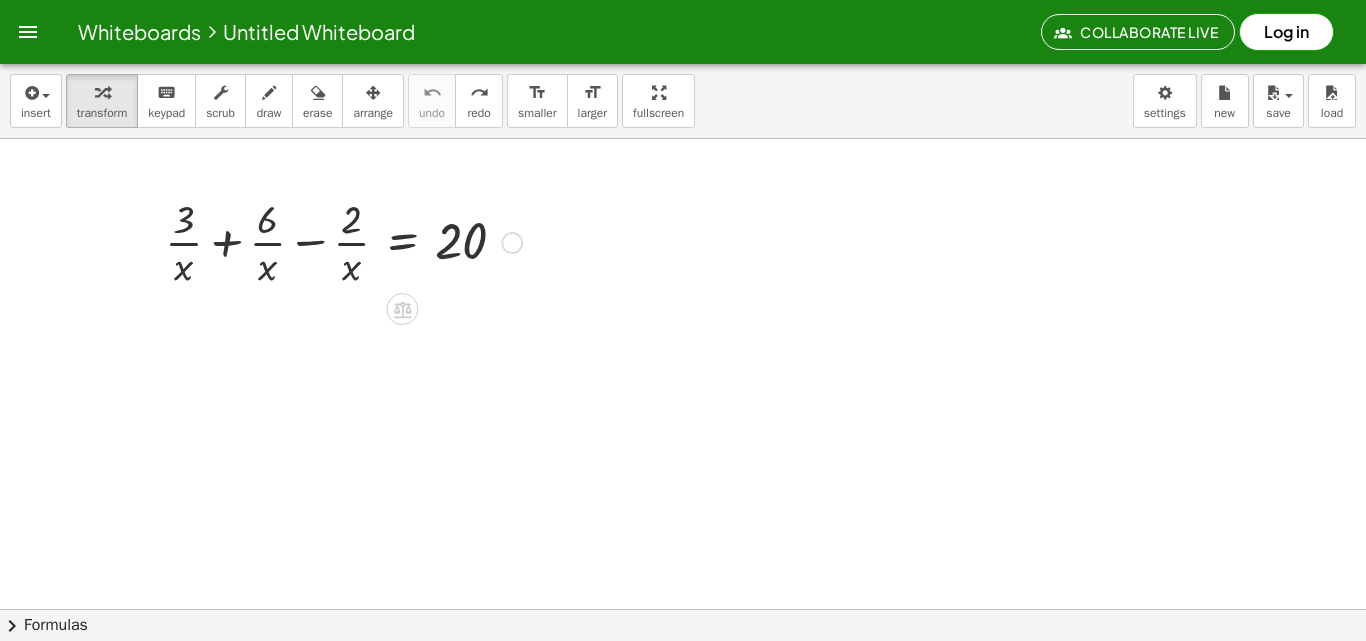 click at bounding box center [343, 241] 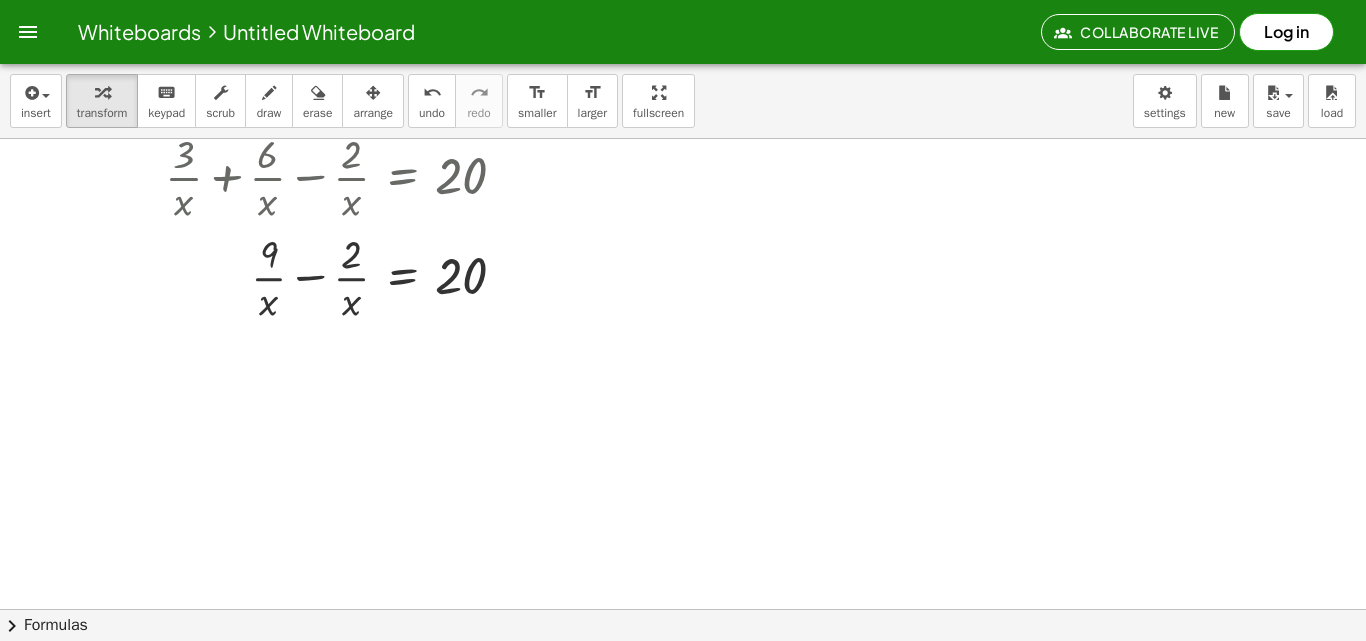 scroll, scrollTop: 100, scrollLeft: 0, axis: vertical 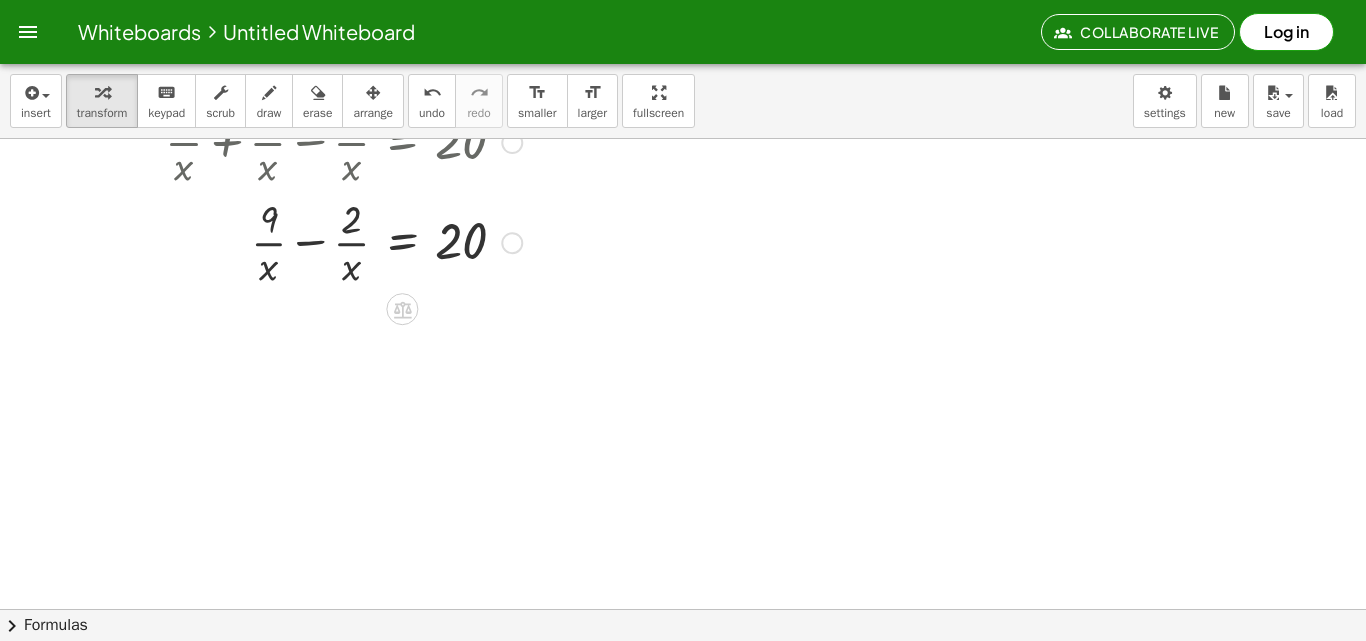 click at bounding box center (343, 241) 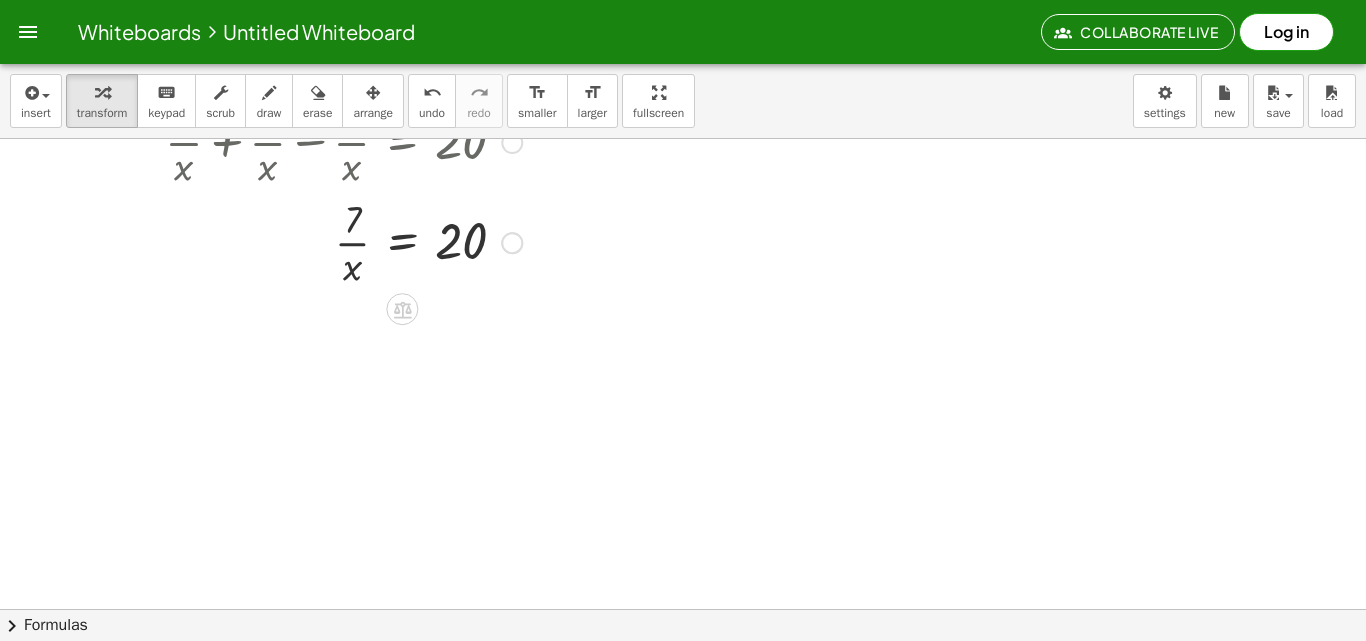 click at bounding box center [343, 241] 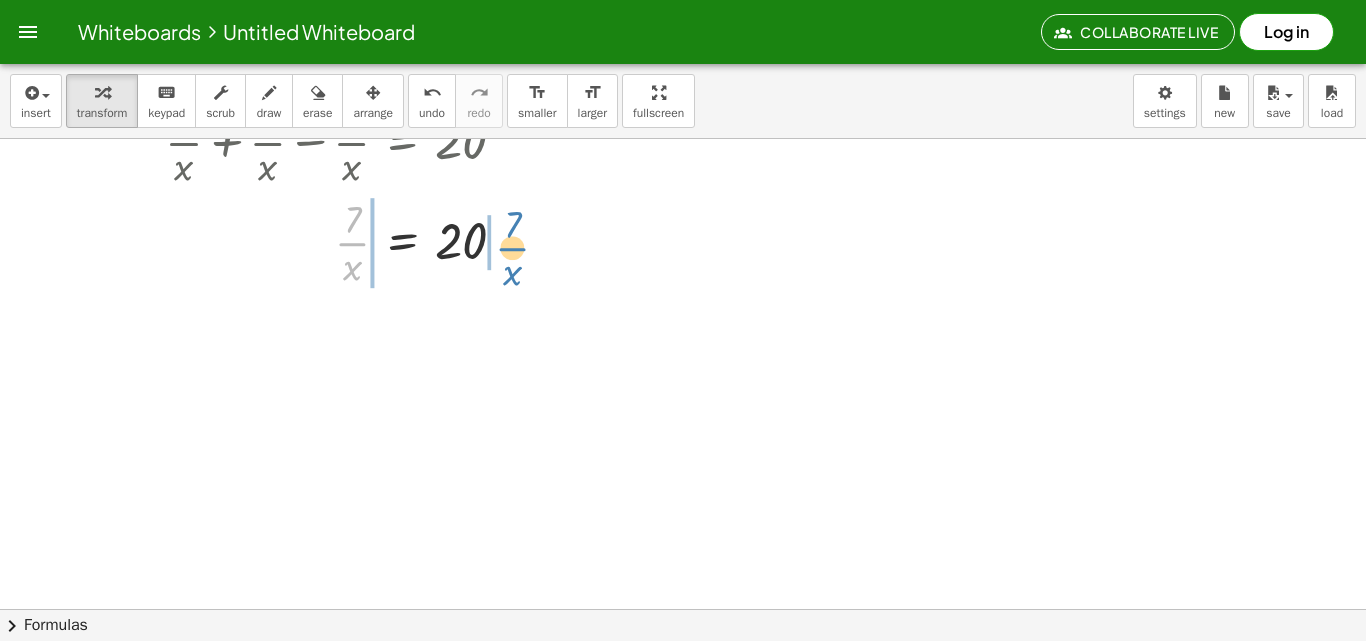 drag, startPoint x: 355, startPoint y: 243, endPoint x: 516, endPoint y: 248, distance: 161.07762 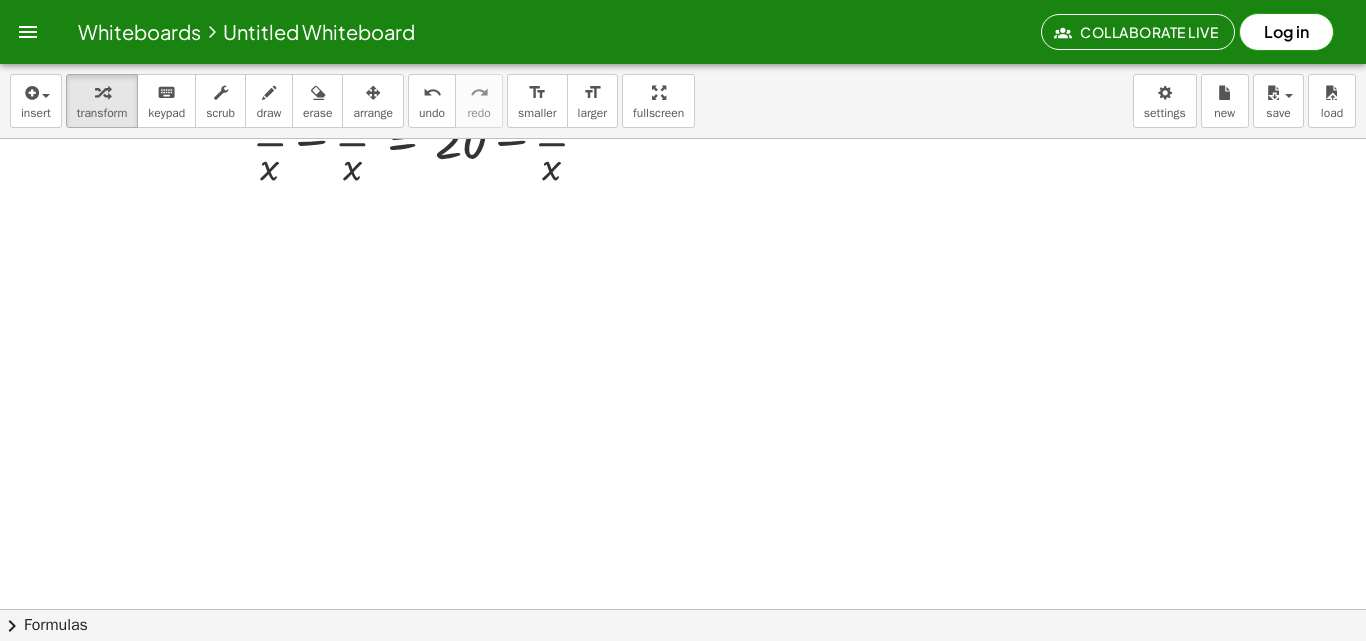 scroll, scrollTop: 200, scrollLeft: 0, axis: vertical 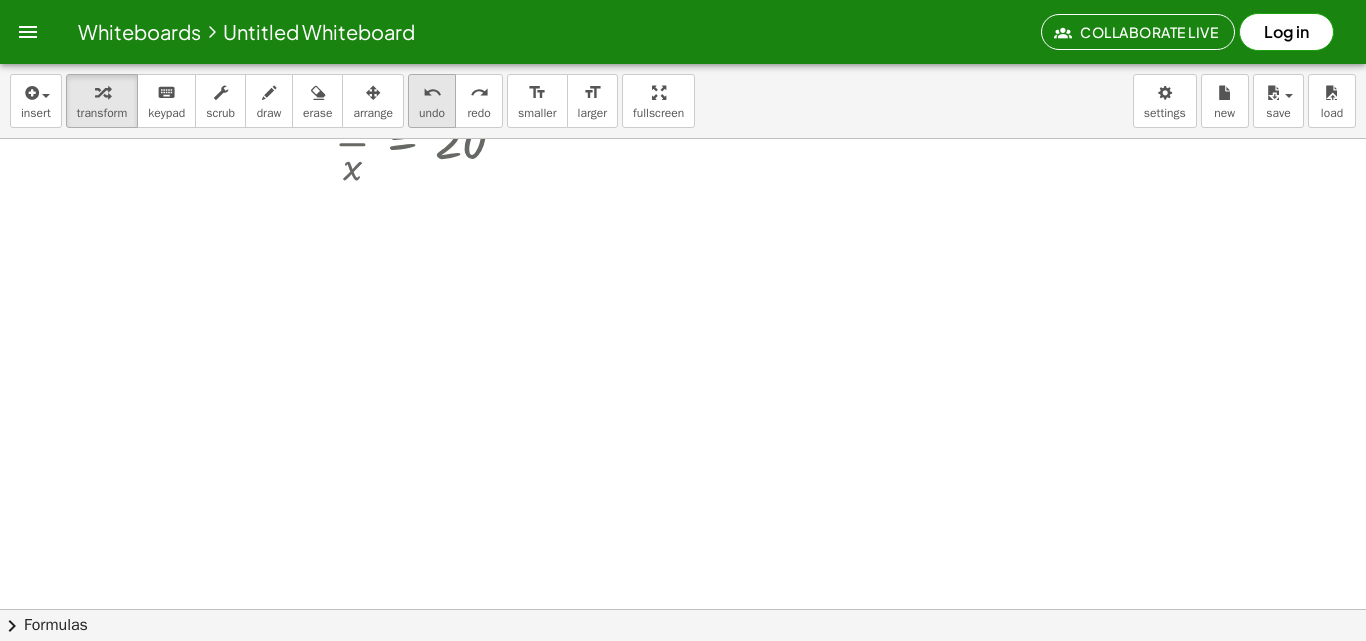 click on "undo" at bounding box center [432, 113] 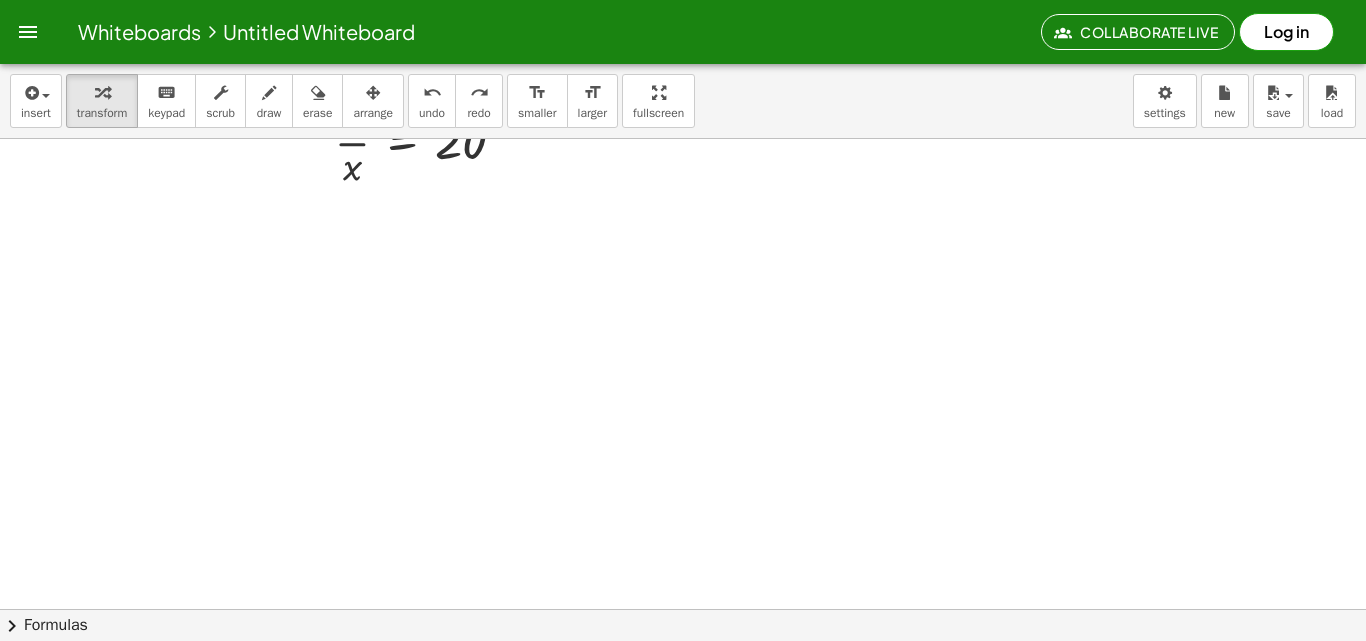 scroll, scrollTop: 0, scrollLeft: 0, axis: both 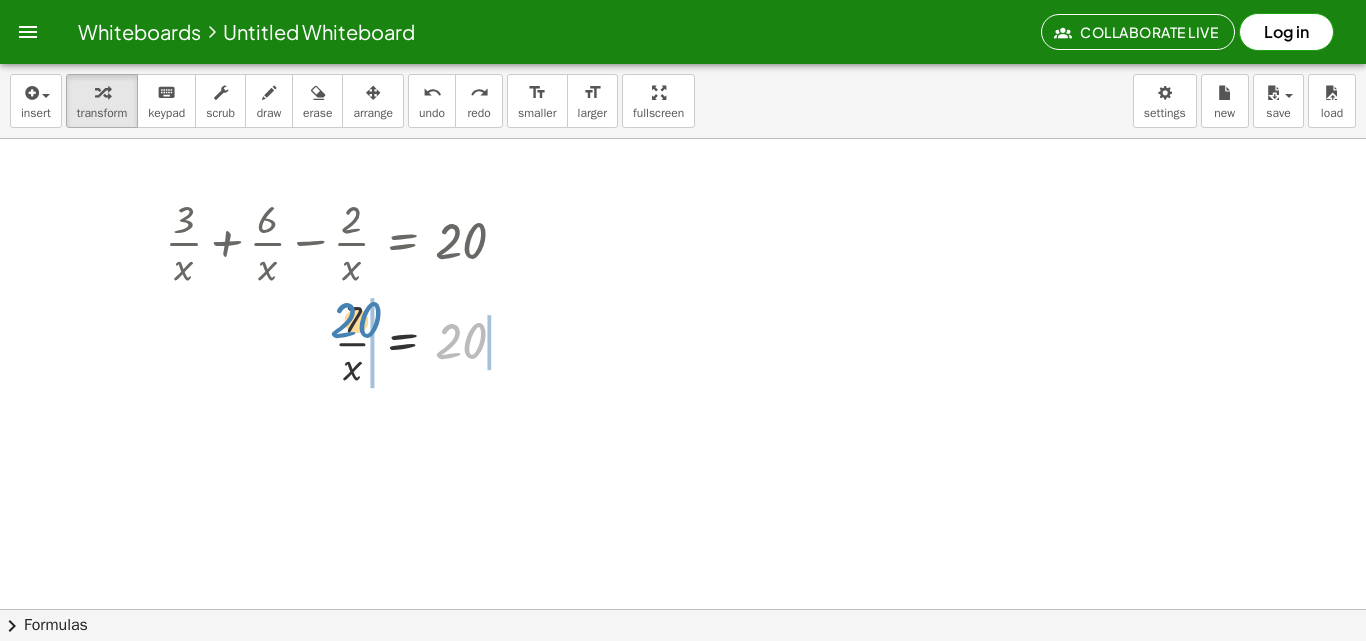 drag, startPoint x: 453, startPoint y: 345, endPoint x: 348, endPoint y: 323, distance: 107.28001 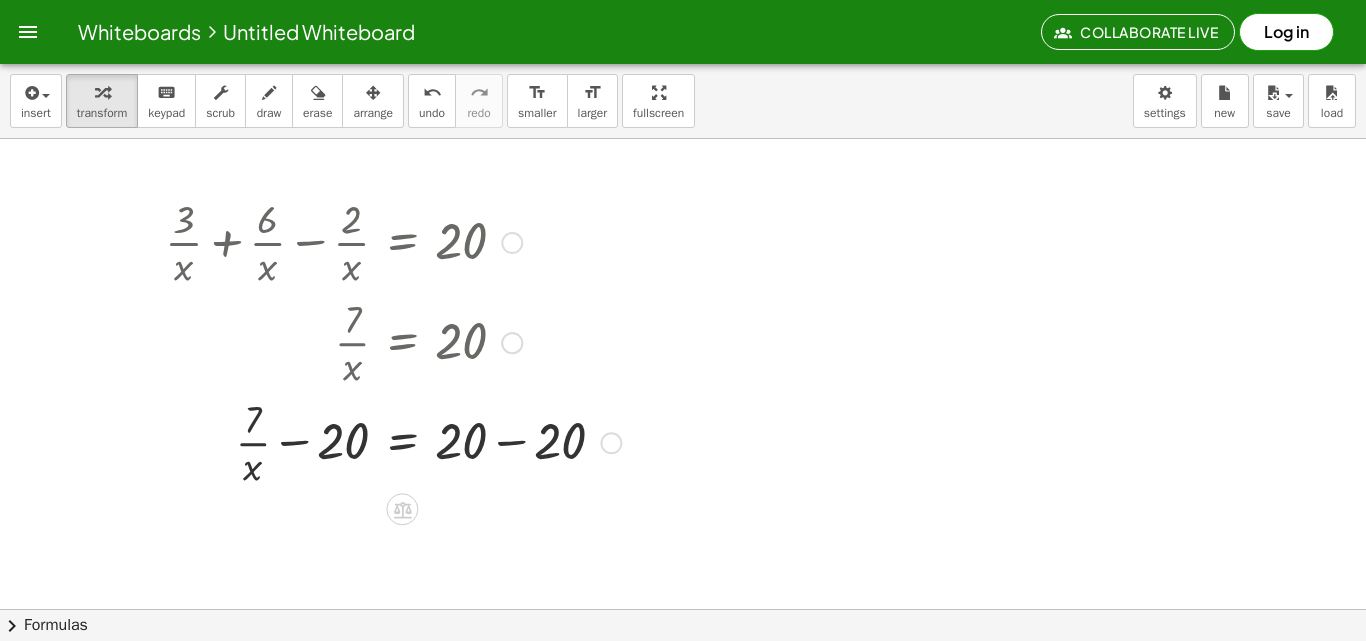 click at bounding box center (393, 441) 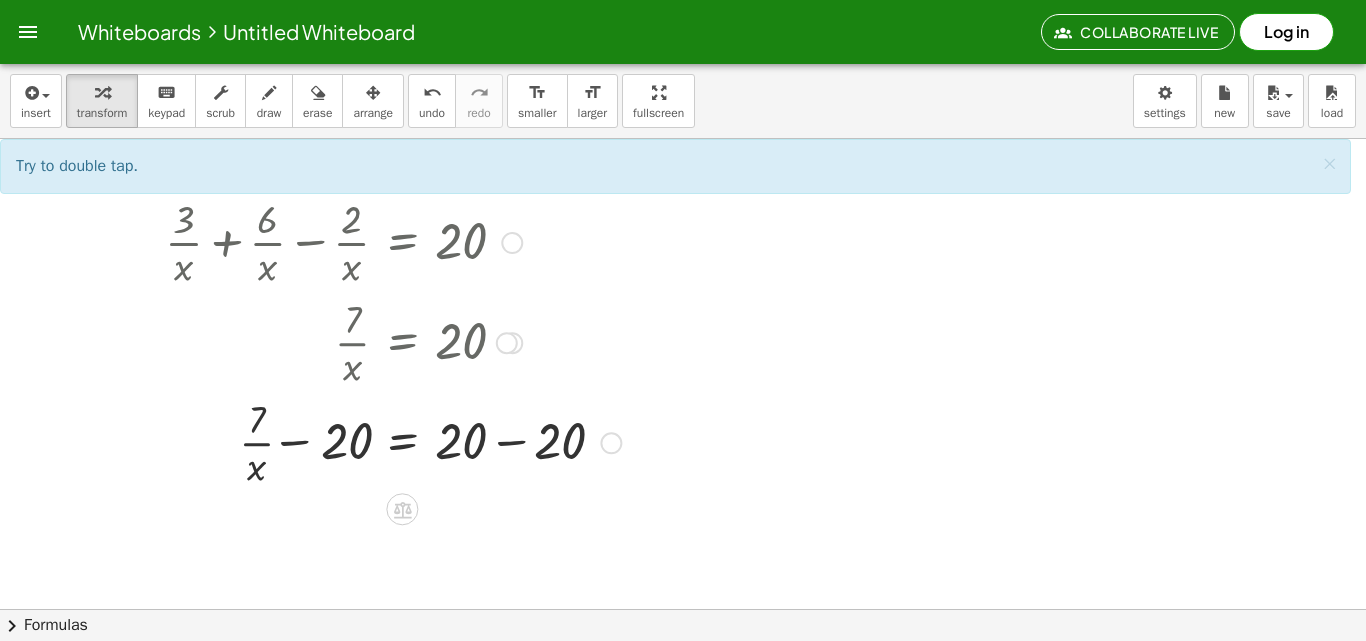 drag, startPoint x: 289, startPoint y: 442, endPoint x: 458, endPoint y: 454, distance: 169.4255 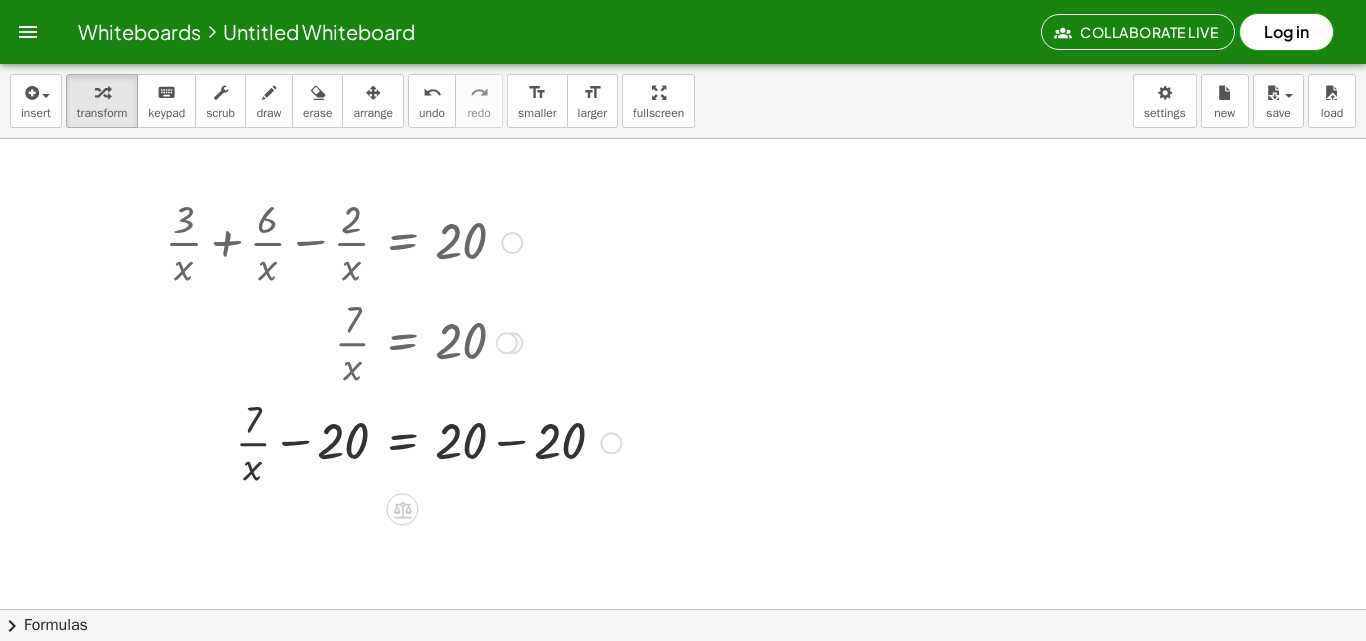 drag, startPoint x: 502, startPoint y: 453, endPoint x: 524, endPoint y: 435, distance: 28.42534 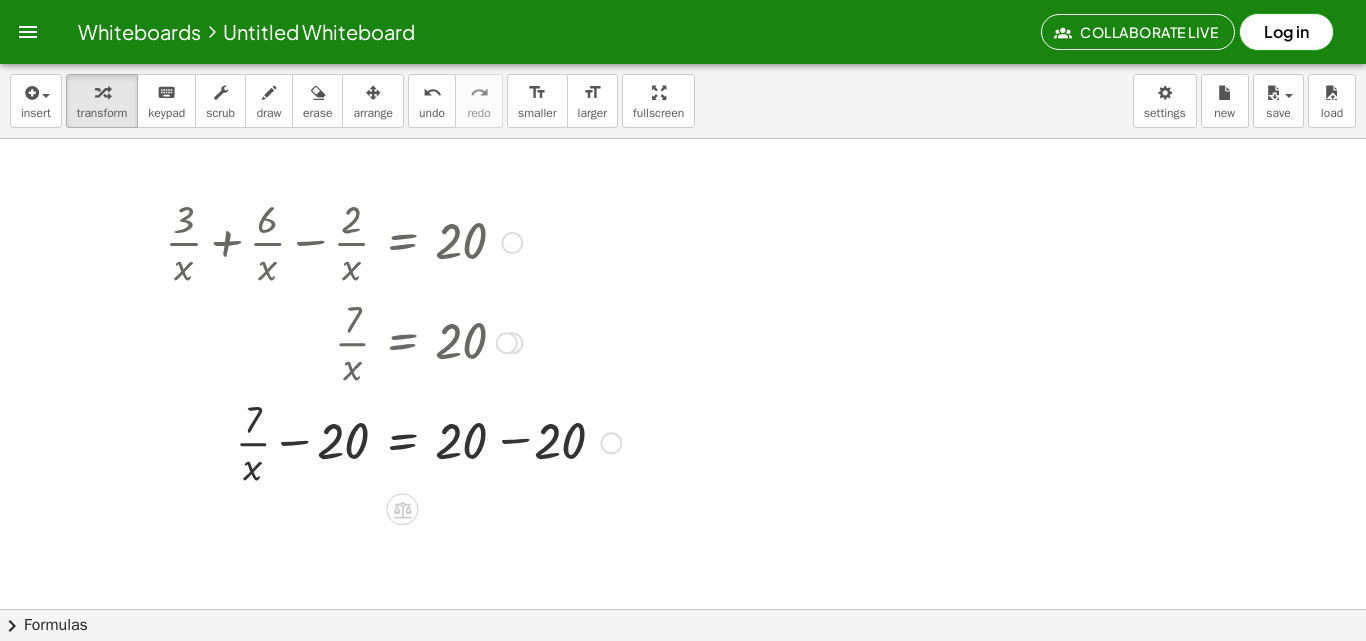 click at bounding box center (393, 441) 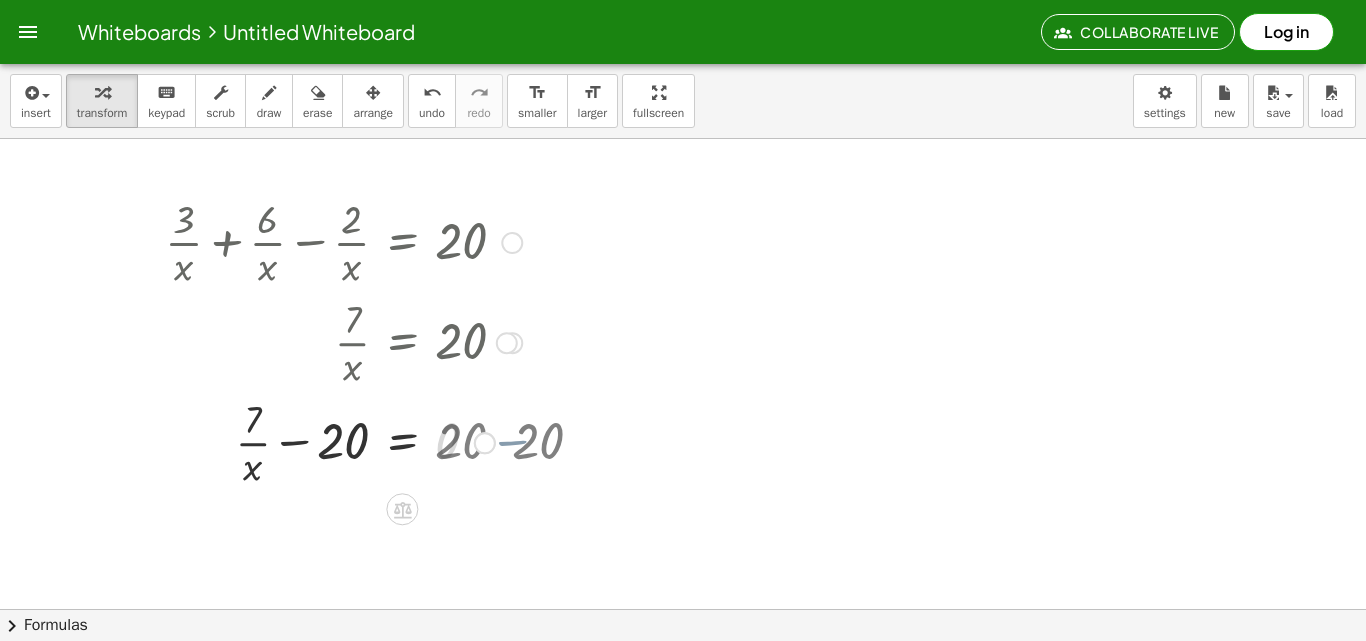 click at bounding box center [343, 441] 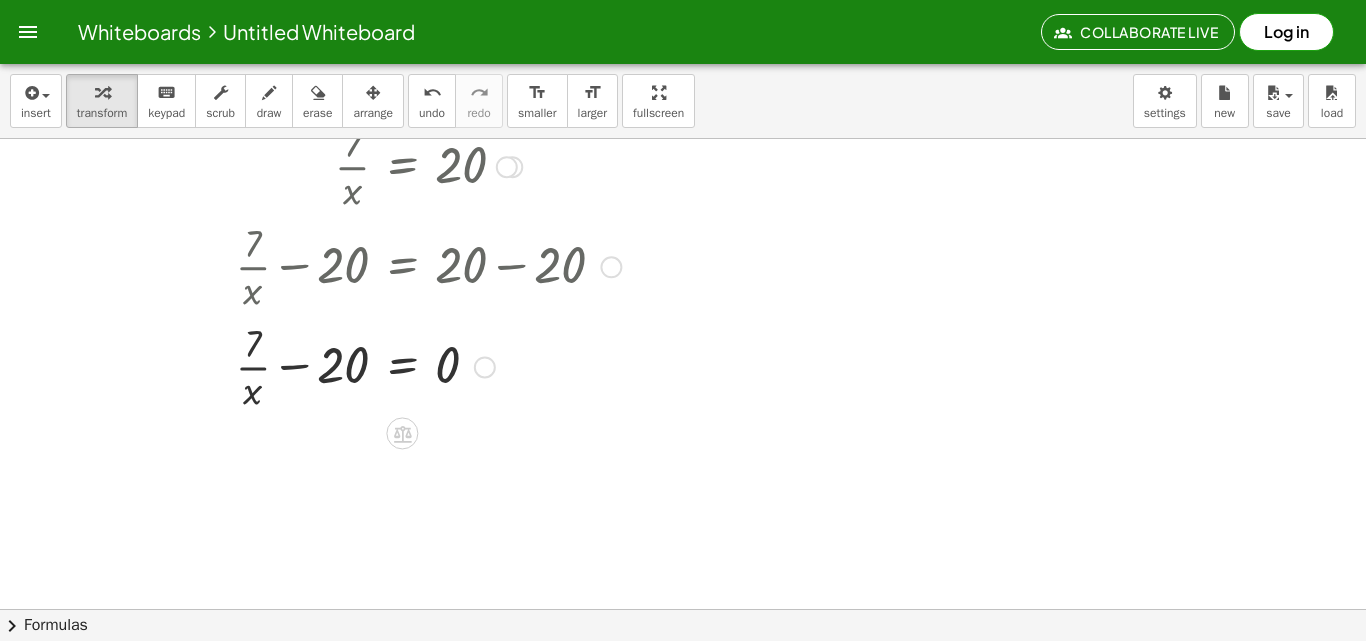 scroll, scrollTop: 200, scrollLeft: 0, axis: vertical 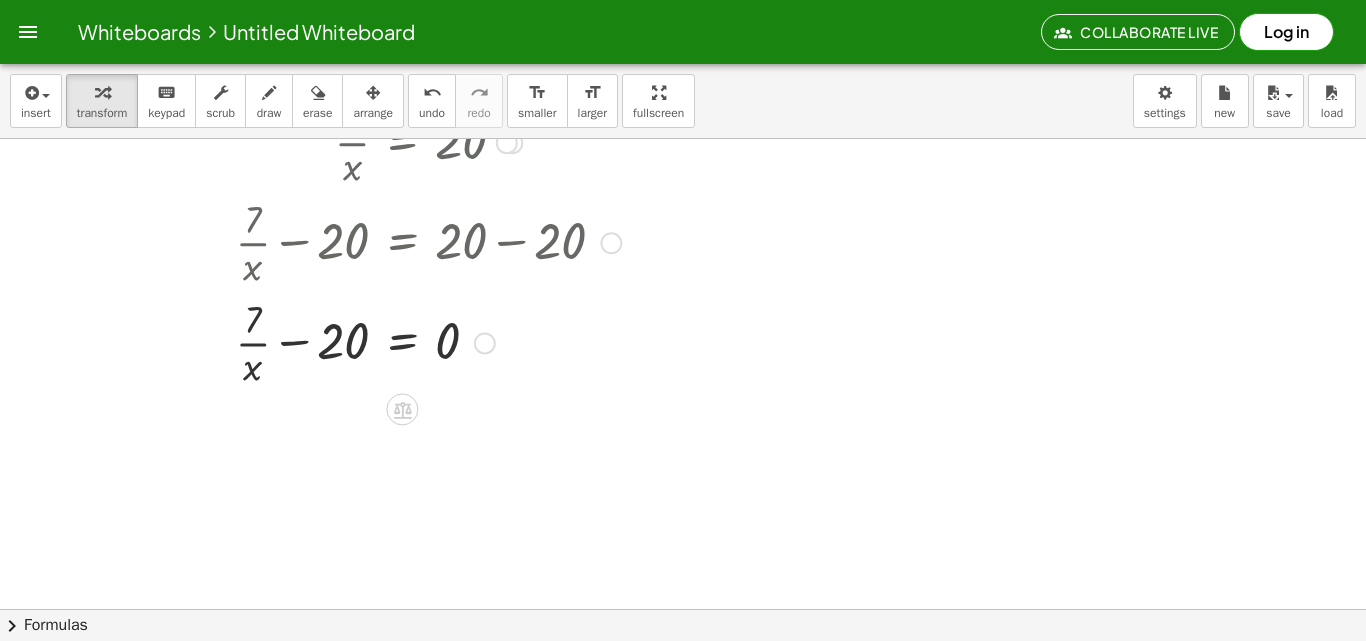 click at bounding box center (393, 341) 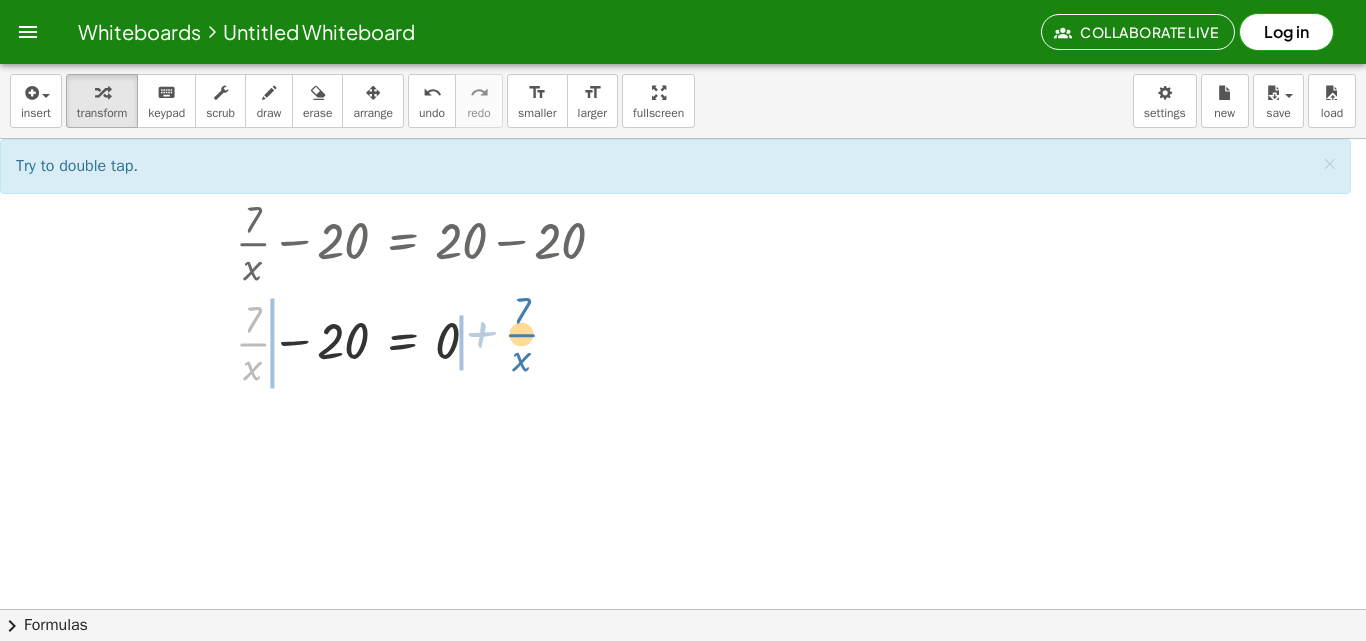 drag, startPoint x: 246, startPoint y: 345, endPoint x: 478, endPoint y: 350, distance: 232.05388 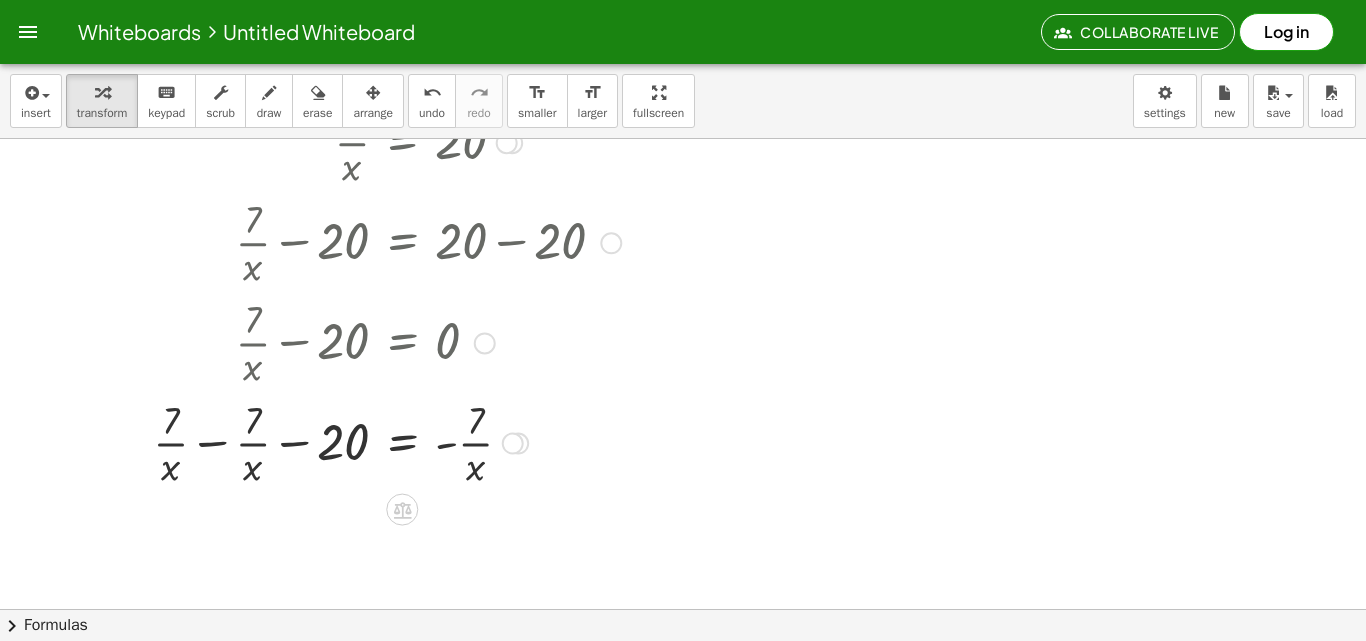 click at bounding box center [387, 442] 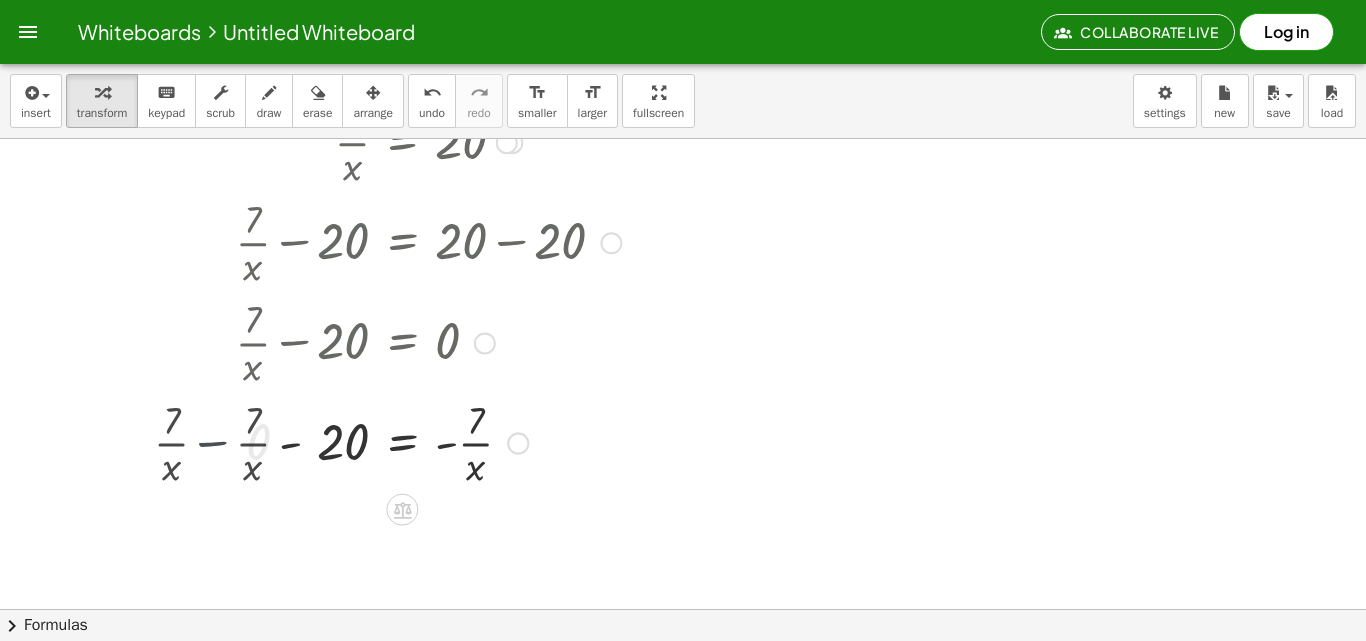 click at bounding box center [393, 442] 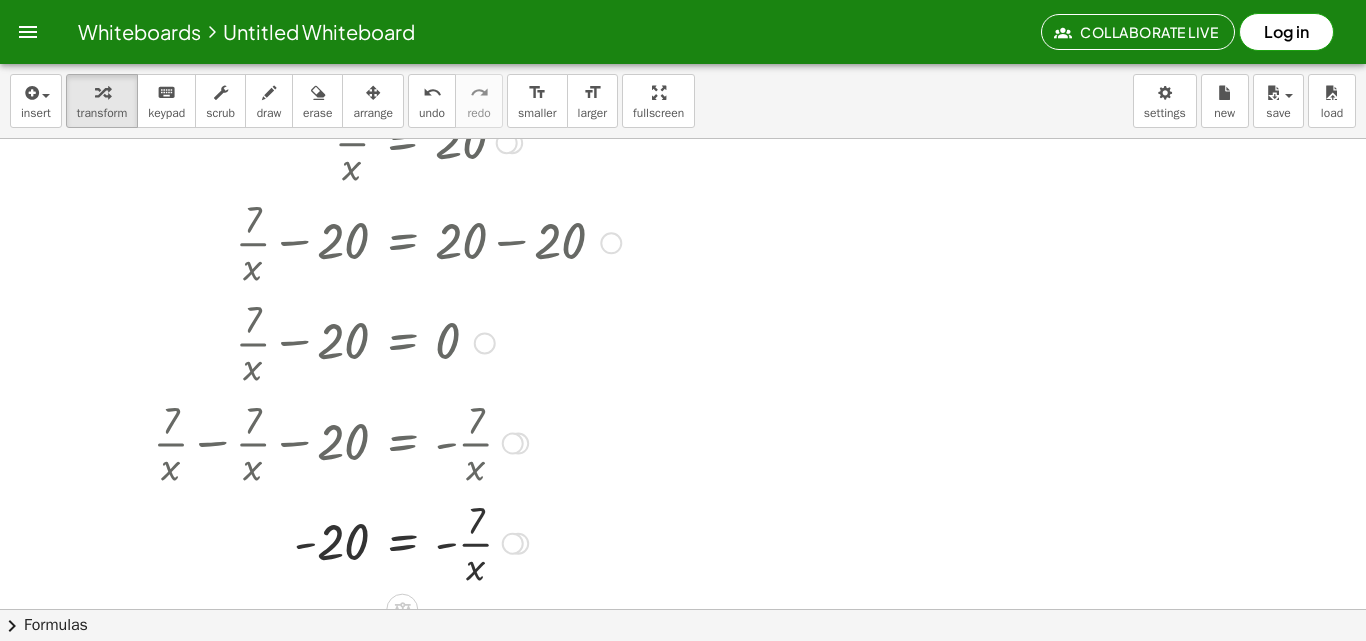 click at bounding box center [387, 542] 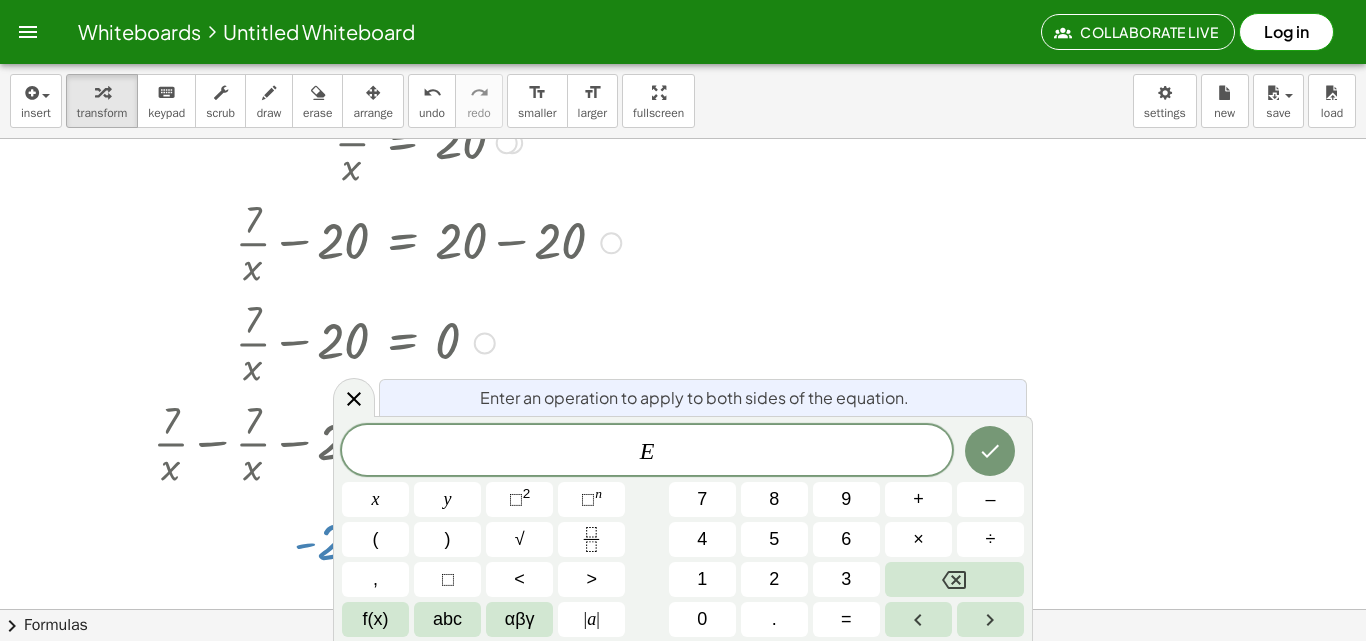 click at bounding box center (387, 542) 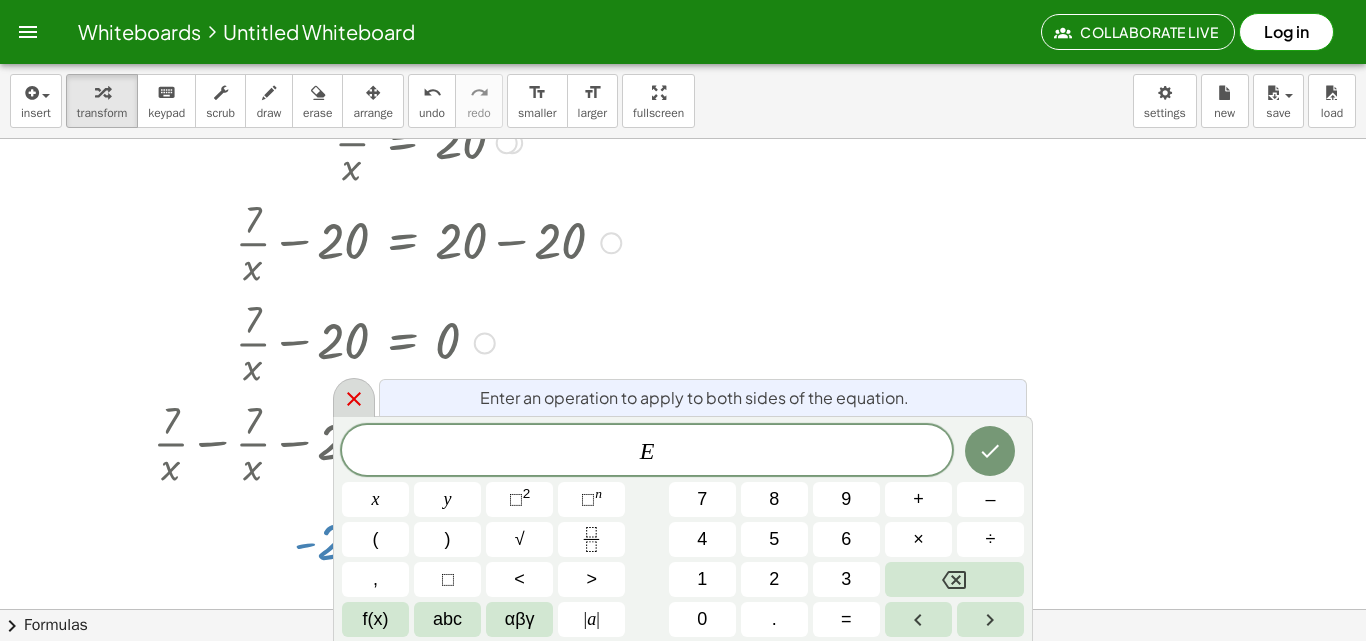 click 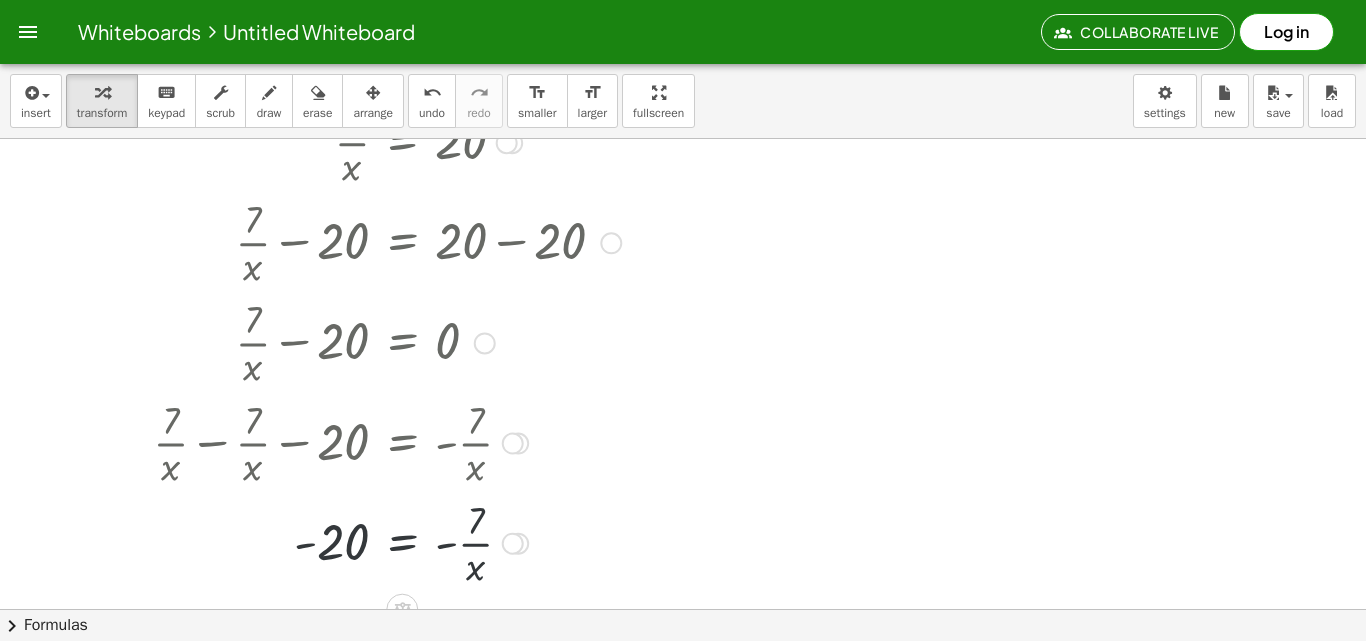 click at bounding box center [387, 542] 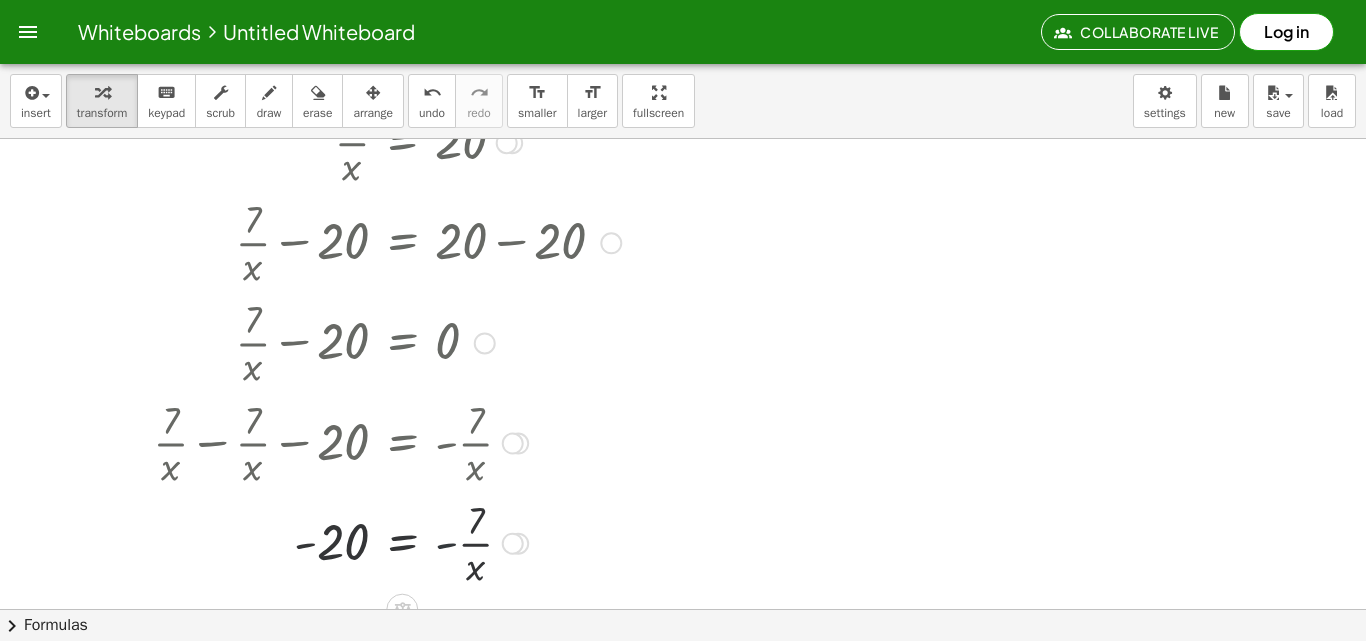 click at bounding box center (387, 542) 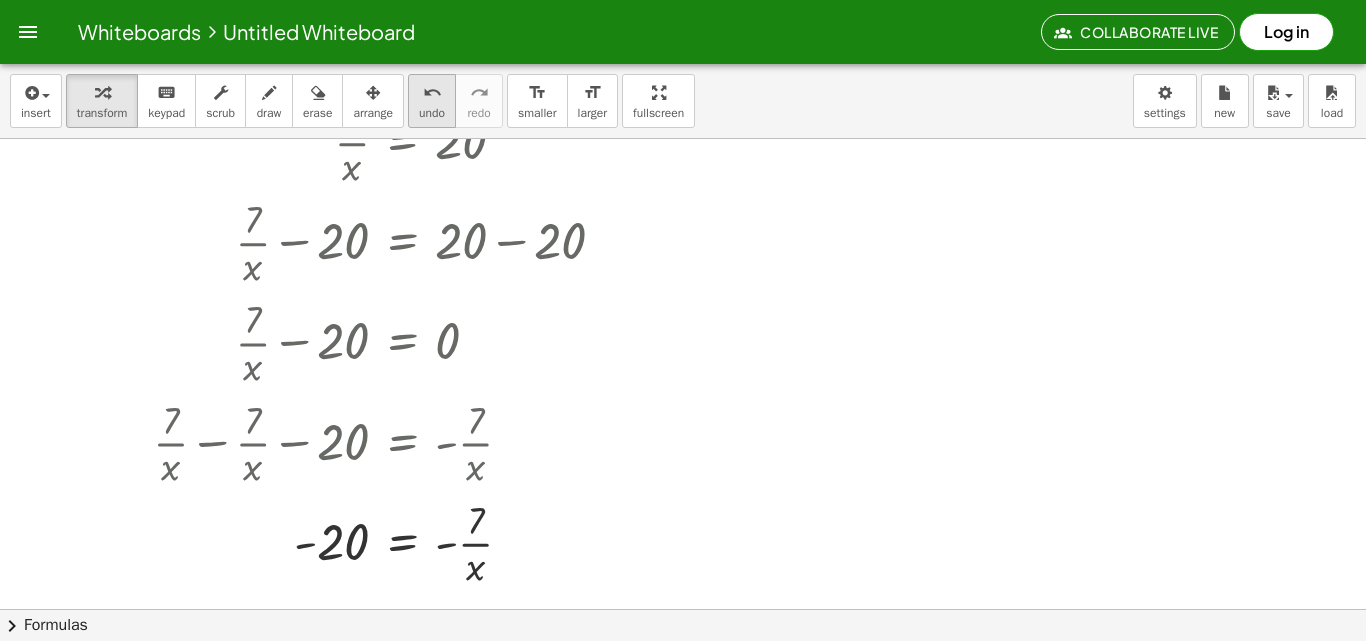 click on "undo" at bounding box center (432, 93) 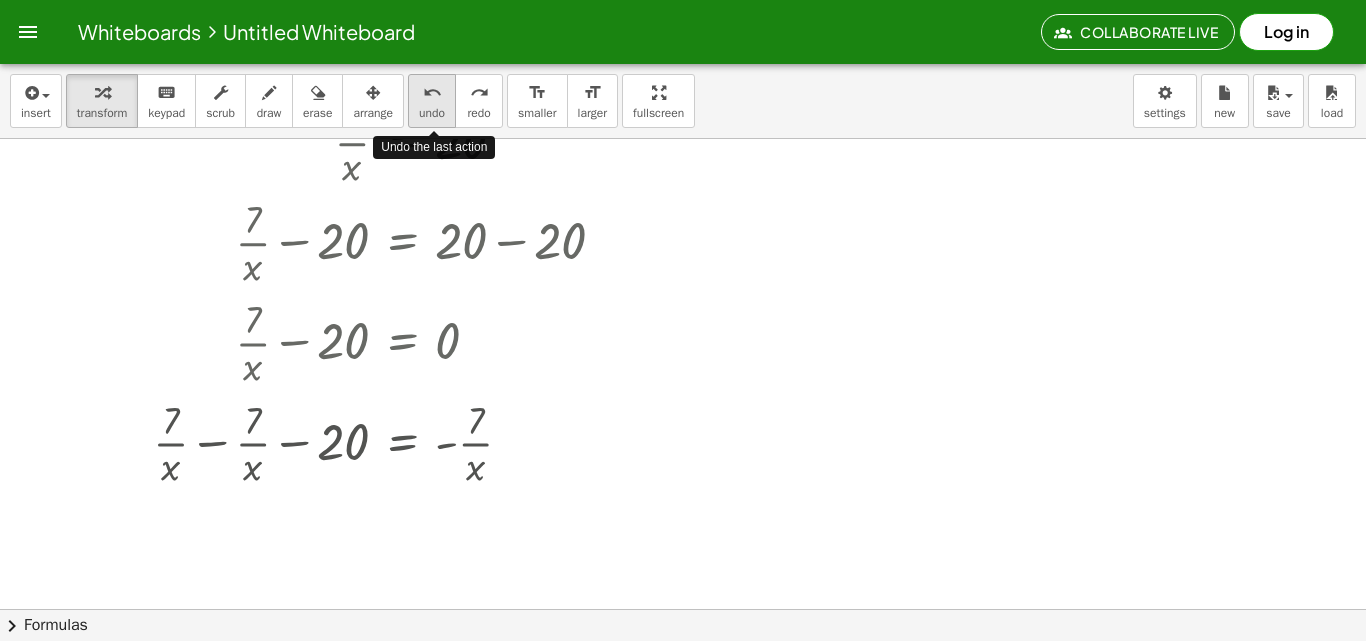 click on "undo" at bounding box center (432, 93) 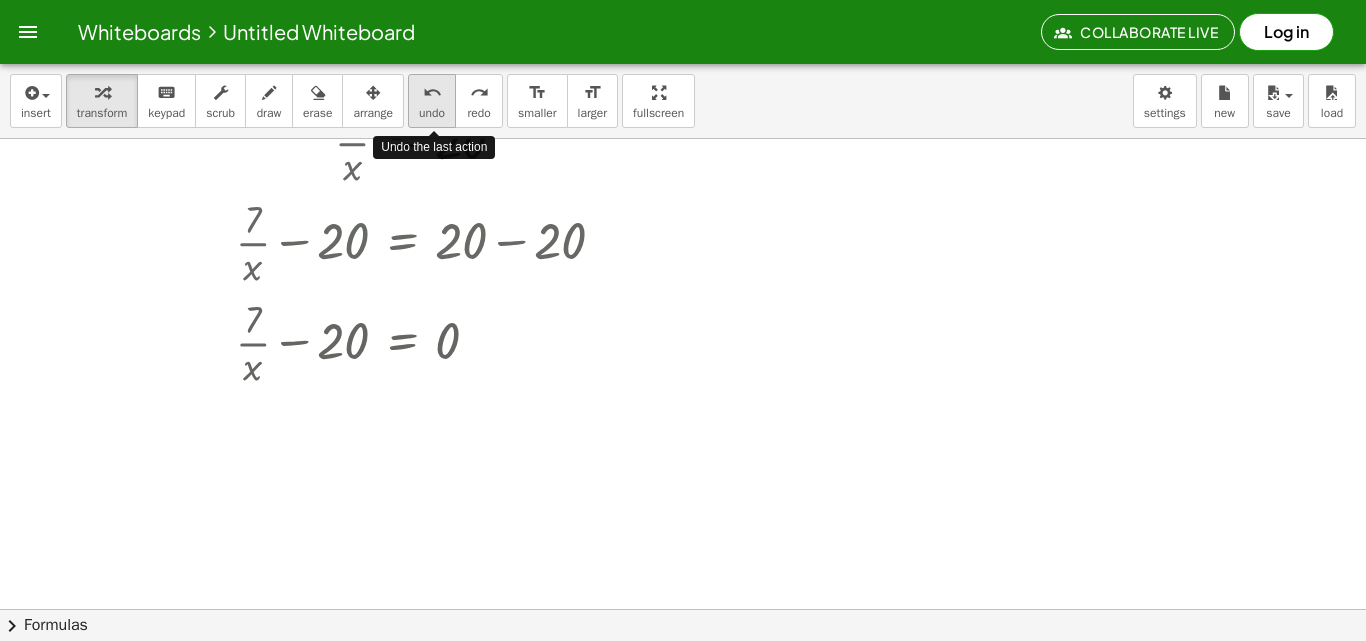 click on "undo" at bounding box center (432, 93) 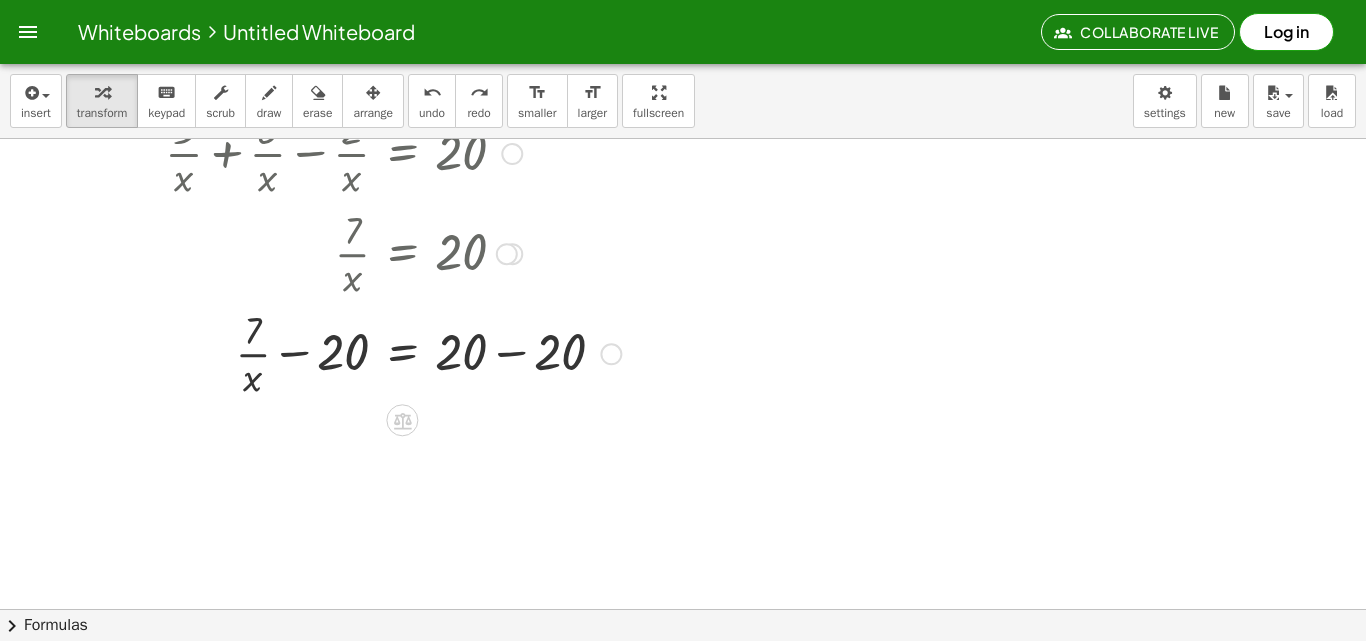 scroll, scrollTop: 0, scrollLeft: 0, axis: both 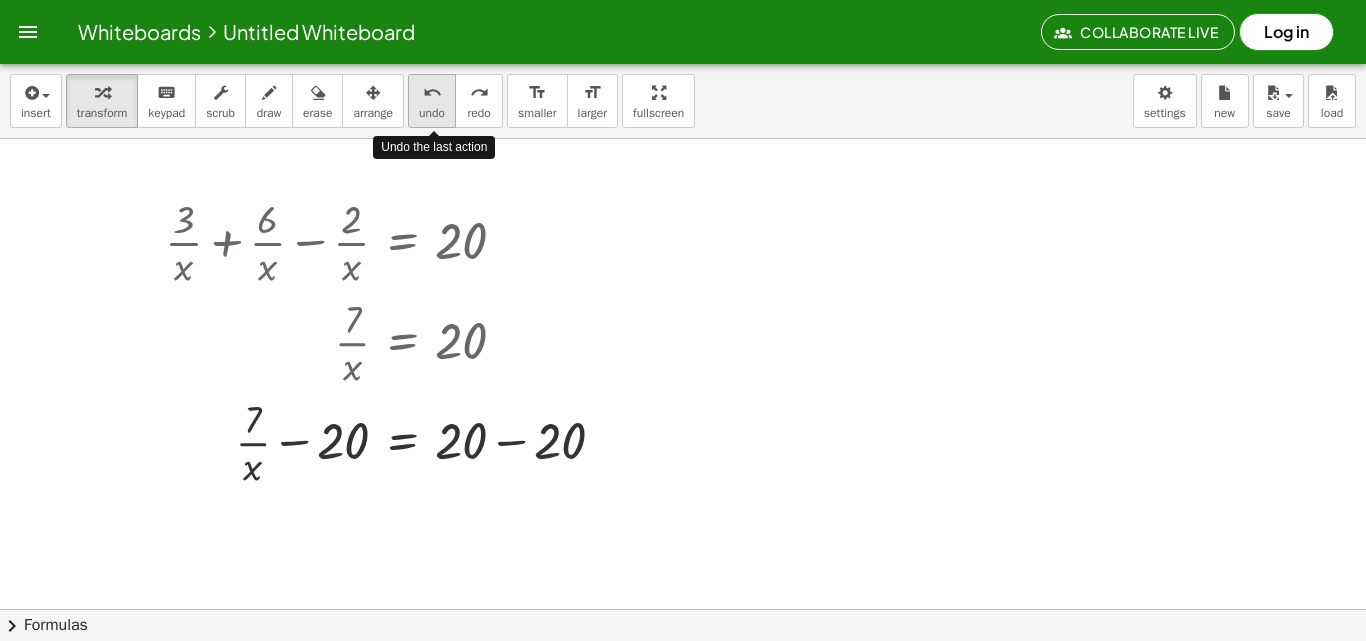 click on "undo" at bounding box center (432, 93) 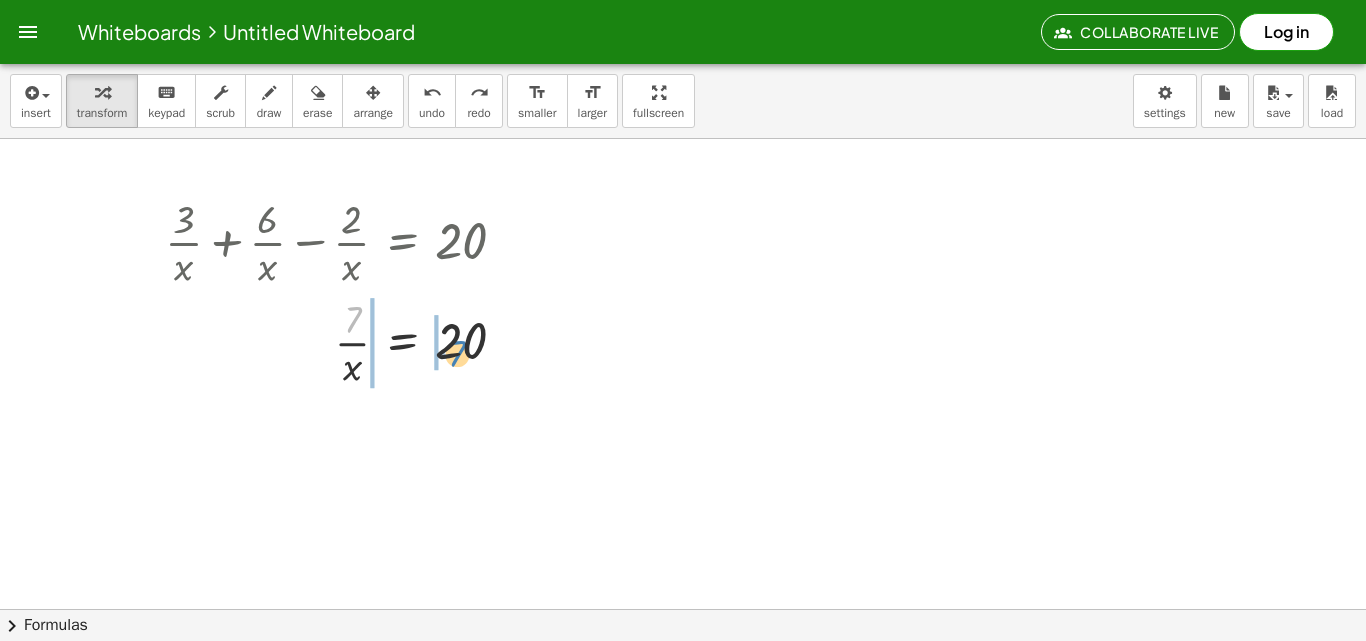 drag, startPoint x: 348, startPoint y: 317, endPoint x: 453, endPoint y: 351, distance: 110.36757 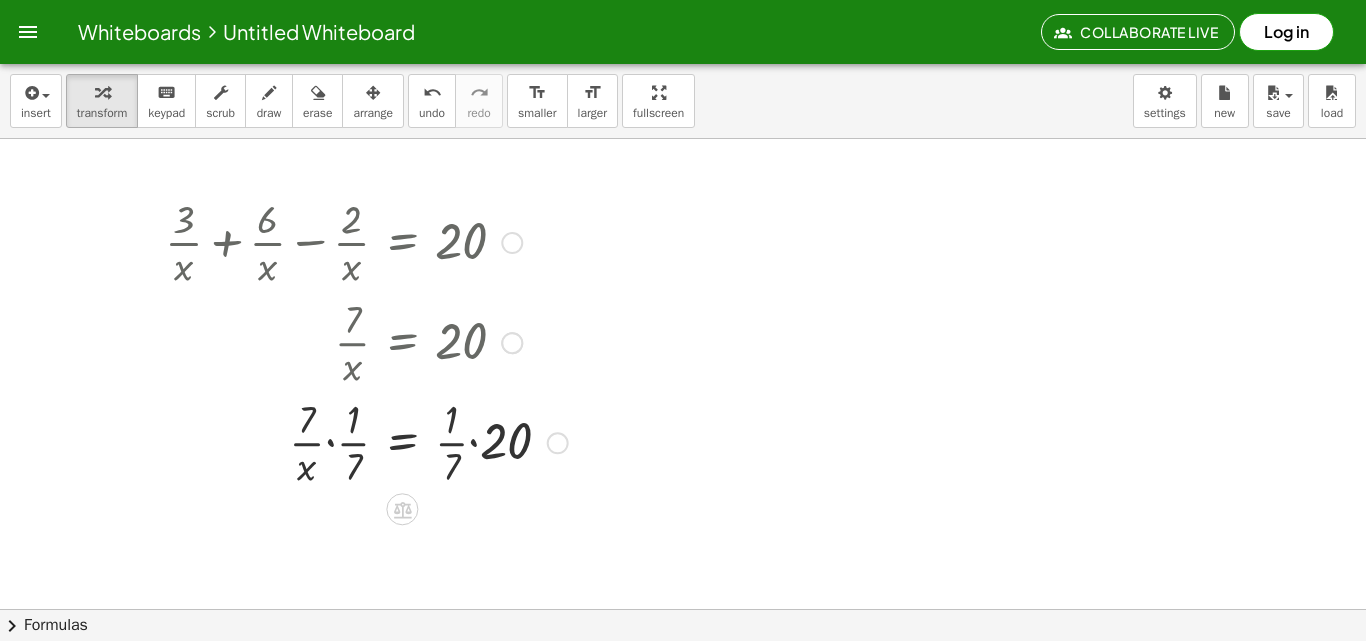 click at bounding box center [366, 441] 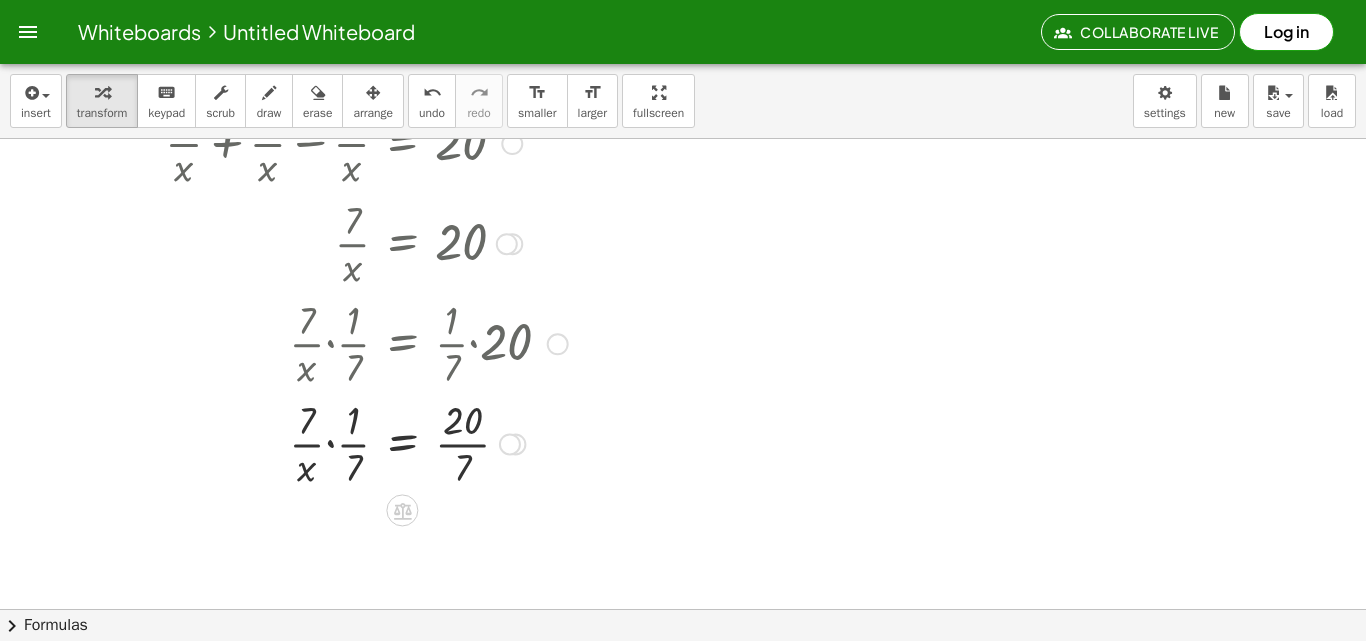 scroll, scrollTop: 100, scrollLeft: 0, axis: vertical 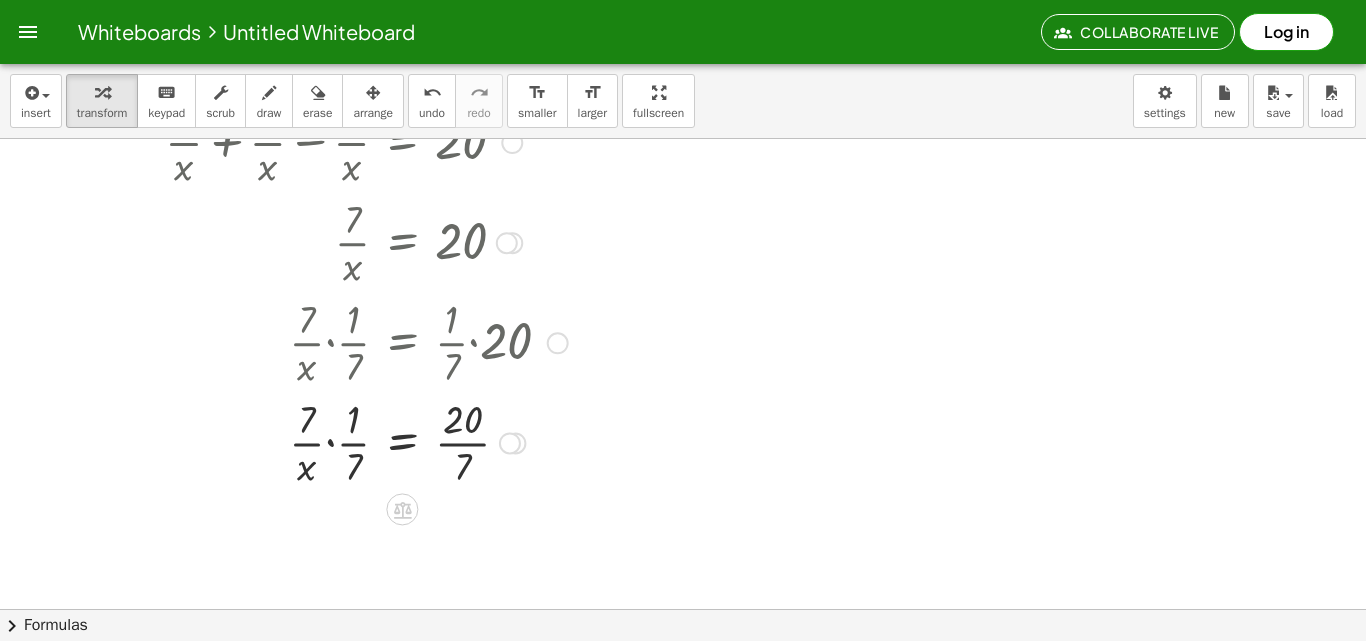 click at bounding box center (366, 441) 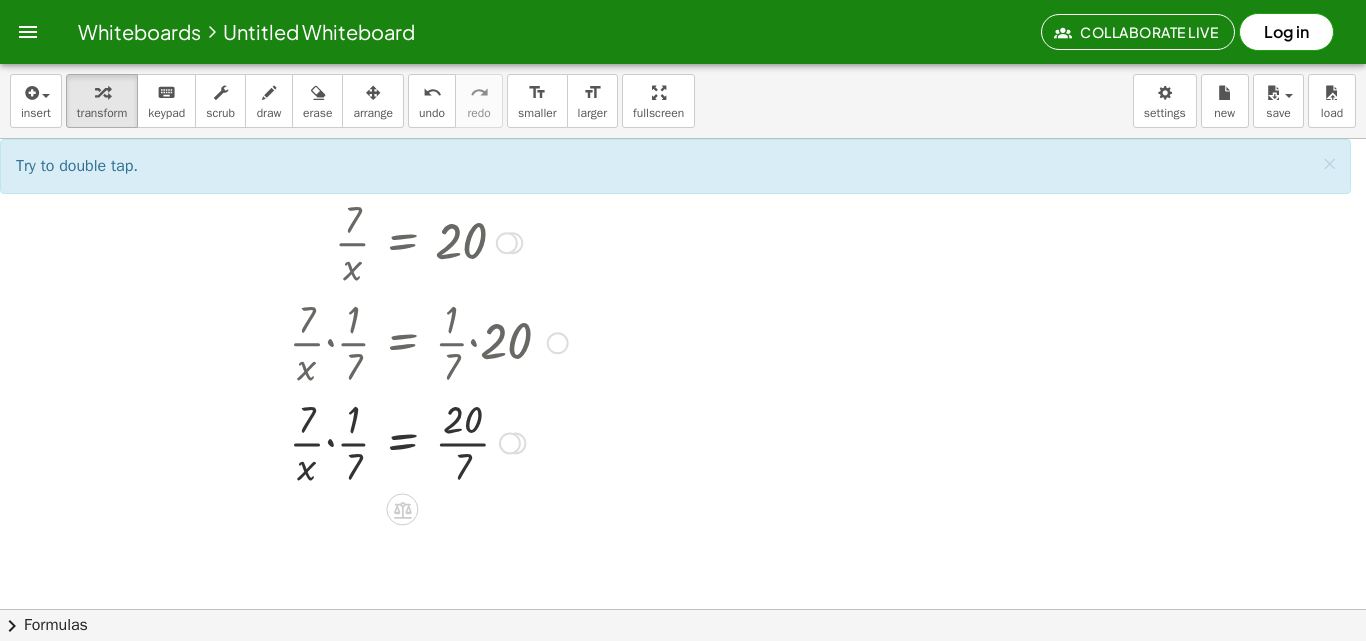 click at bounding box center (366, 441) 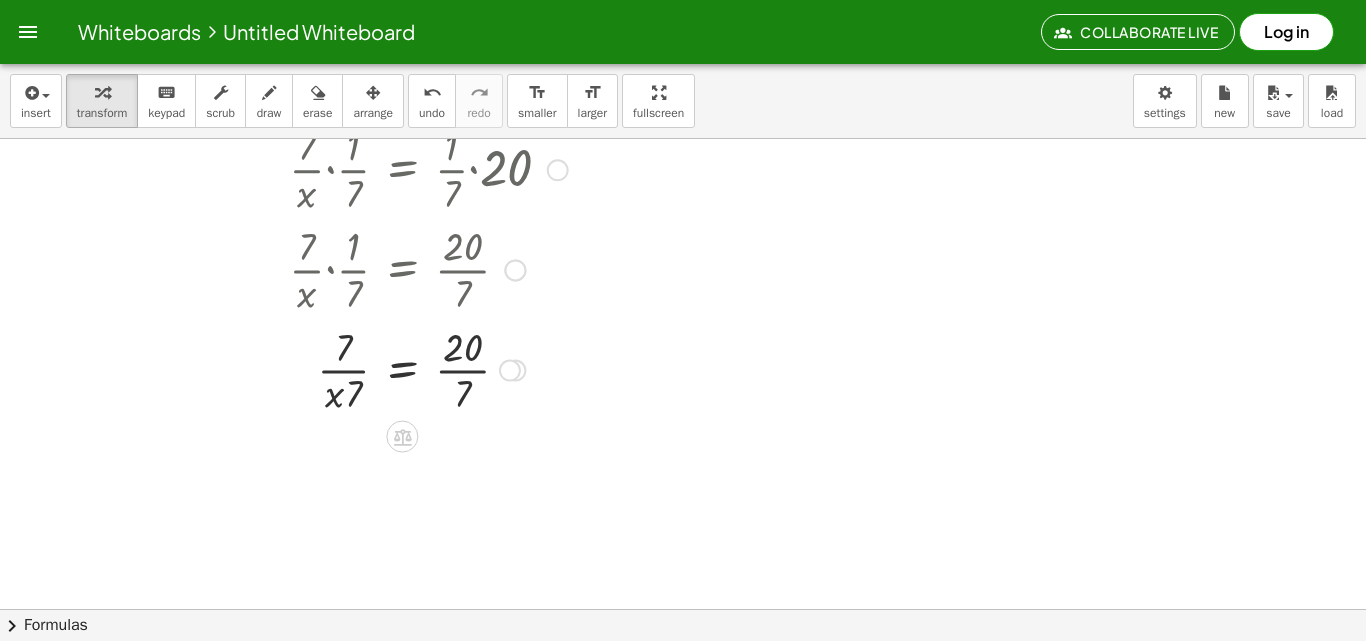scroll, scrollTop: 300, scrollLeft: 0, axis: vertical 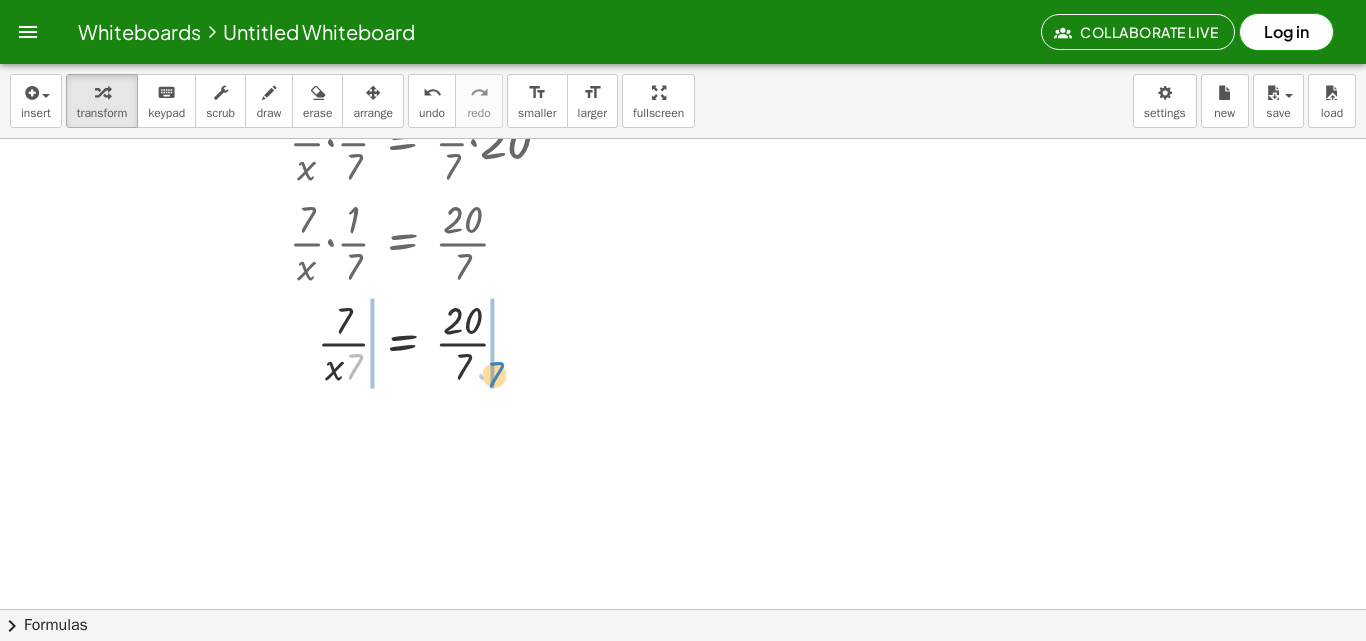 drag, startPoint x: 345, startPoint y: 359, endPoint x: 484, endPoint y: 367, distance: 139.23003 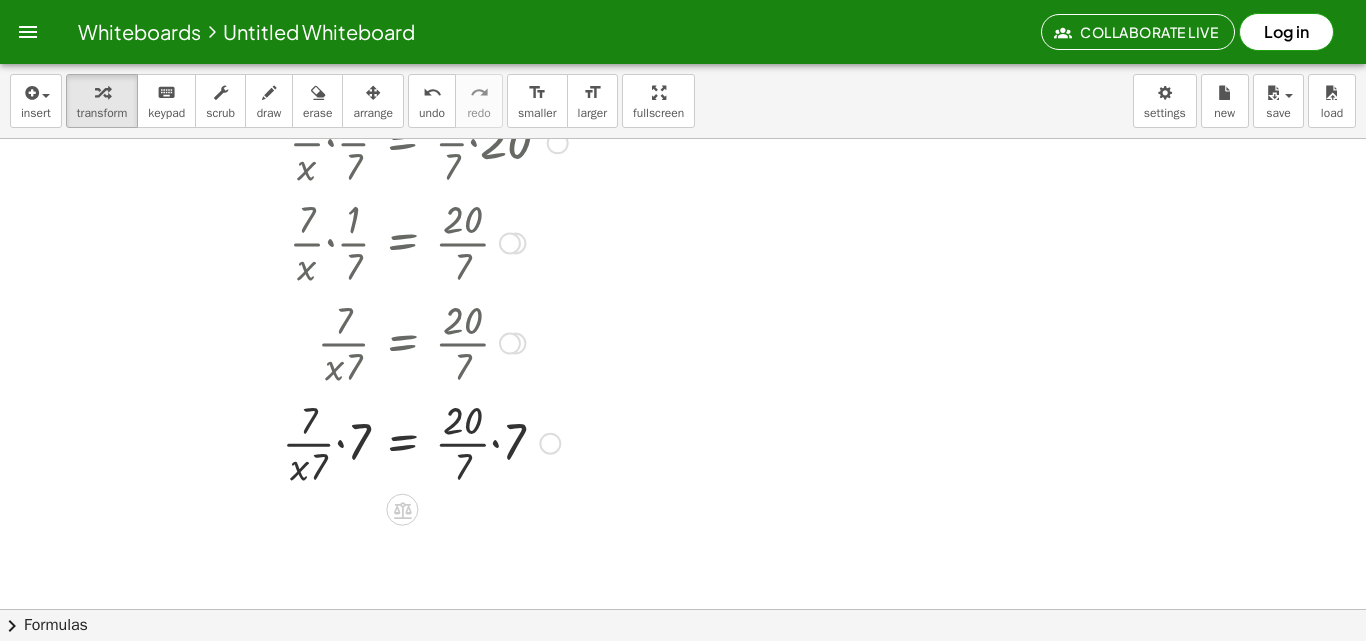 click at bounding box center (366, 442) 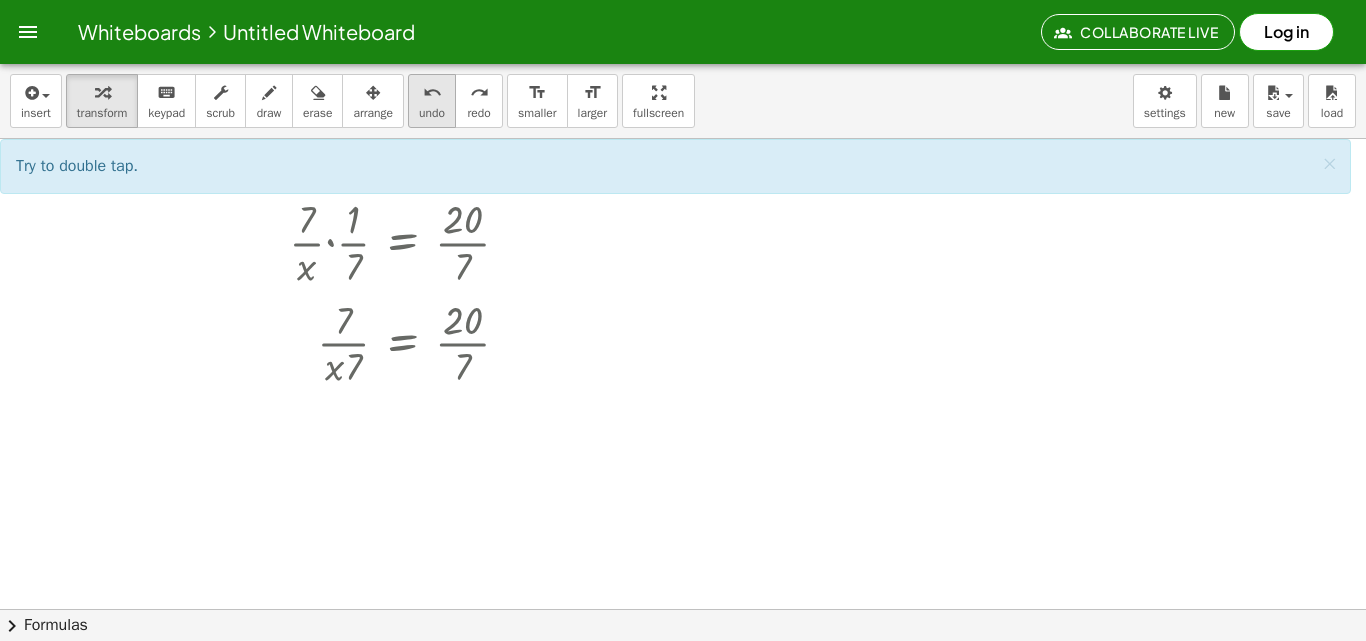 click on "undo" at bounding box center (432, 113) 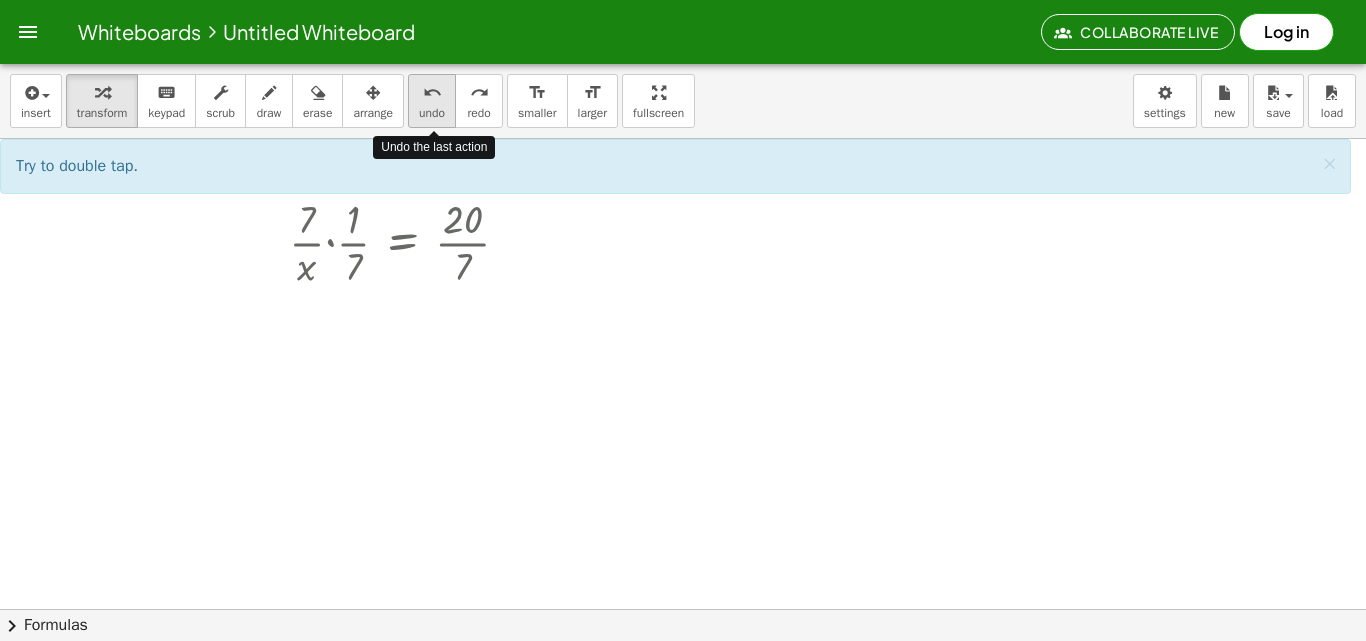 click on "undo" at bounding box center (432, 113) 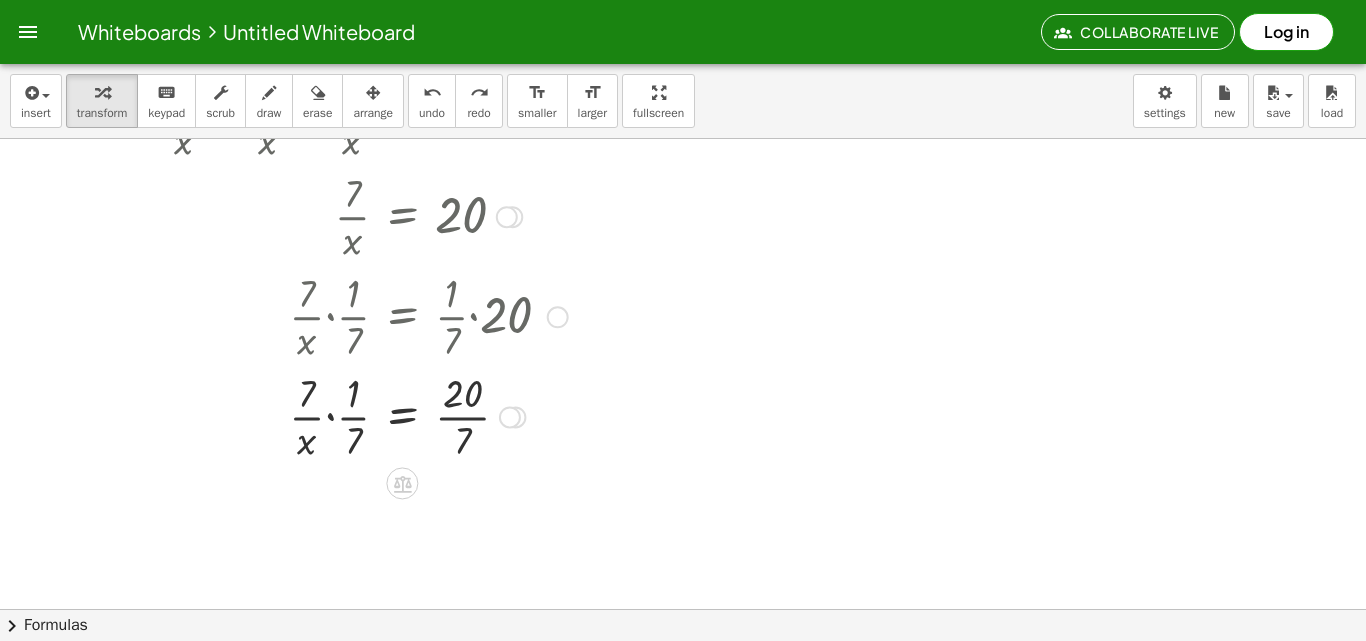 scroll, scrollTop: 0, scrollLeft: 0, axis: both 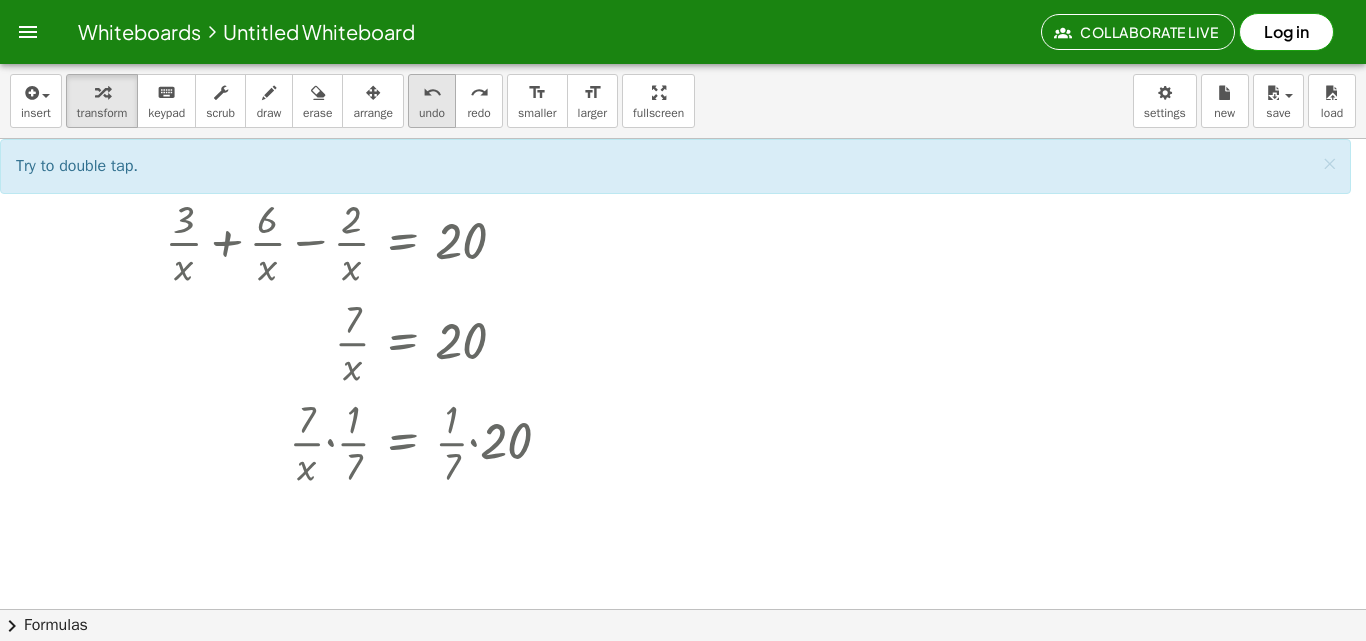 click on "undo" at bounding box center [432, 113] 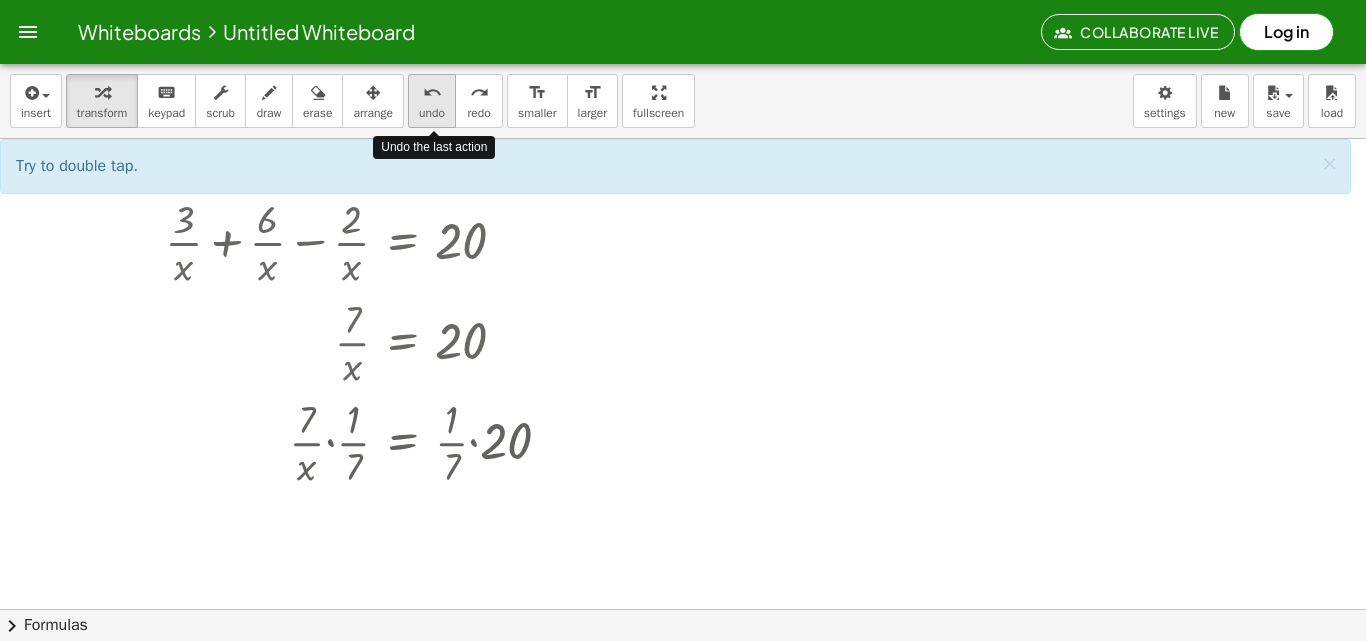 click on "undo" at bounding box center [432, 113] 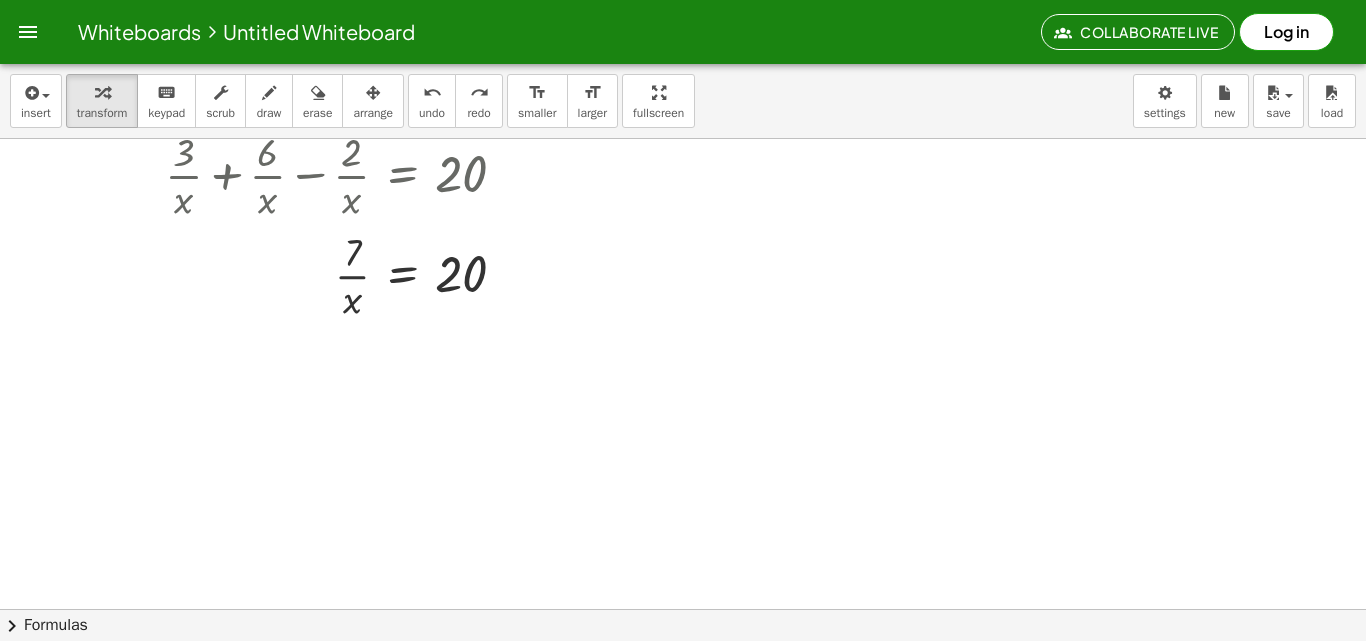 scroll, scrollTop: 0, scrollLeft: 0, axis: both 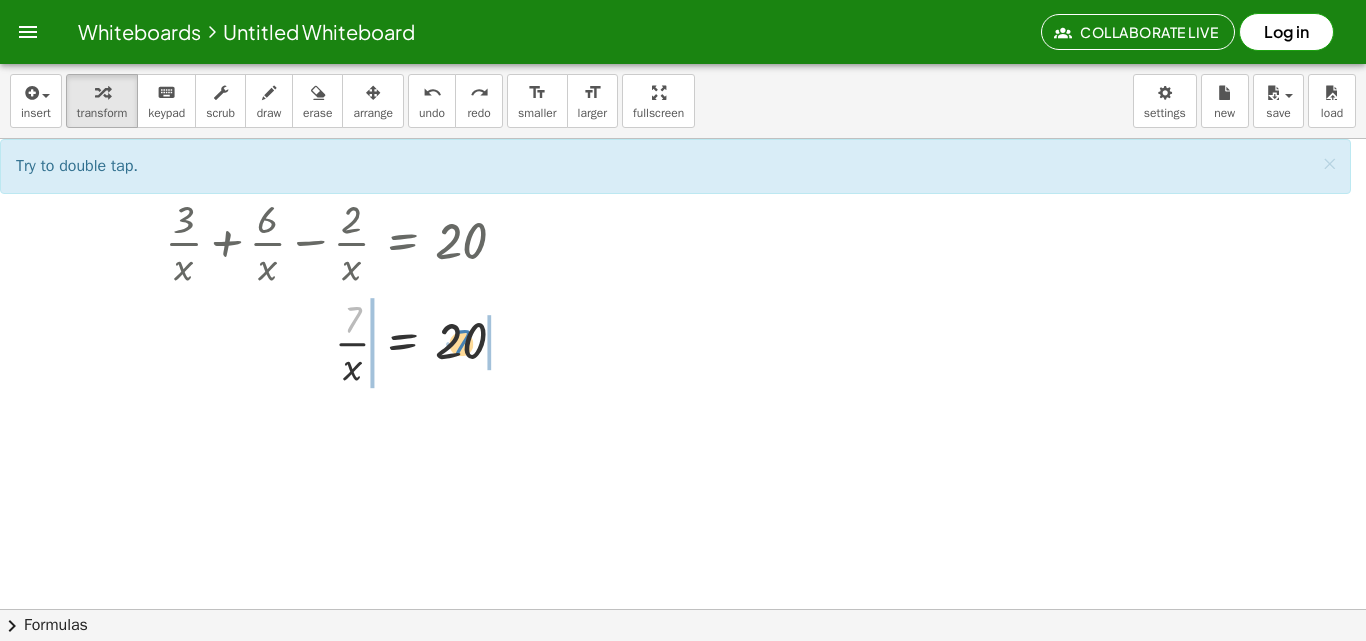 drag, startPoint x: 346, startPoint y: 326, endPoint x: 455, endPoint y: 350, distance: 111.61093 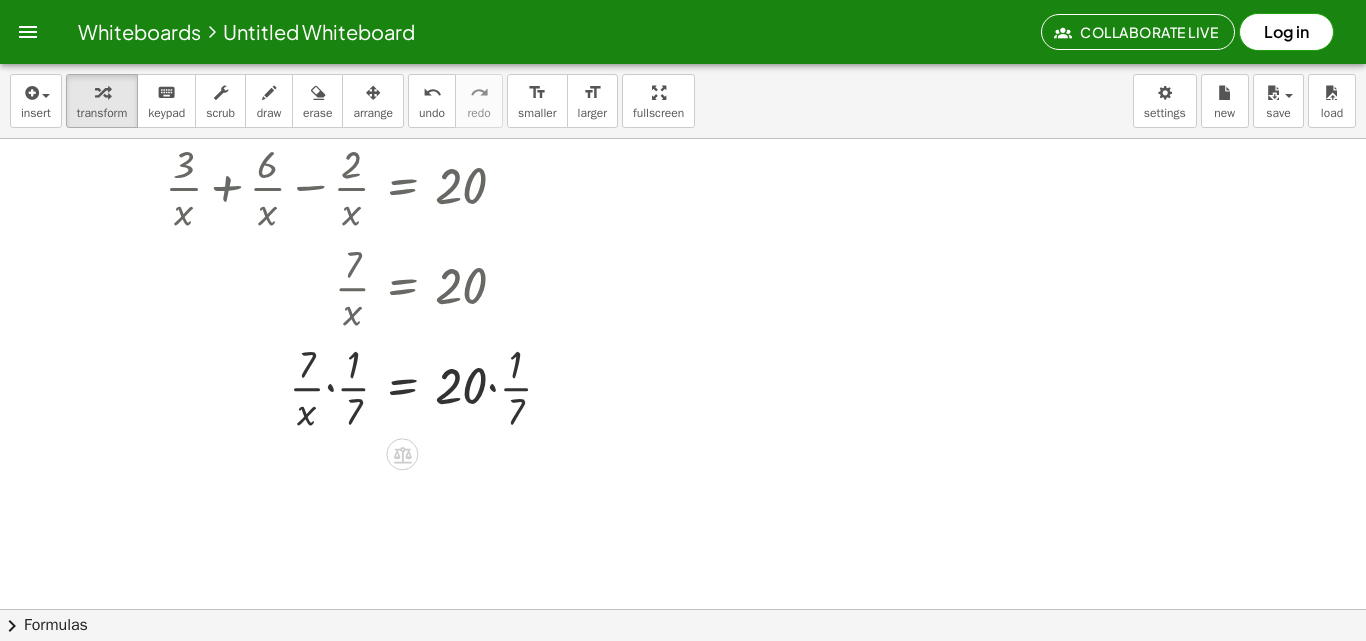 scroll, scrollTop: 100, scrollLeft: 0, axis: vertical 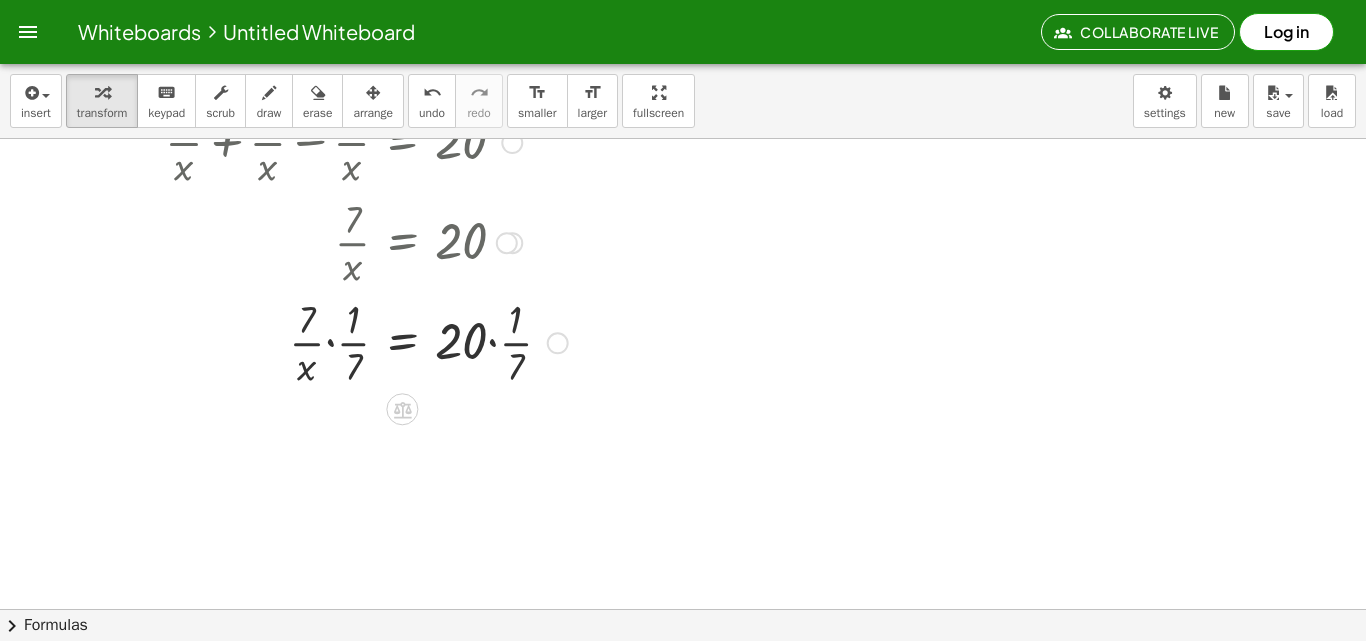 click at bounding box center (366, 341) 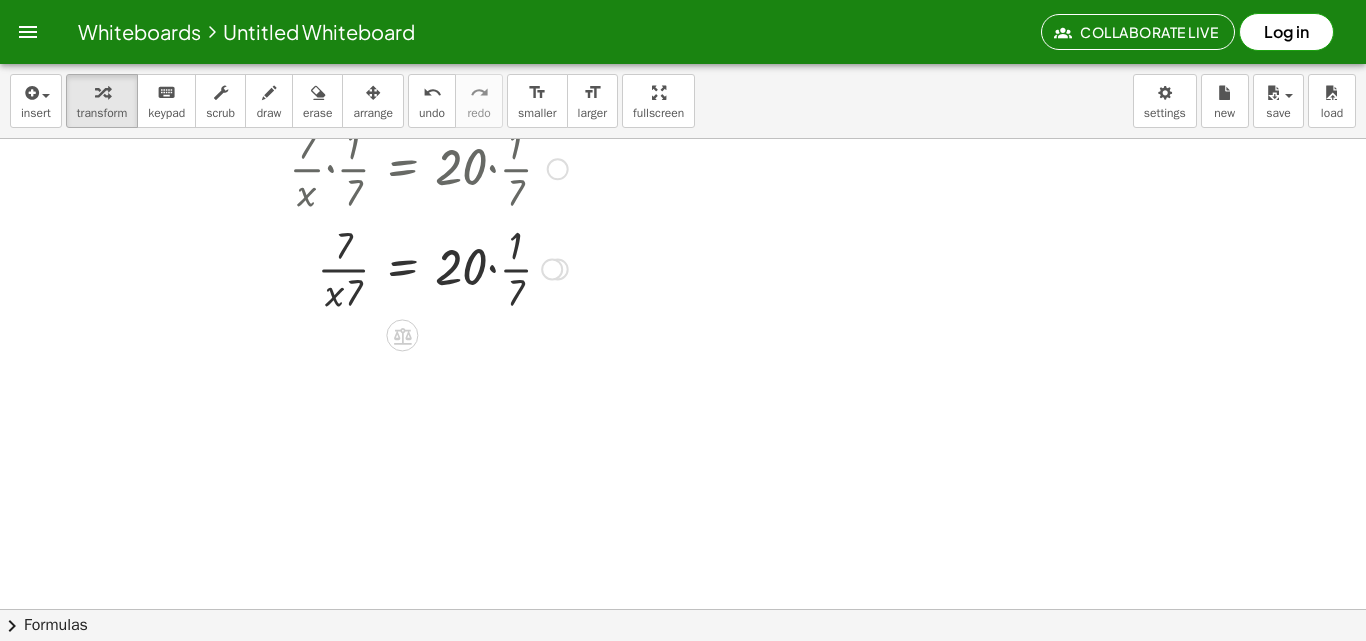scroll, scrollTop: 300, scrollLeft: 0, axis: vertical 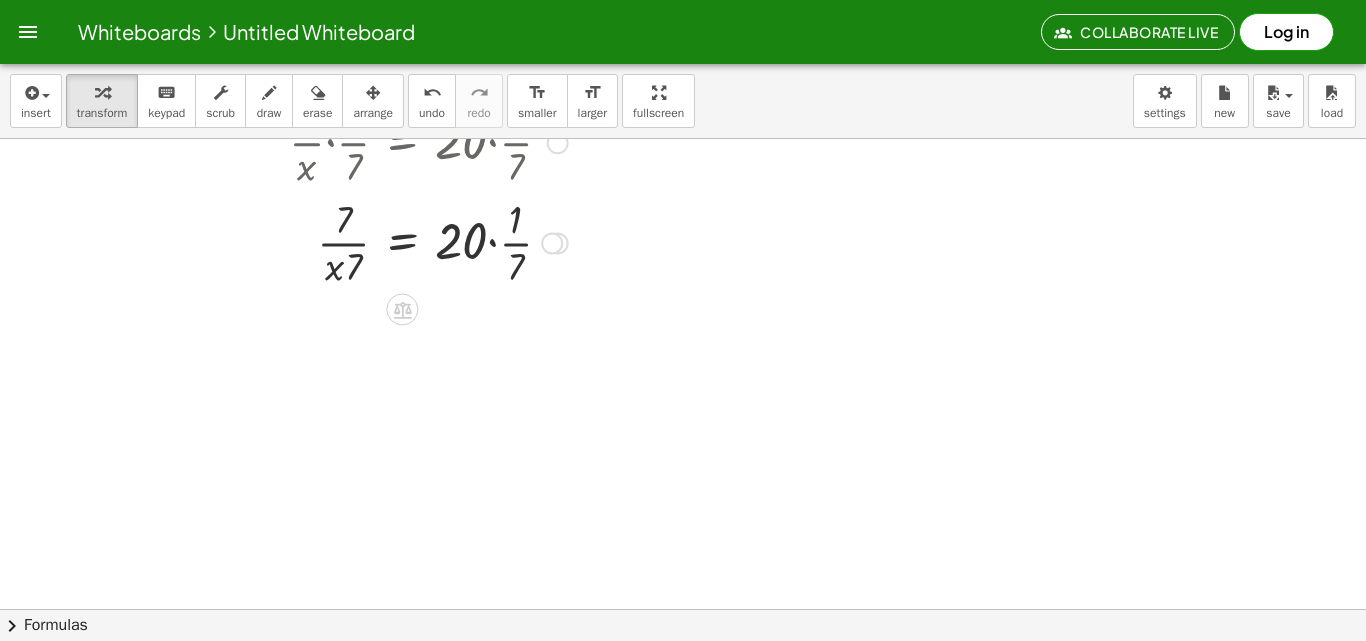 click at bounding box center (366, 241) 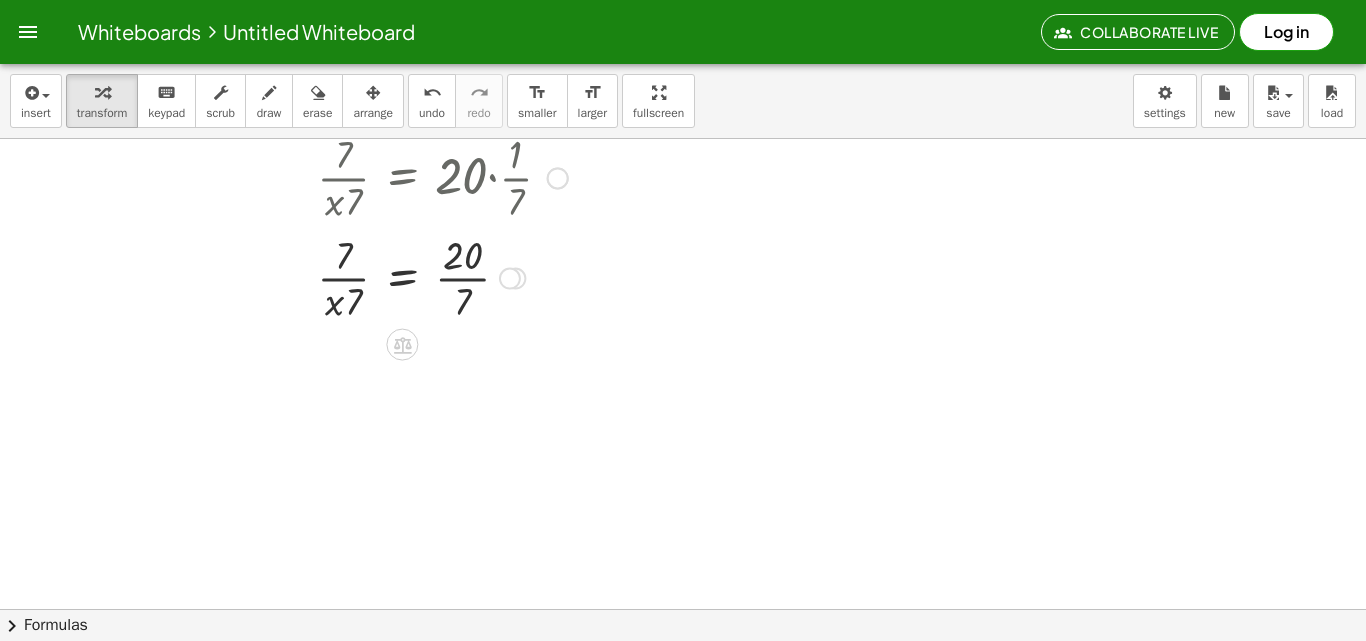 scroll, scrollTop: 400, scrollLeft: 0, axis: vertical 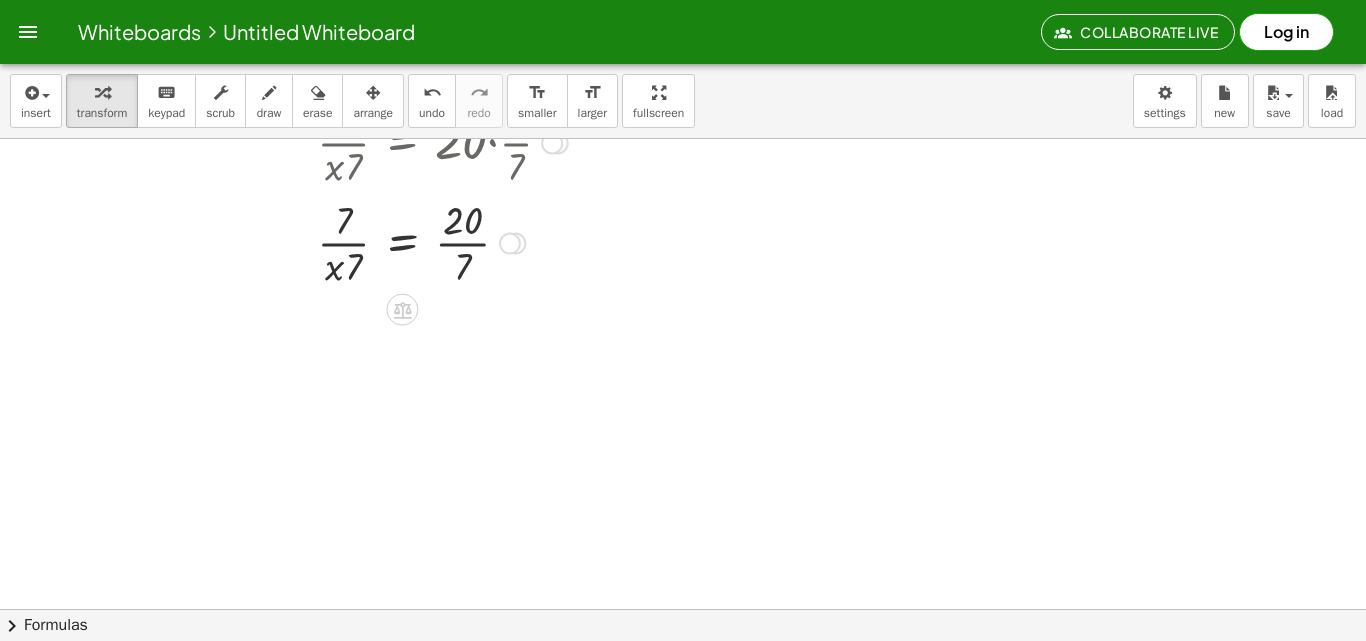 drag, startPoint x: 340, startPoint y: 265, endPoint x: 353, endPoint y: 256, distance: 15.811388 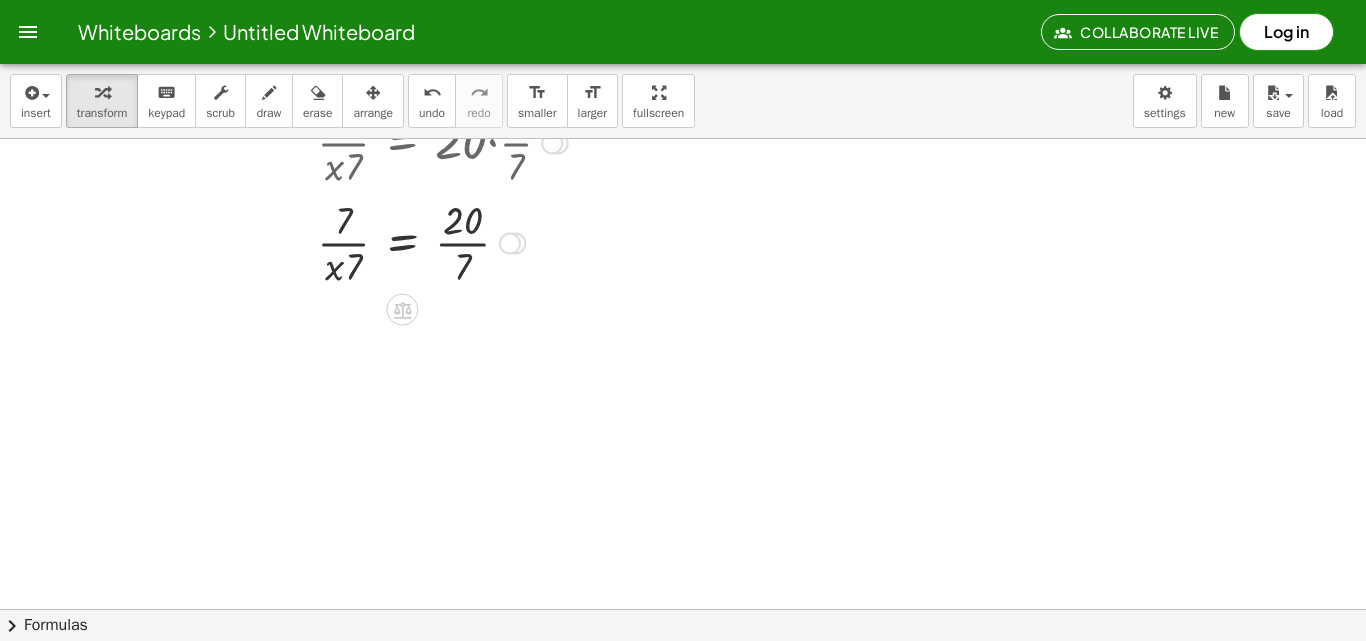 click at bounding box center (366, 242) 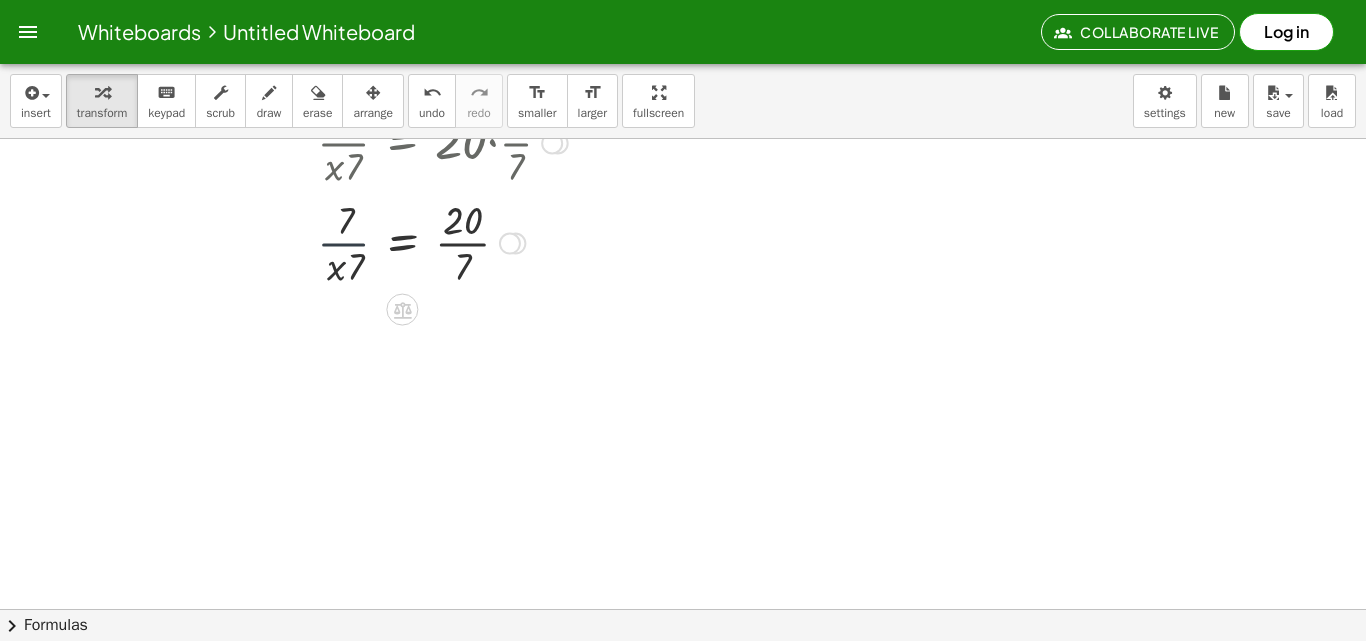 click at bounding box center (366, 242) 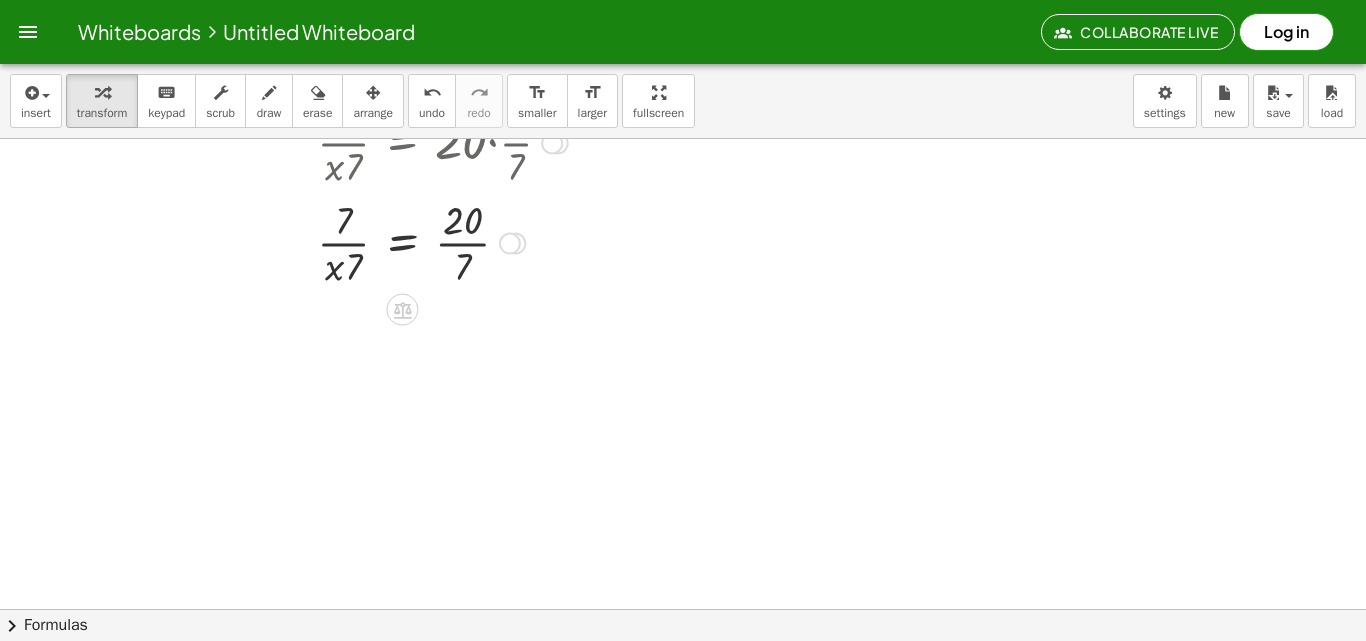 click at bounding box center (366, 242) 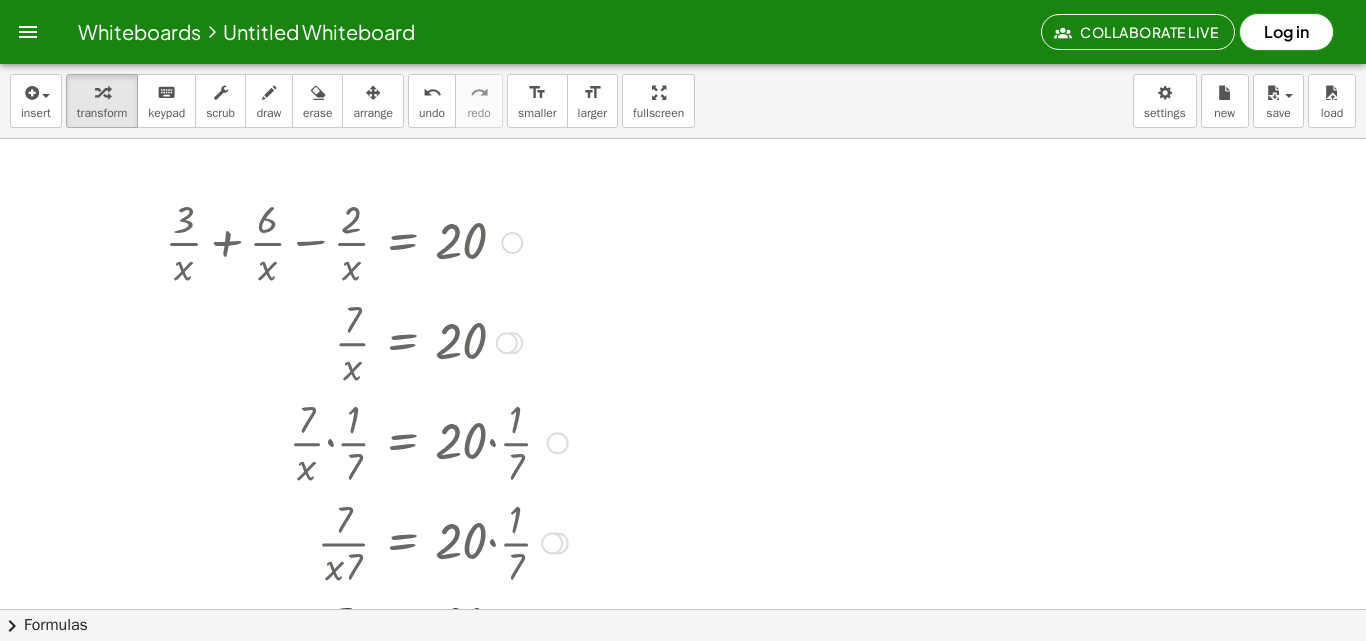 scroll, scrollTop: 300, scrollLeft: 0, axis: vertical 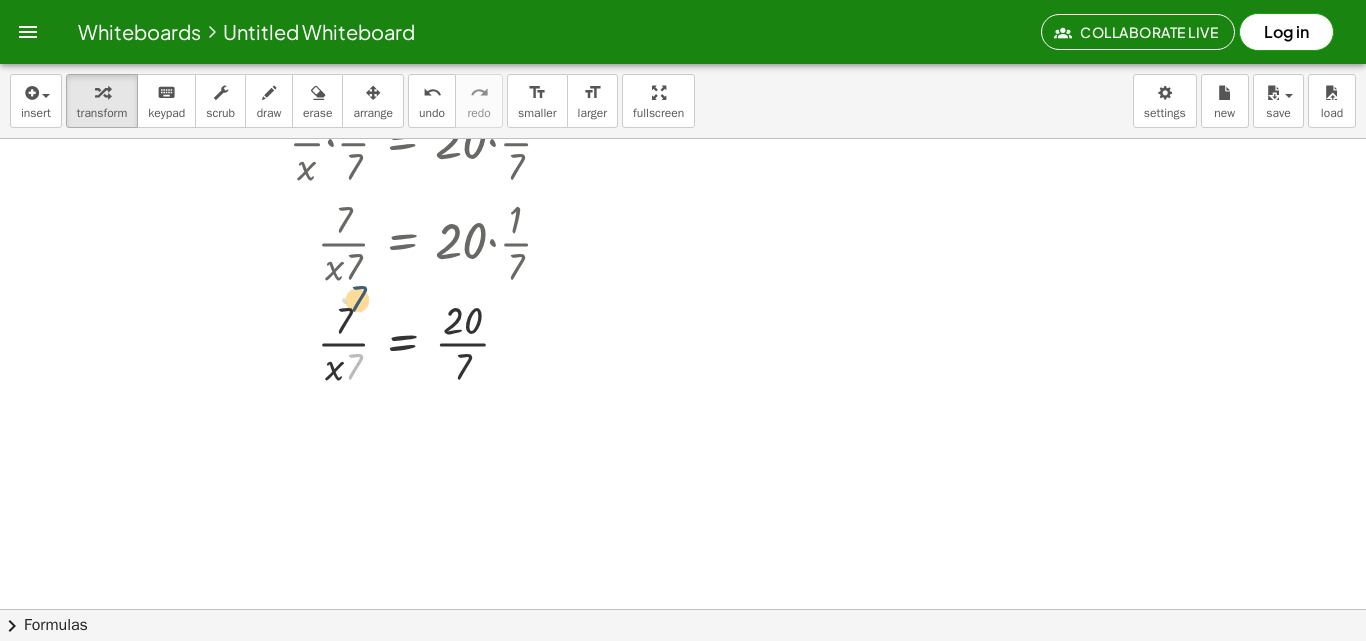 drag, startPoint x: 356, startPoint y: 366, endPoint x: 374, endPoint y: 326, distance: 43.863426 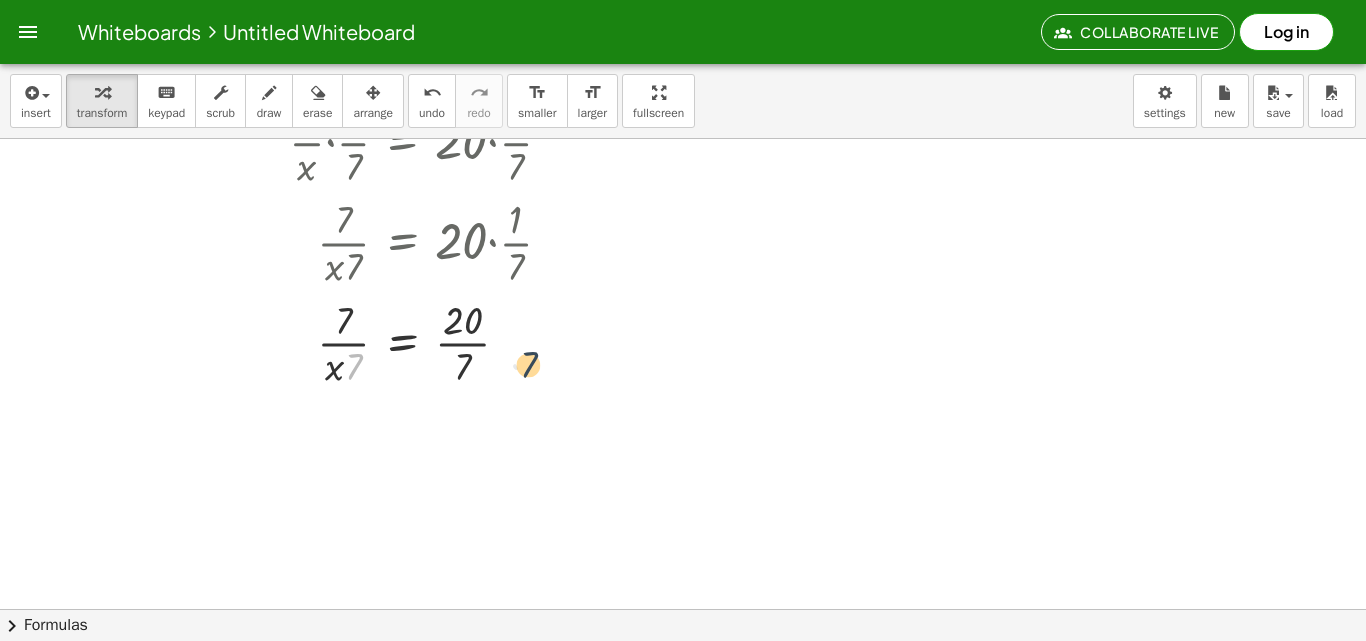 drag, startPoint x: 349, startPoint y: 369, endPoint x: 532, endPoint y: 367, distance: 183.01093 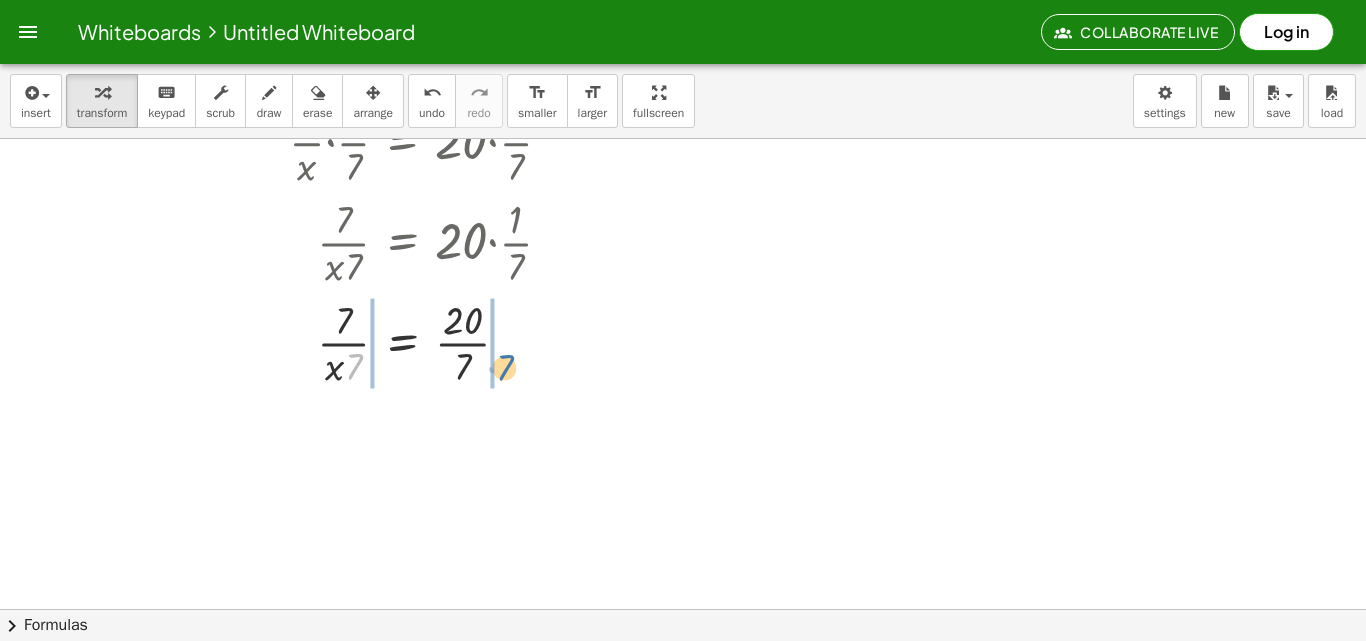 drag, startPoint x: 350, startPoint y: 374, endPoint x: 464, endPoint y: 375, distance: 114.00439 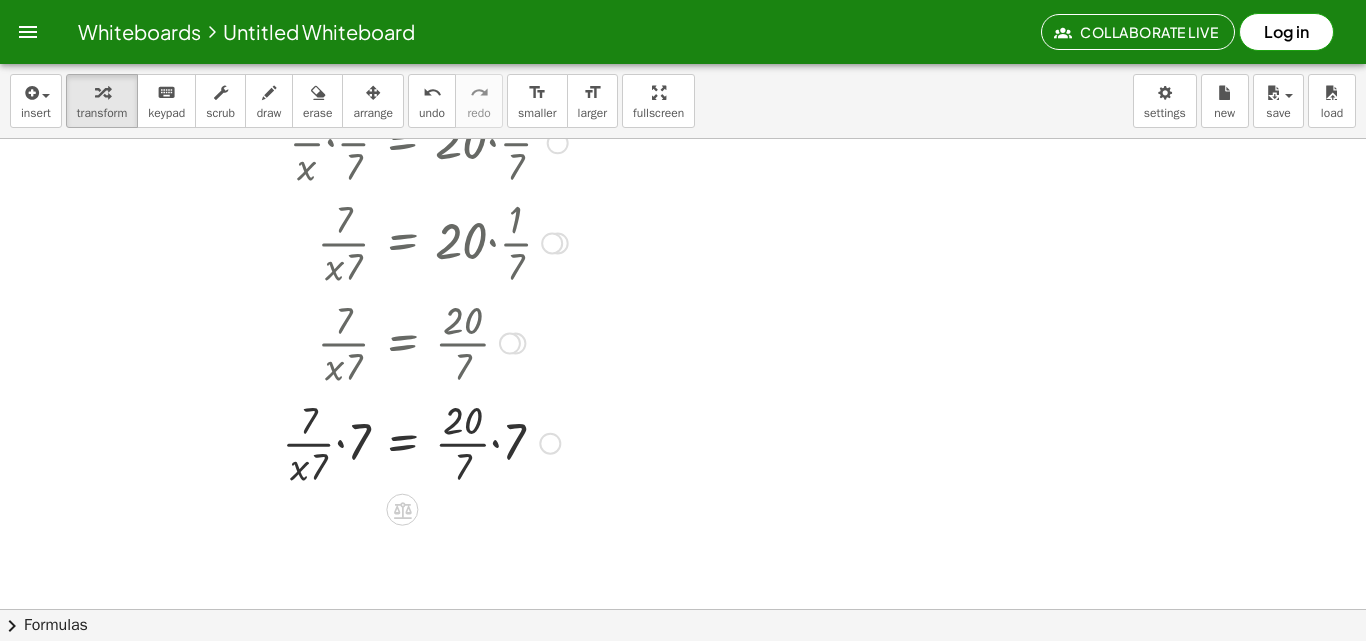 drag, startPoint x: 497, startPoint y: 435, endPoint x: 486, endPoint y: 448, distance: 17.029387 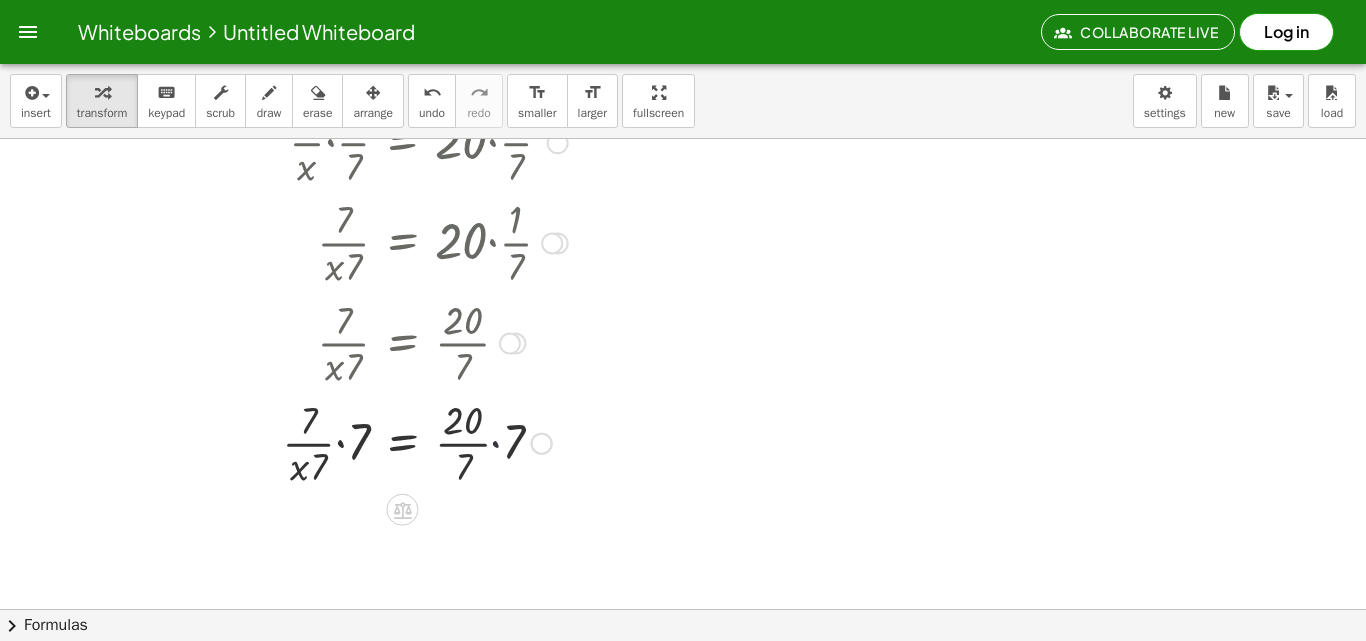 click at bounding box center [366, 442] 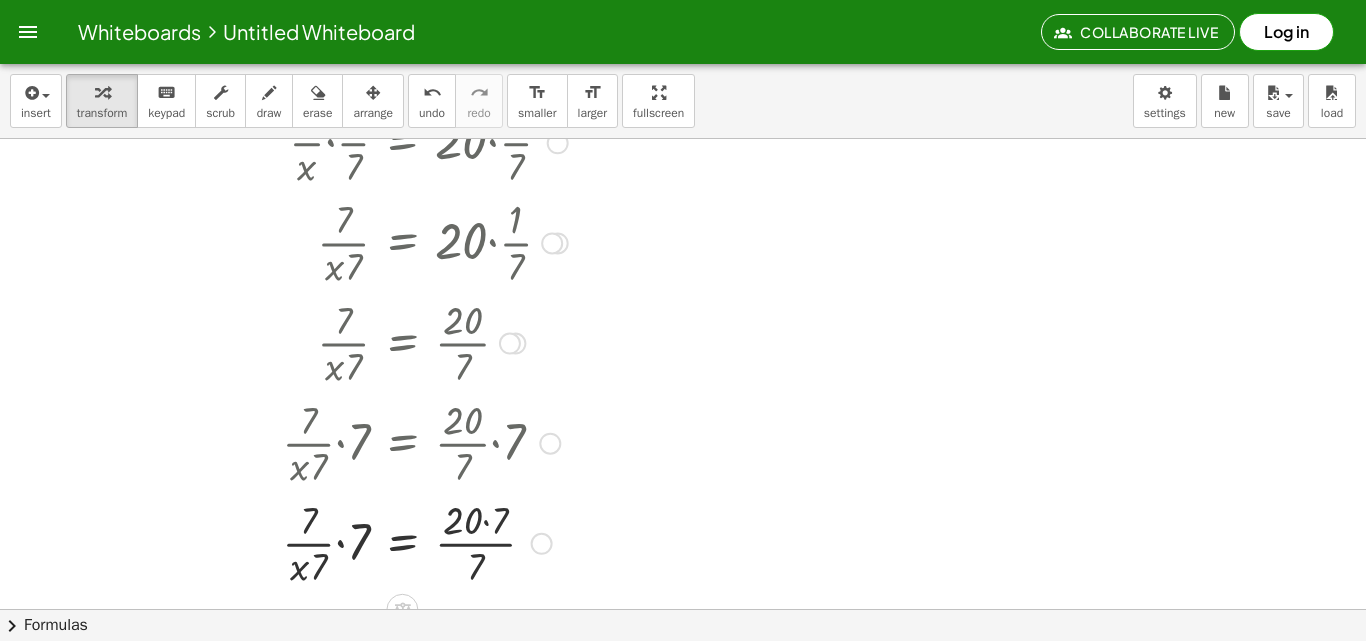 click at bounding box center [366, 542] 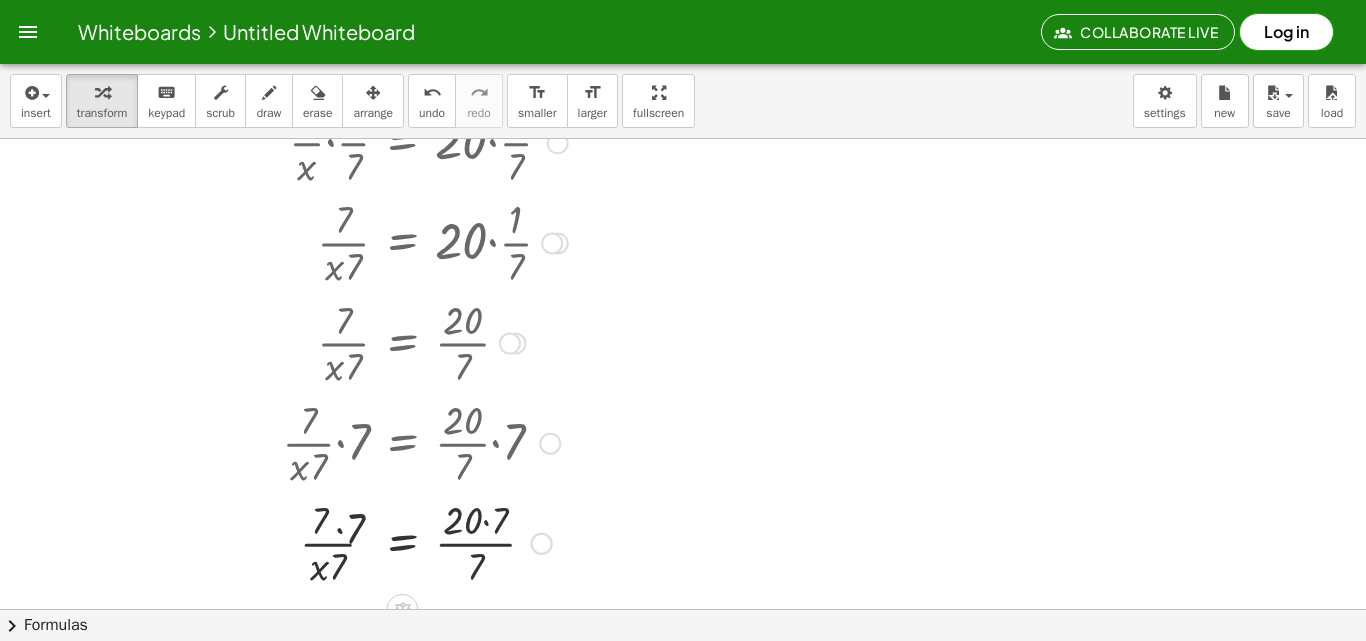 scroll, scrollTop: 400, scrollLeft: 0, axis: vertical 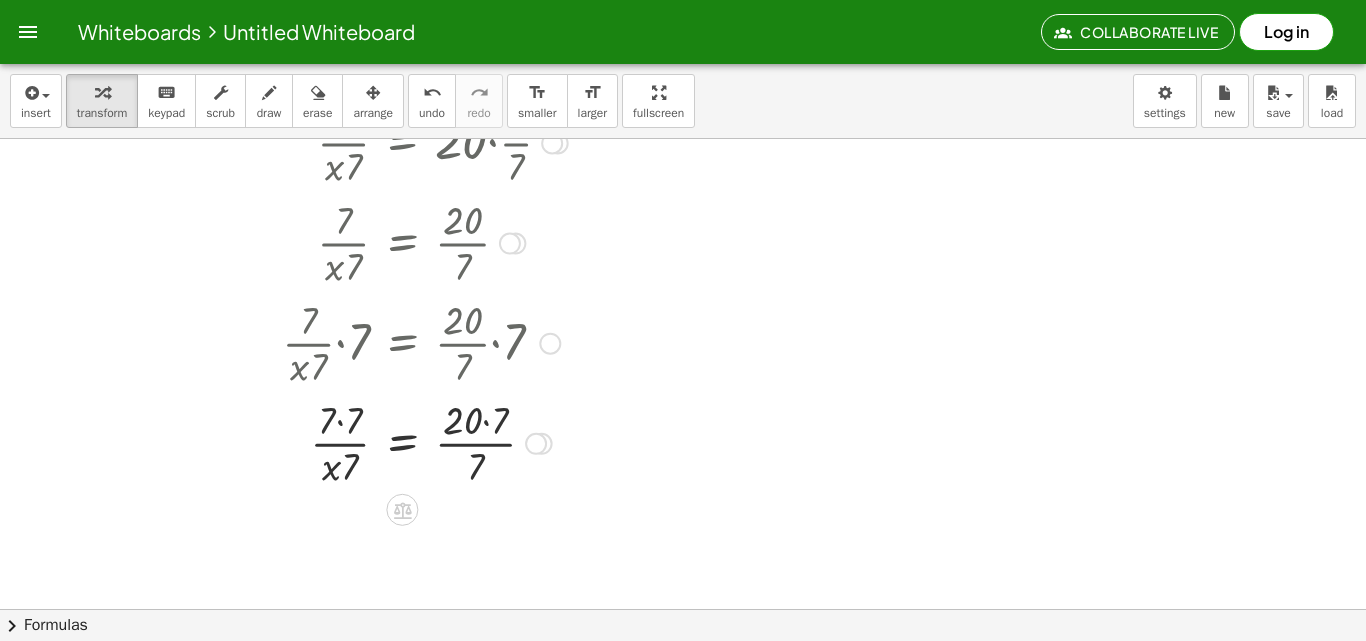 click at bounding box center (366, 442) 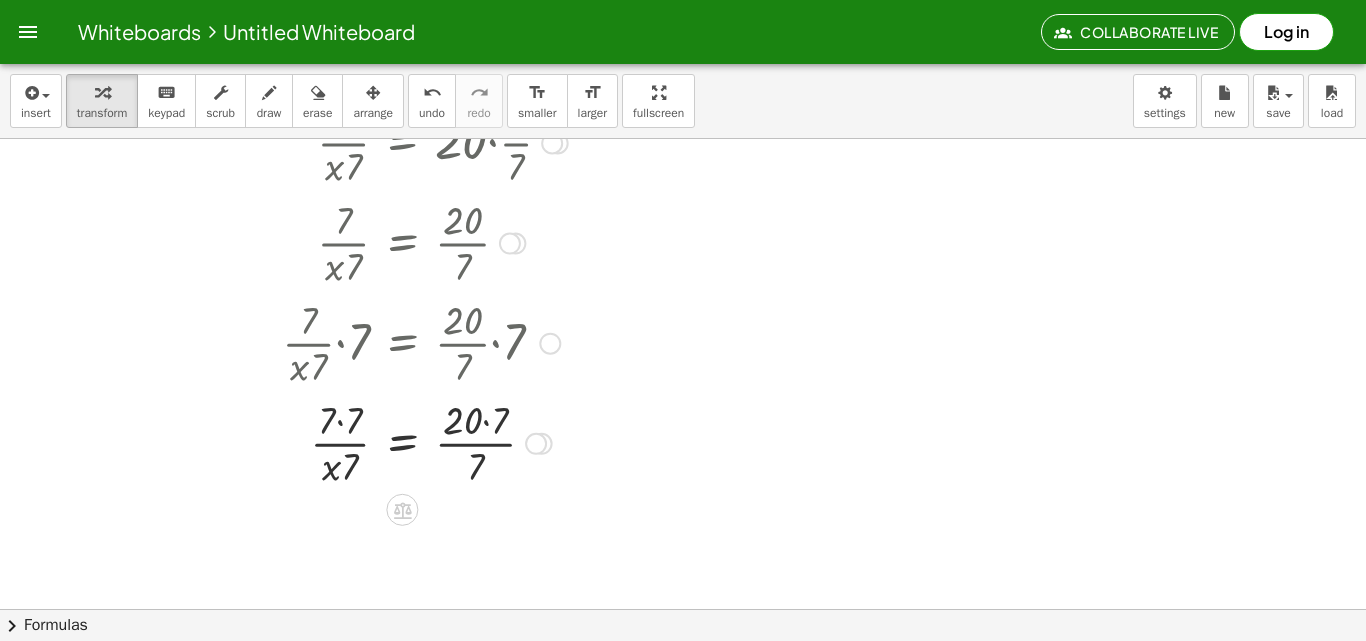 click at bounding box center [366, 442] 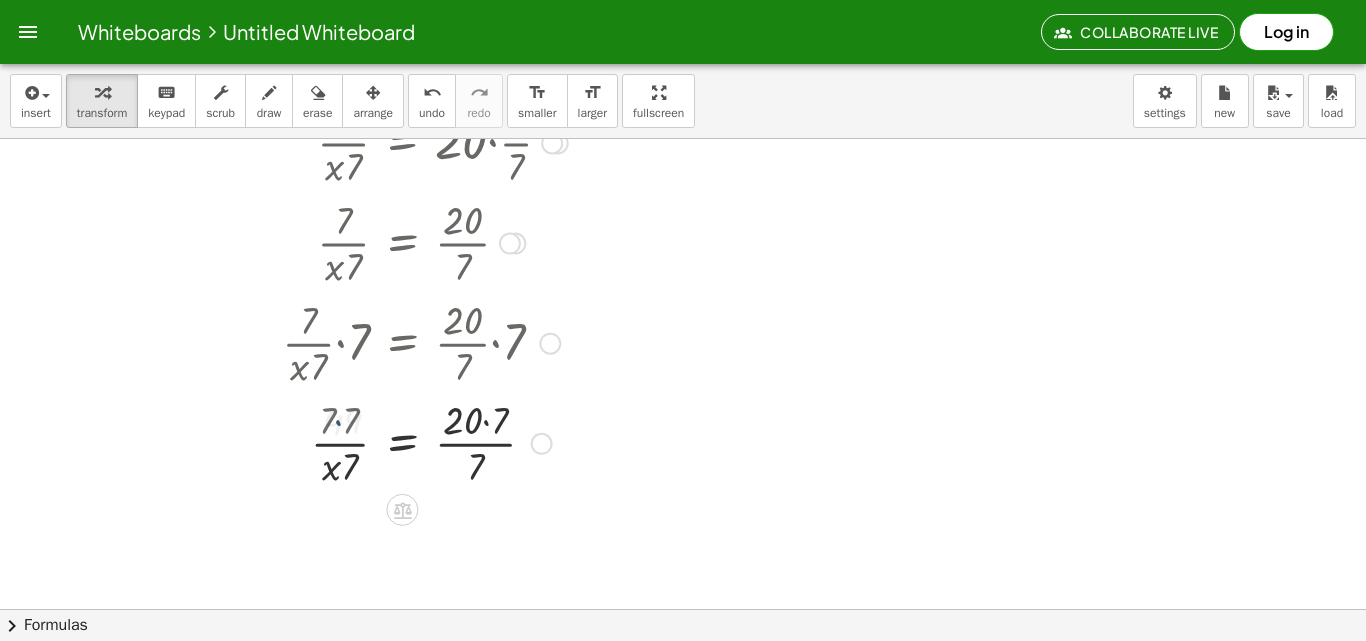 drag, startPoint x: 344, startPoint y: 422, endPoint x: 468, endPoint y: 238, distance: 221.88286 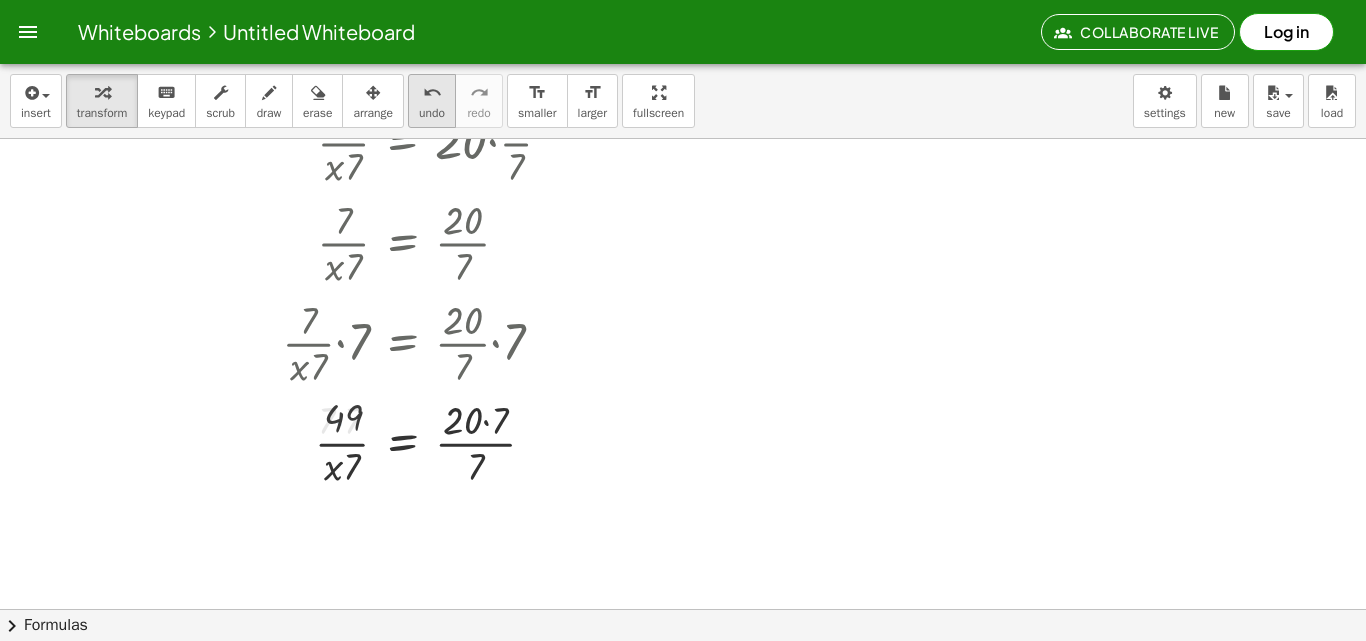 click on "undo" at bounding box center [432, 93] 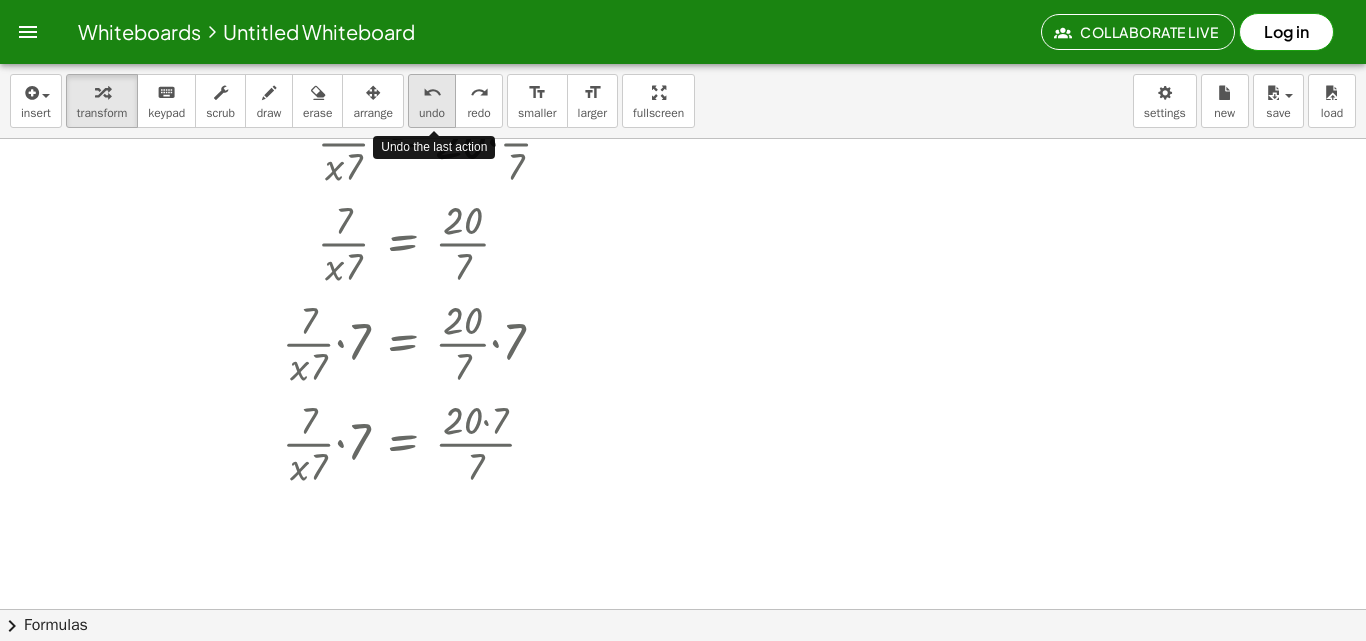 click on "undo" at bounding box center (432, 93) 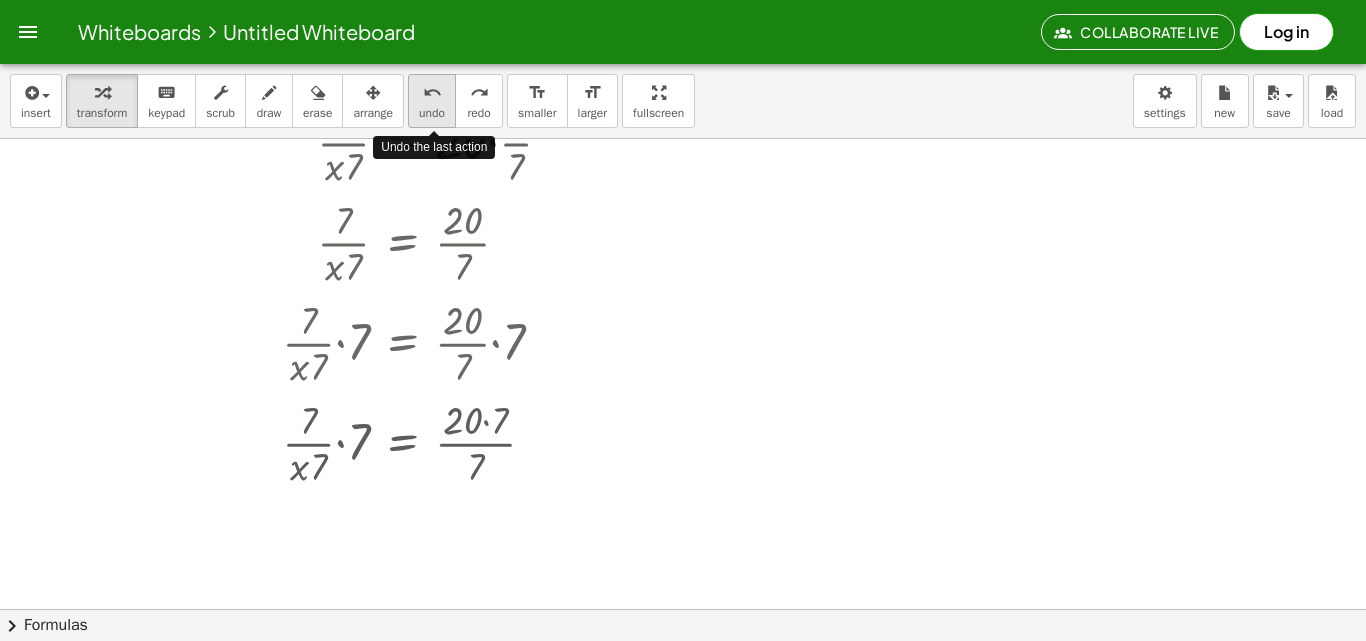 click on "undo" at bounding box center [432, 93] 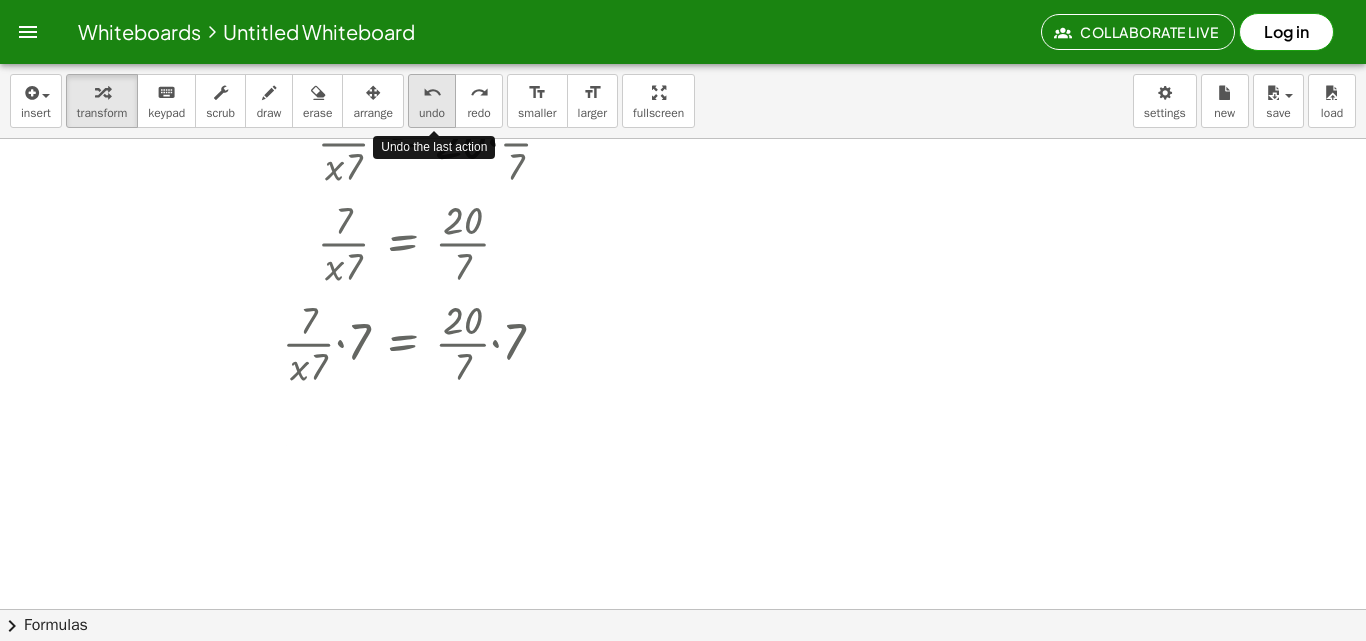 click on "undo" at bounding box center [432, 93] 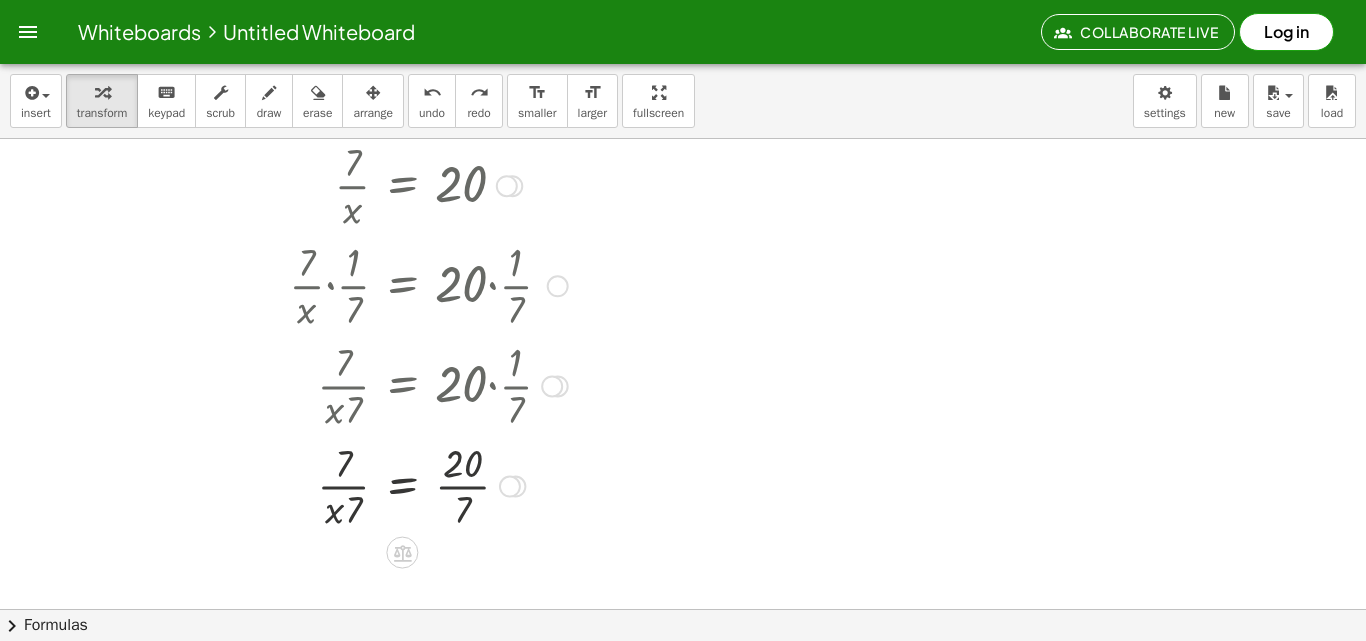 scroll, scrollTop: 100, scrollLeft: 0, axis: vertical 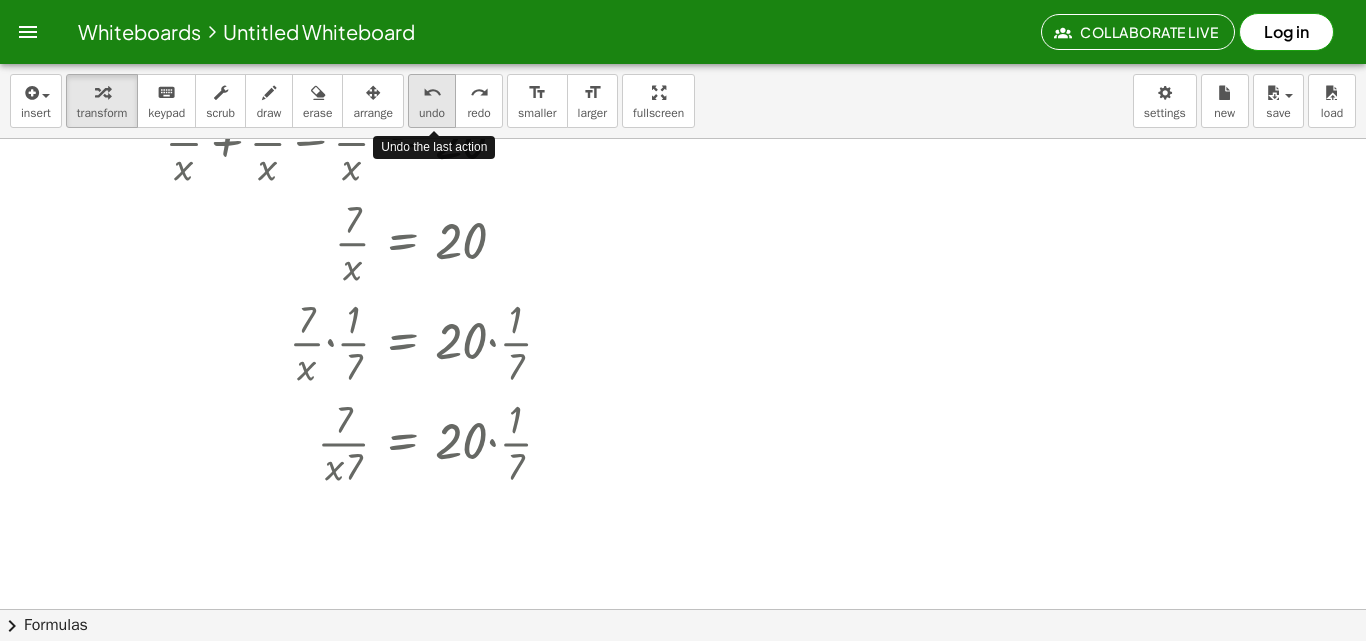 click on "undo" at bounding box center (432, 113) 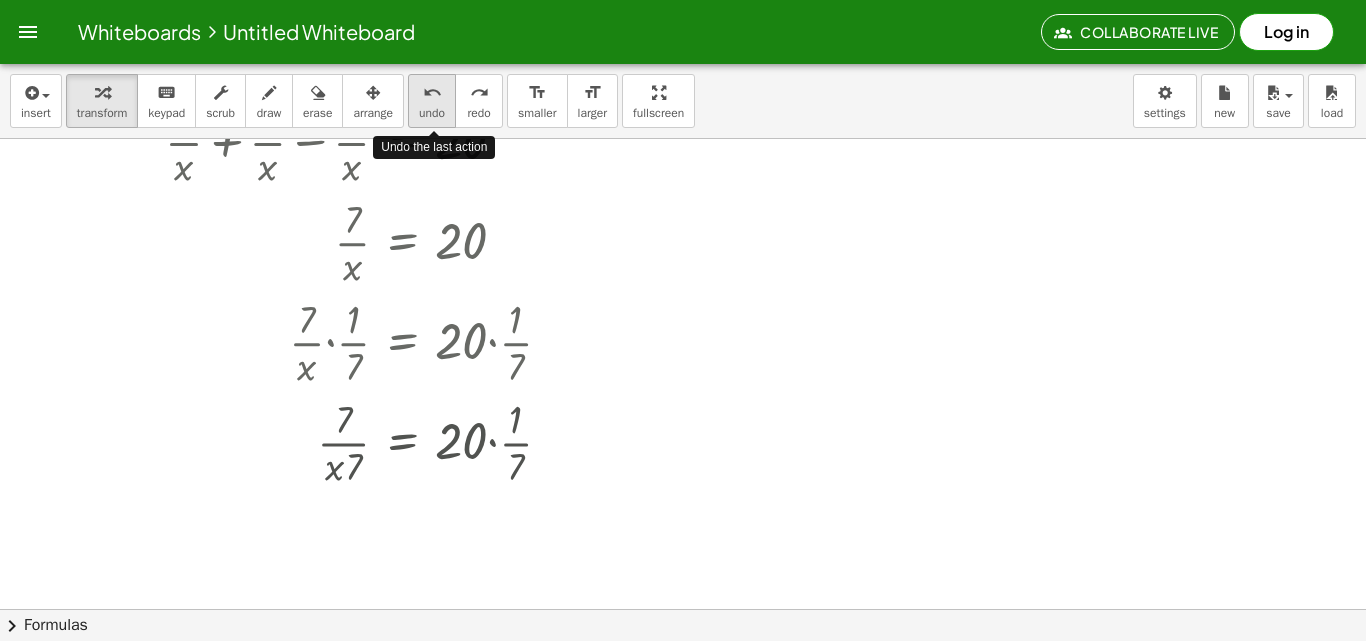 click on "undo" at bounding box center [432, 113] 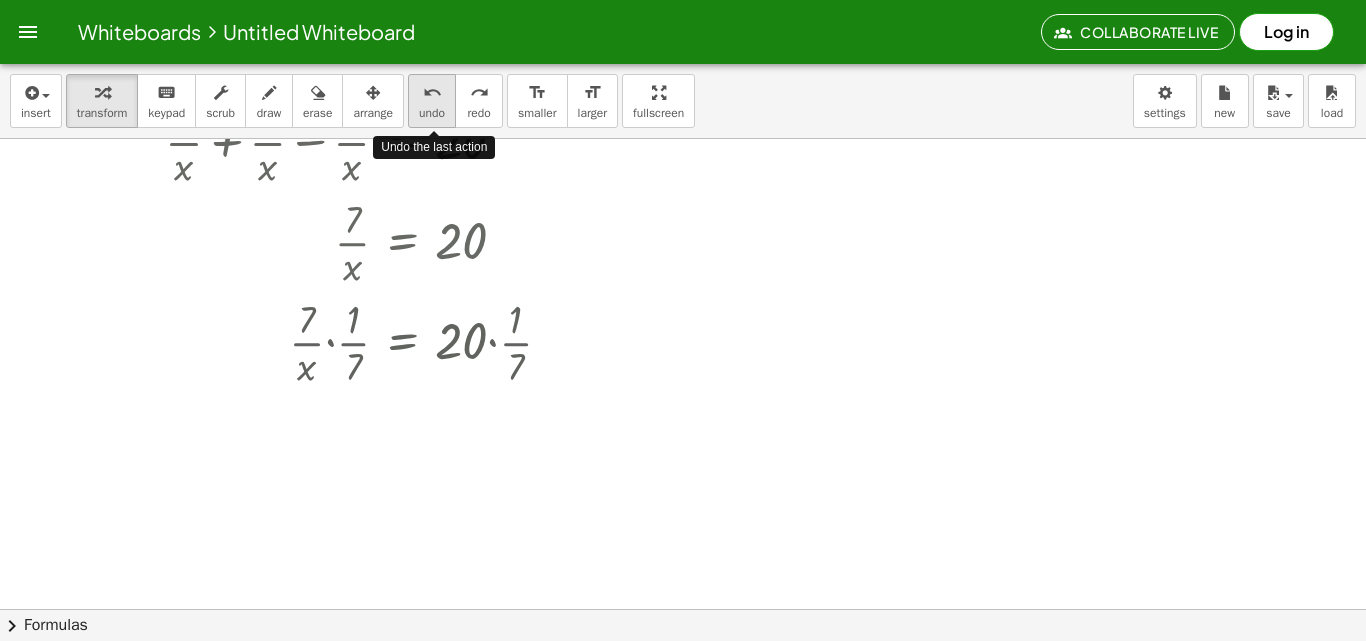 click on "undo" at bounding box center (432, 113) 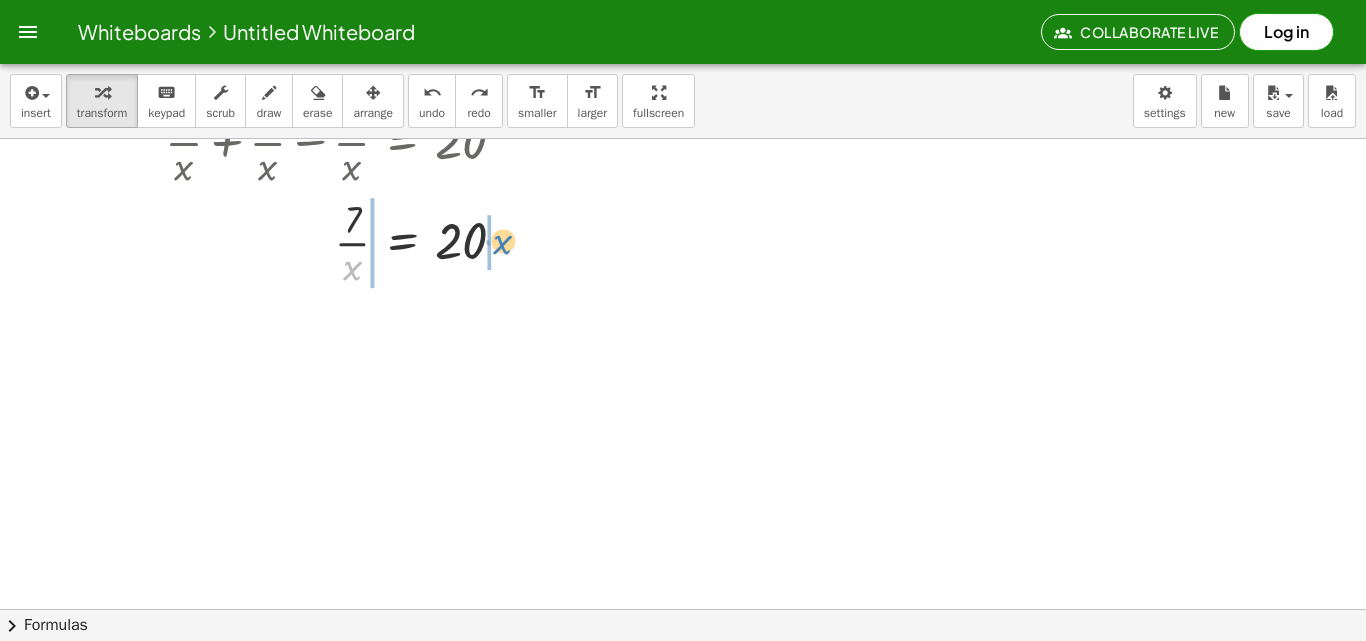 drag, startPoint x: 343, startPoint y: 273, endPoint x: 511, endPoint y: 237, distance: 171.81386 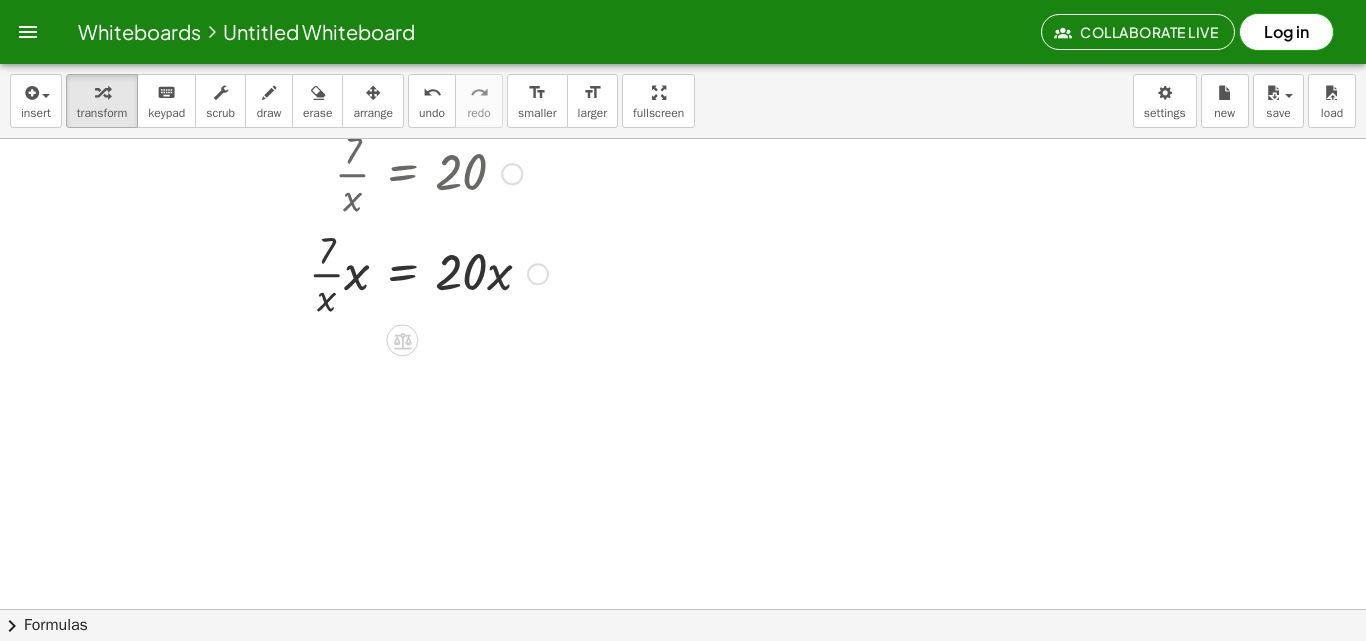 scroll, scrollTop: 200, scrollLeft: 0, axis: vertical 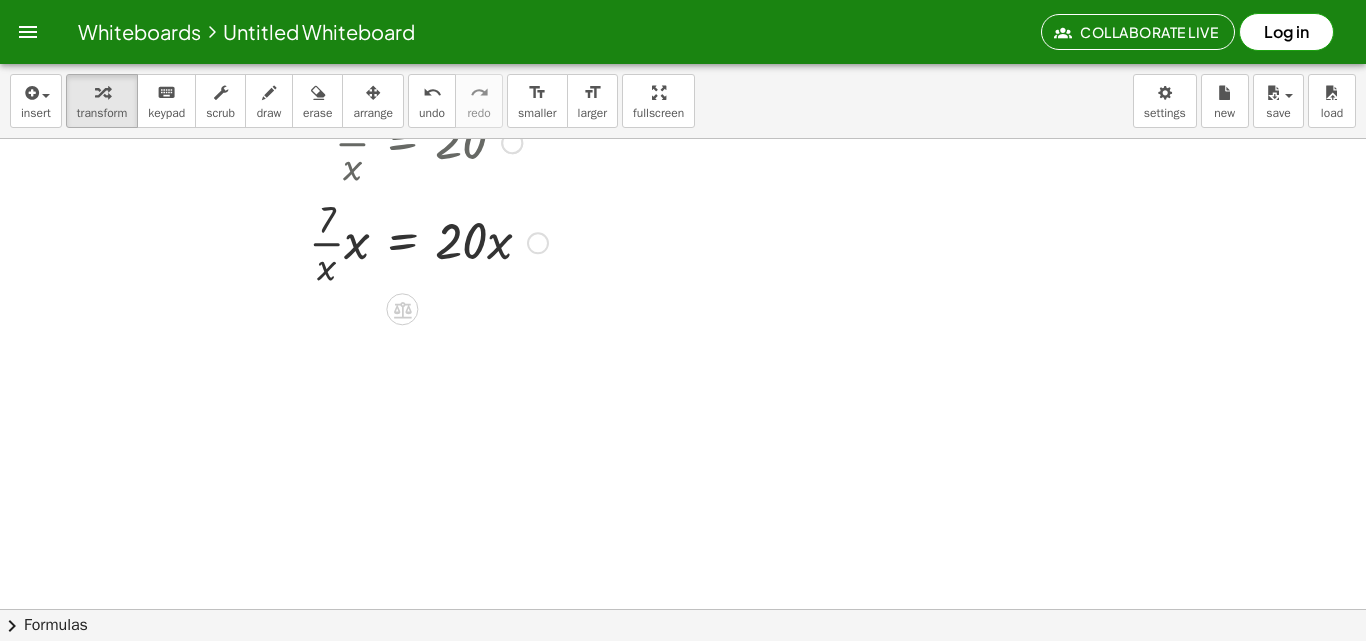 click at bounding box center (356, 241) 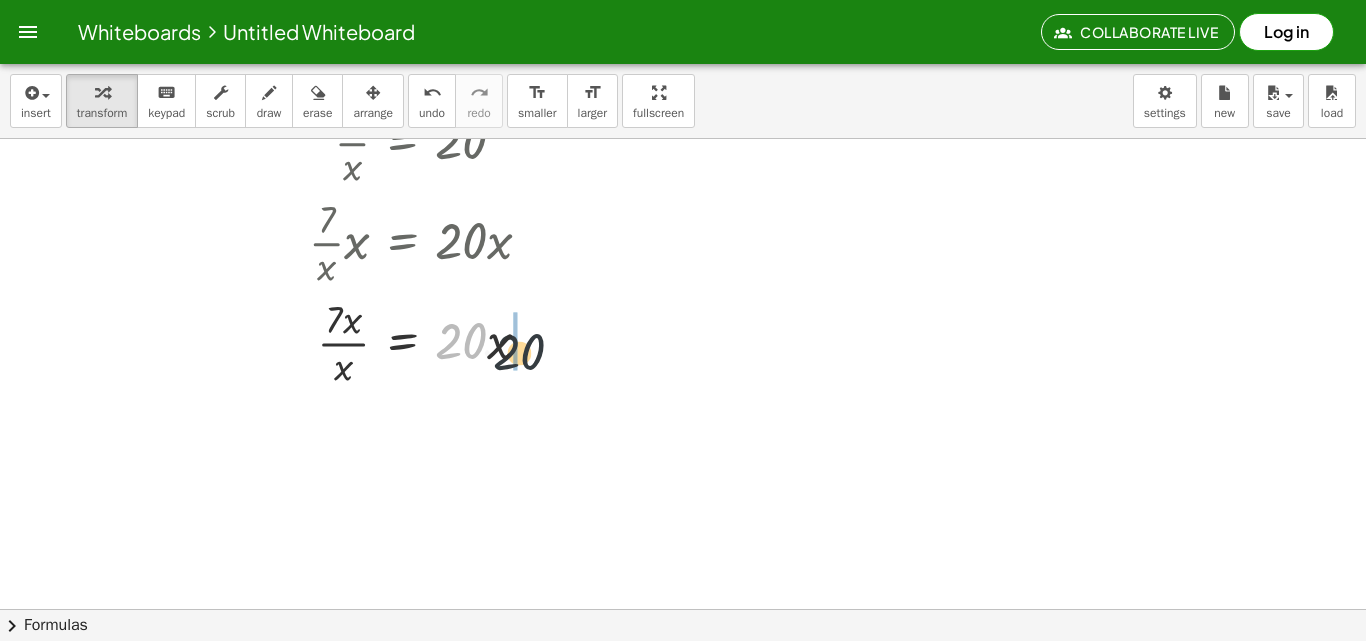 drag, startPoint x: 458, startPoint y: 334, endPoint x: 504, endPoint y: 339, distance: 46.270943 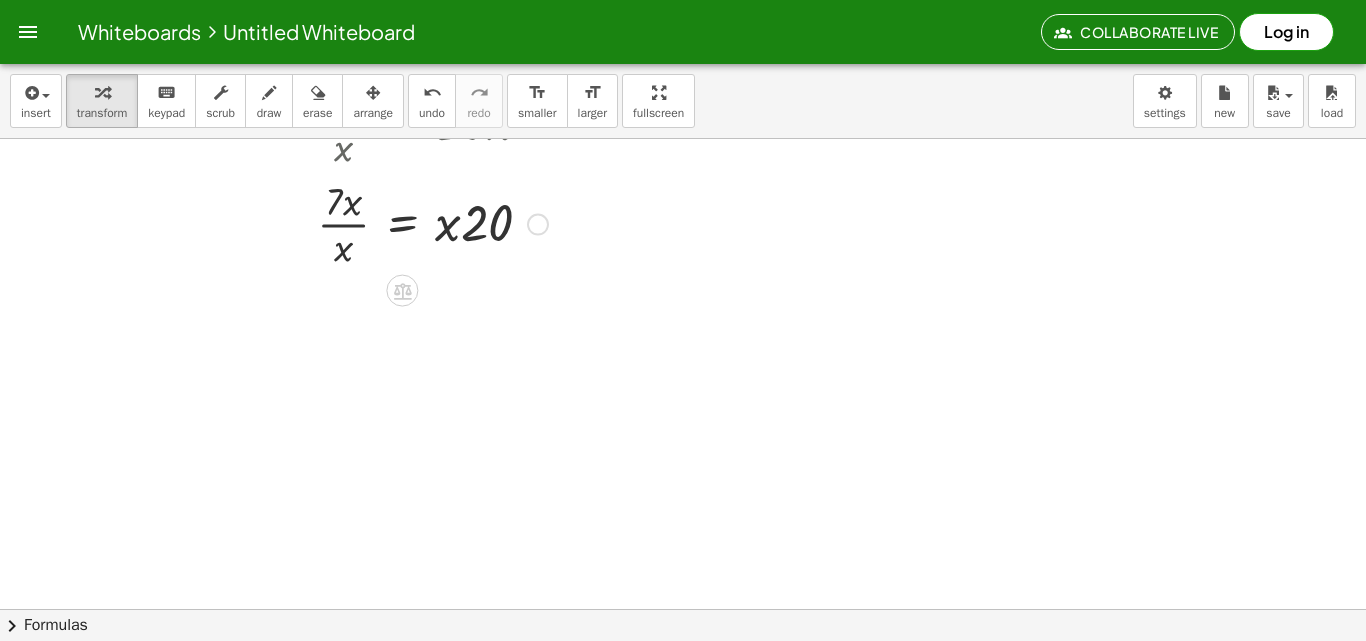 scroll, scrollTop: 470, scrollLeft: 0, axis: vertical 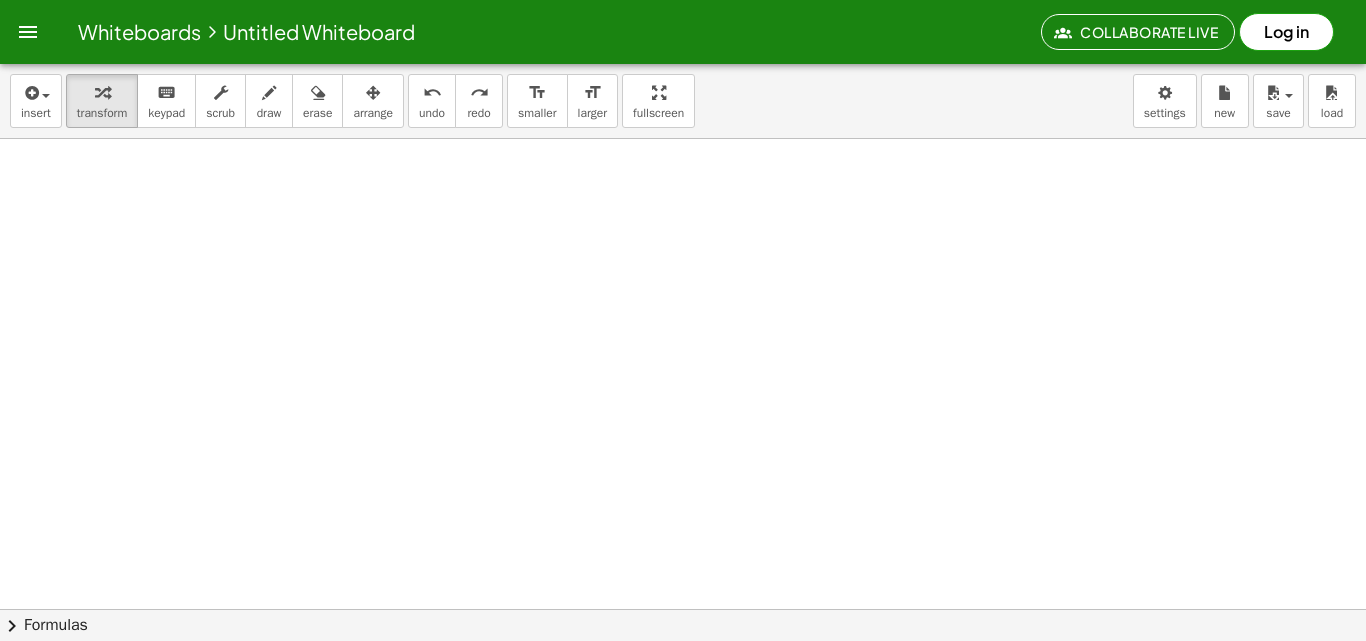 drag, startPoint x: 438, startPoint y: 109, endPoint x: 482, endPoint y: 293, distance: 189.18774 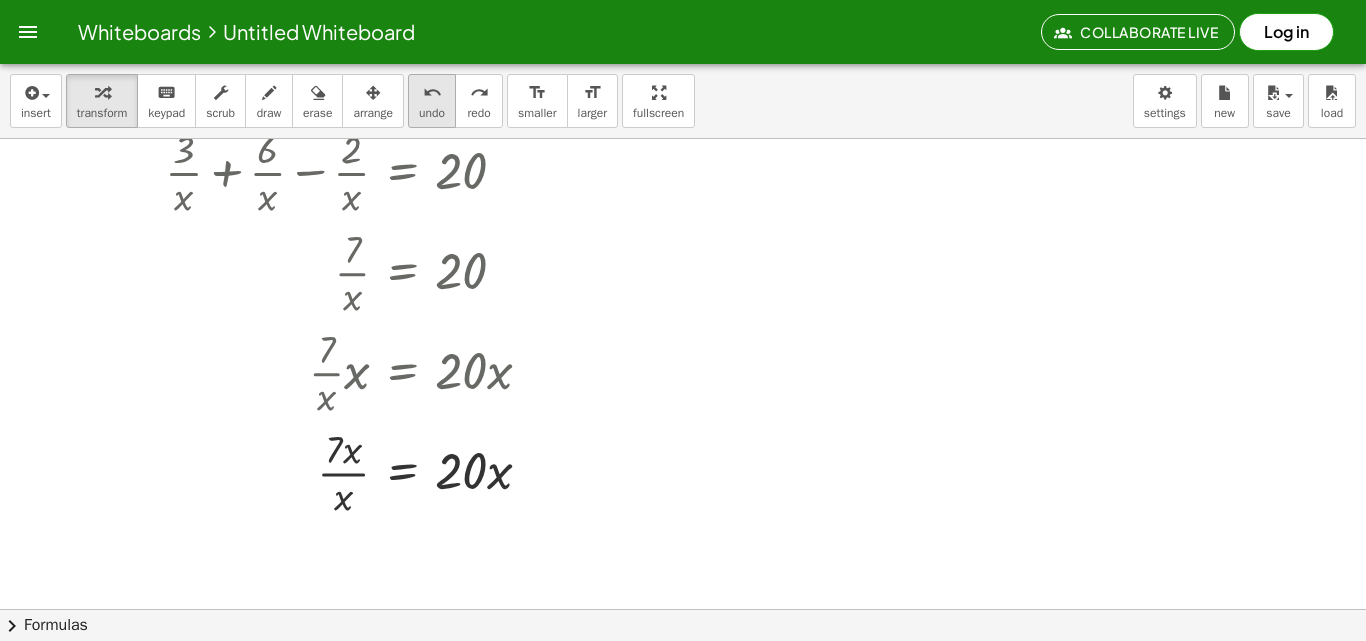 click on "undo" at bounding box center [432, 113] 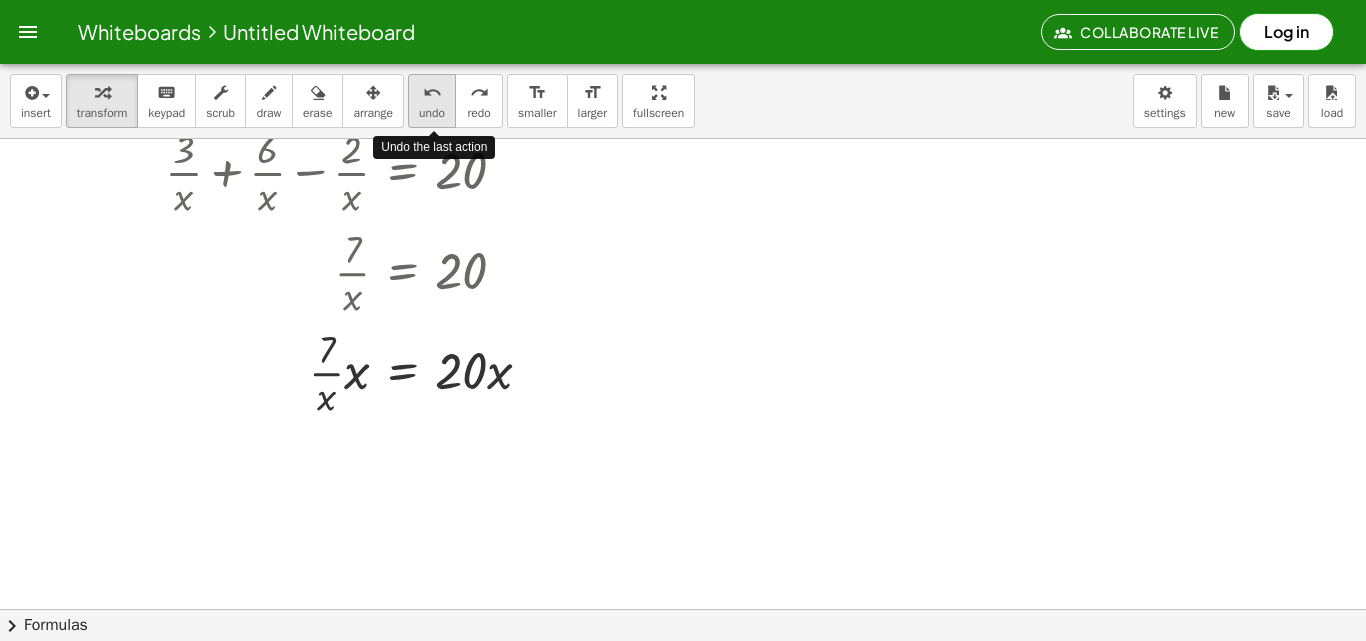 click on "undo" at bounding box center (432, 113) 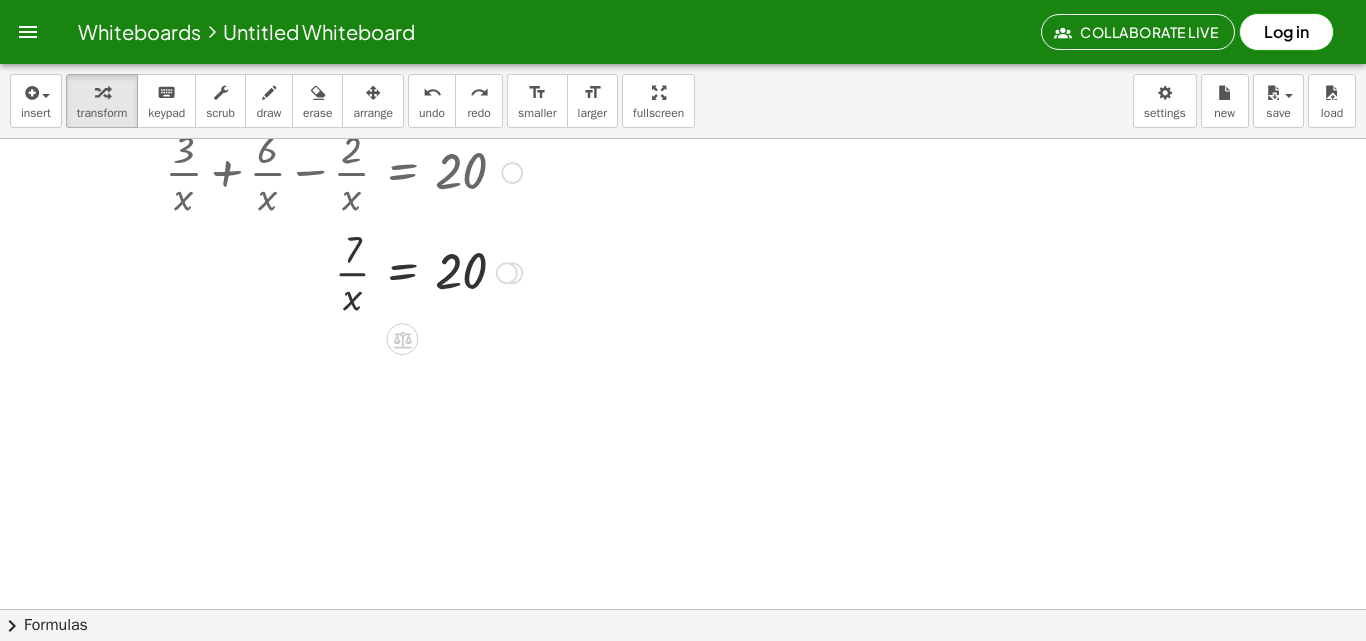 scroll, scrollTop: 0, scrollLeft: 0, axis: both 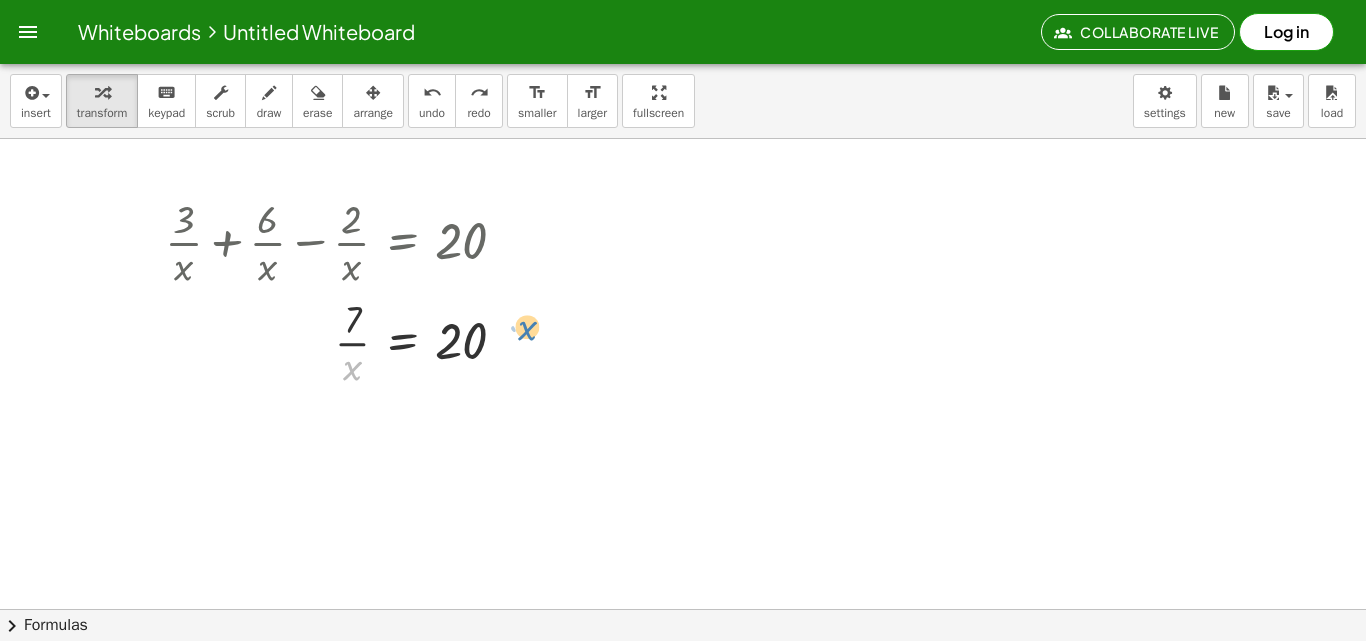 drag, startPoint x: 346, startPoint y: 357, endPoint x: 522, endPoint y: 317, distance: 180.48822 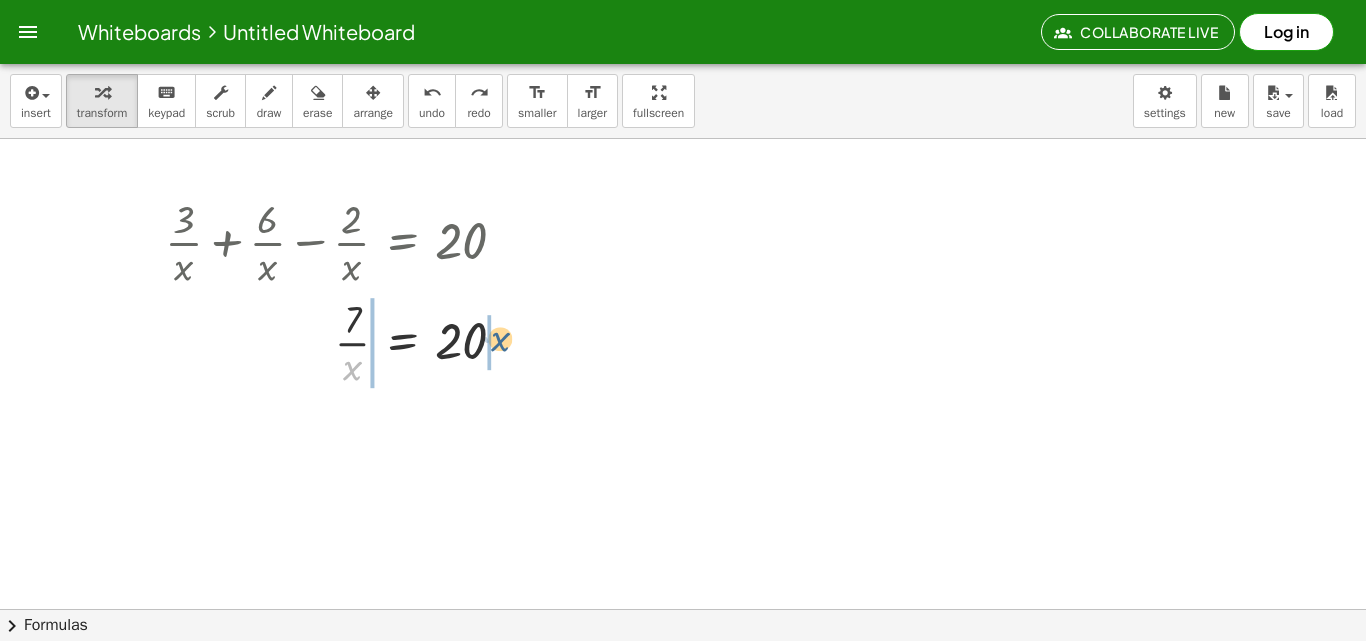 drag, startPoint x: 355, startPoint y: 374, endPoint x: 504, endPoint y: 345, distance: 151.79591 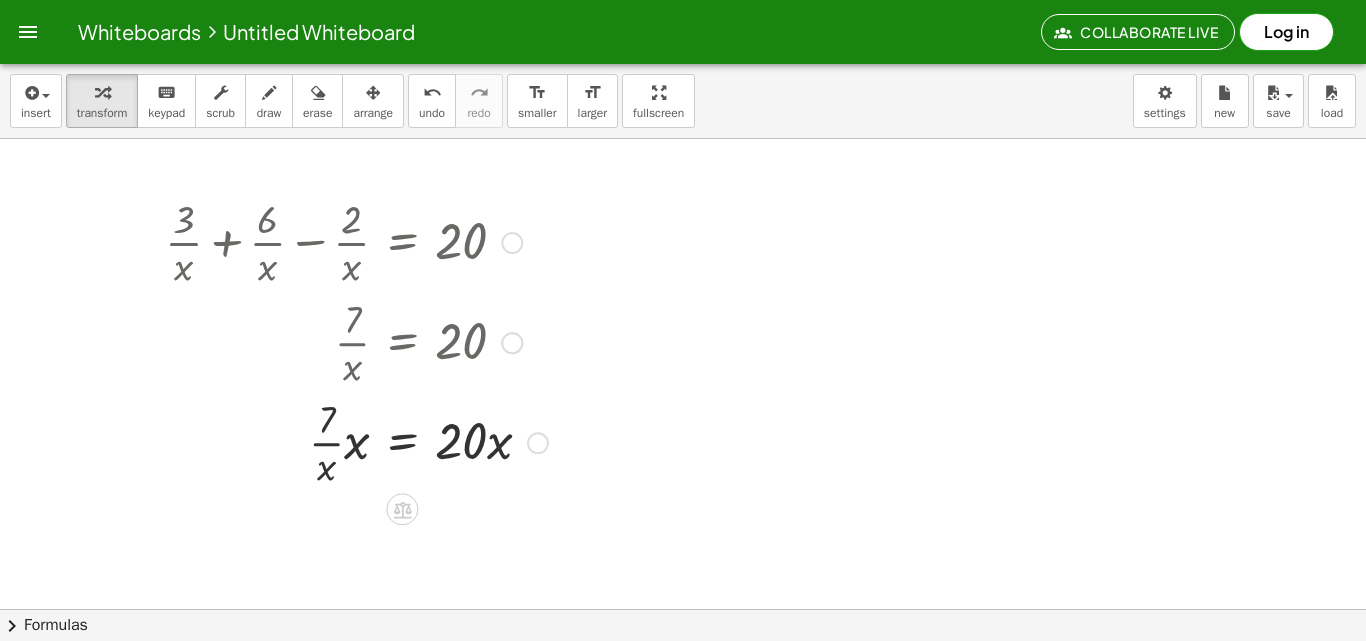 scroll, scrollTop: 100, scrollLeft: 0, axis: vertical 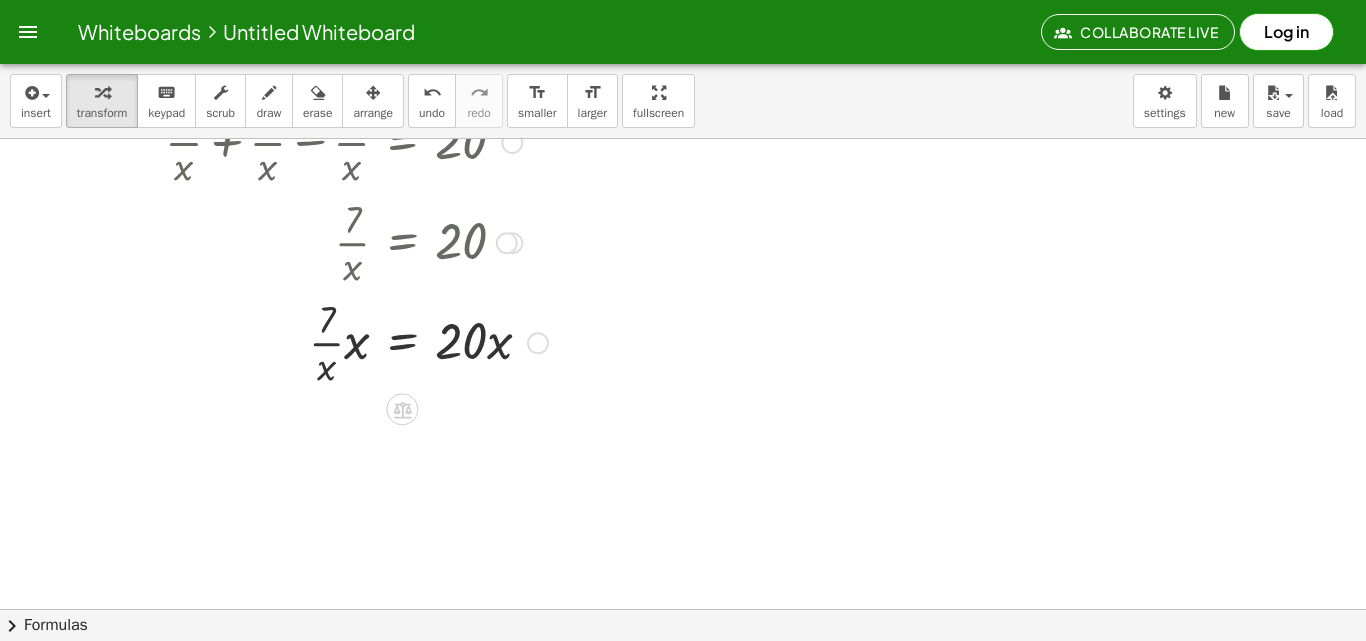 click at bounding box center (356, 341) 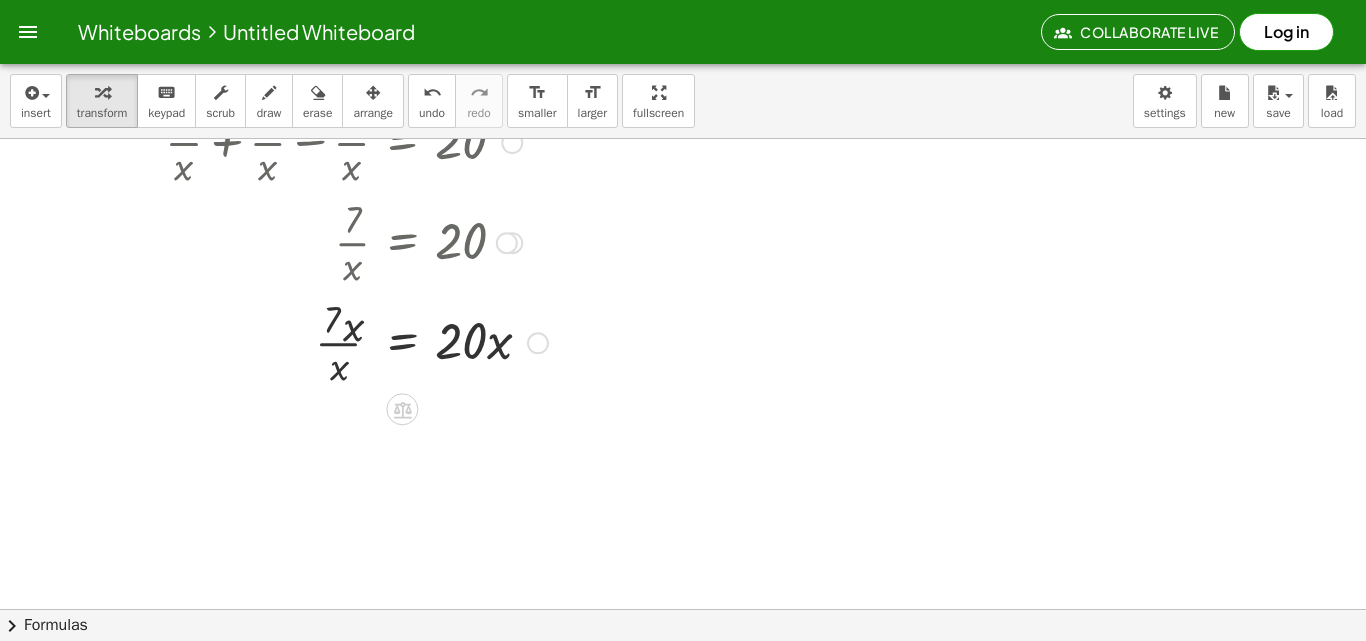 click at bounding box center (356, 341) 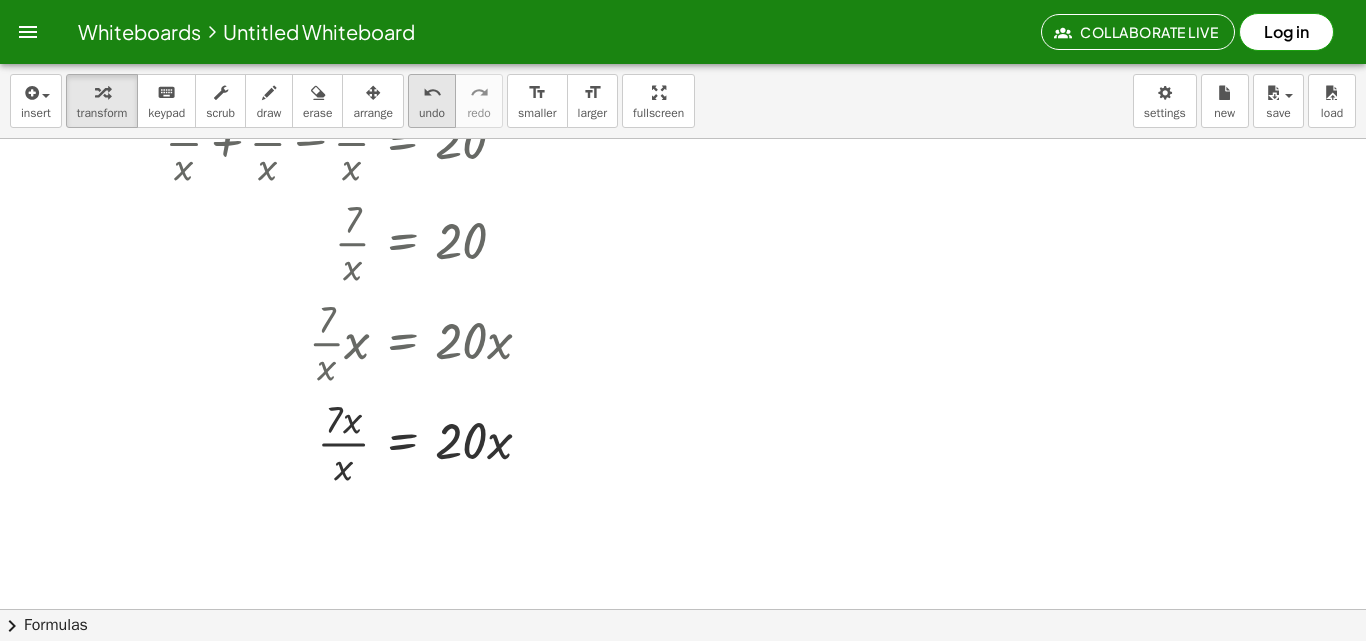 click on "undo" at bounding box center (432, 93) 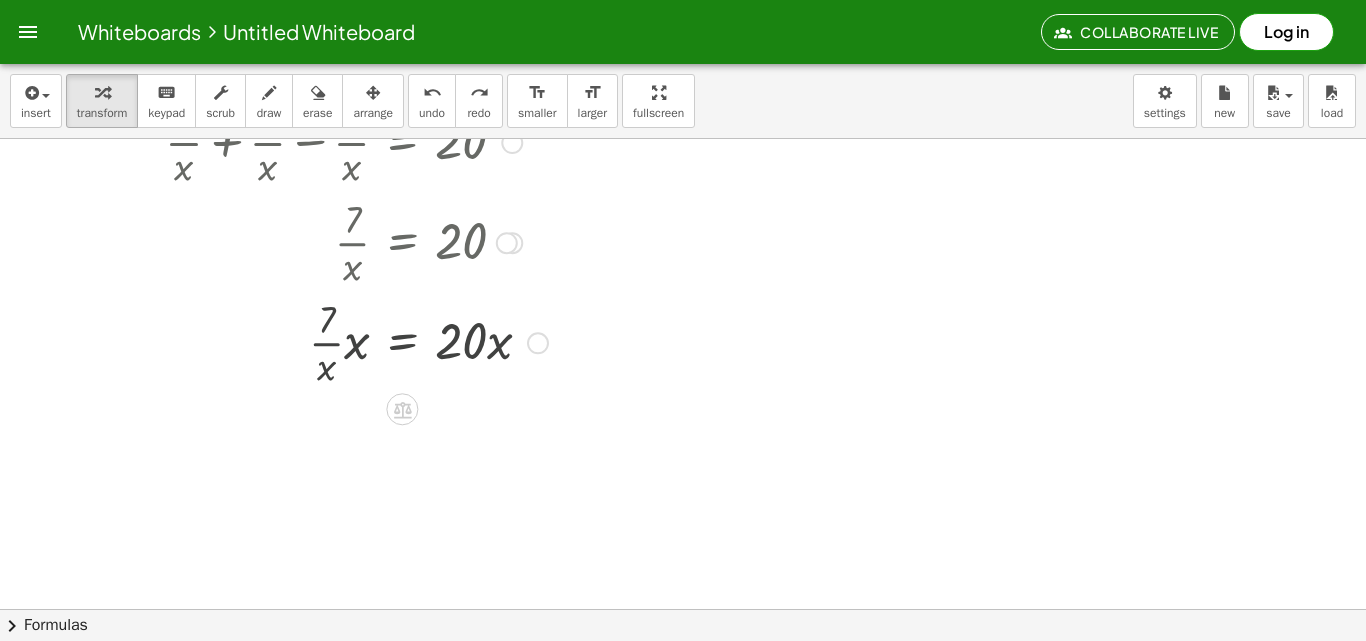 scroll, scrollTop: 200, scrollLeft: 0, axis: vertical 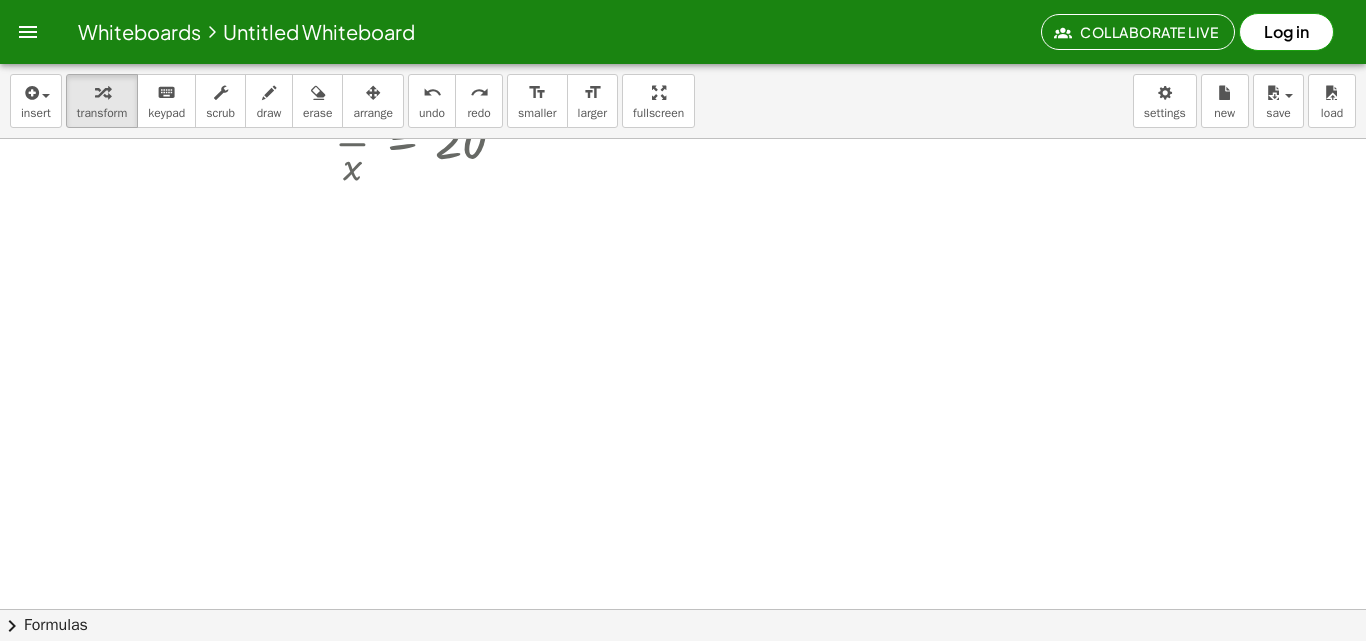 drag, startPoint x: 449, startPoint y: 104, endPoint x: 447, endPoint y: 172, distance: 68.0294 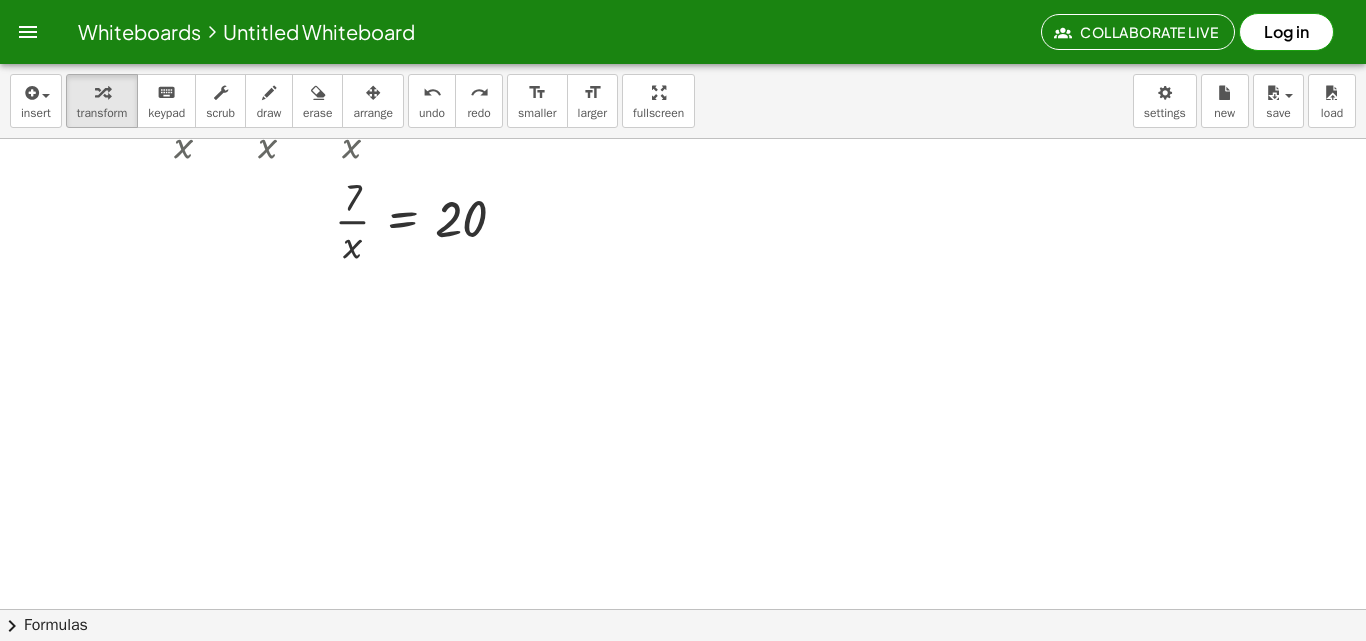 scroll, scrollTop: 0, scrollLeft: 0, axis: both 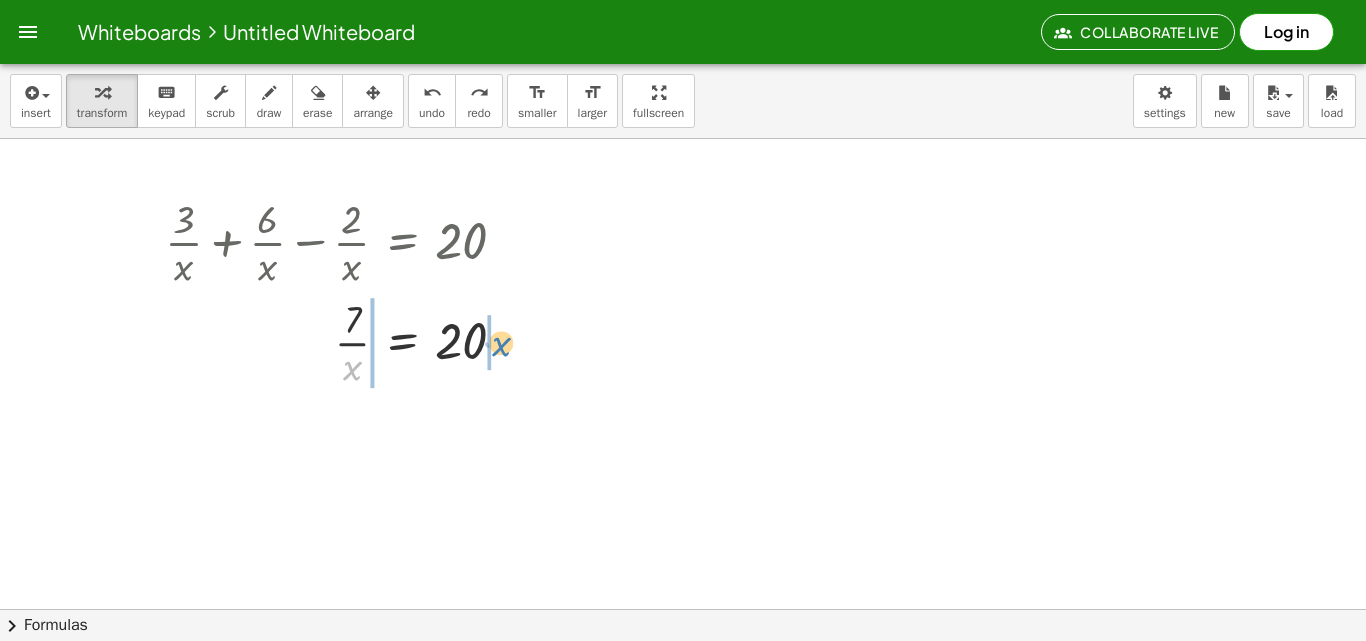 drag, startPoint x: 353, startPoint y: 372, endPoint x: 507, endPoint y: 348, distance: 155.85892 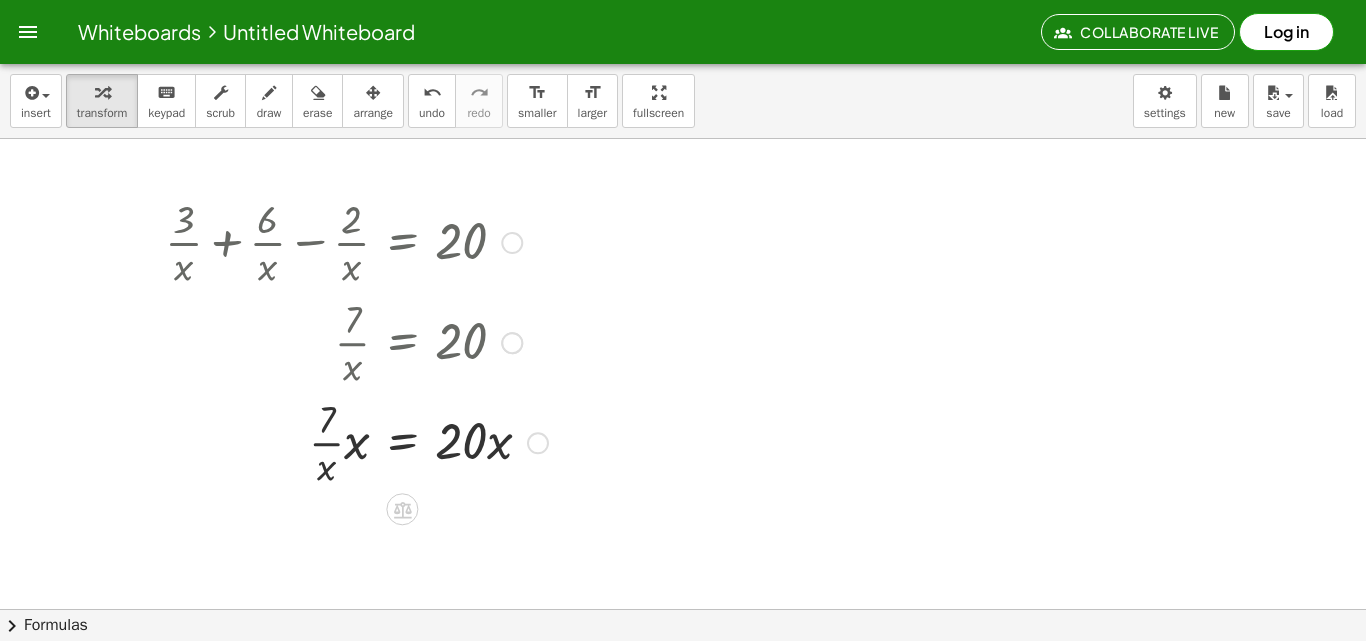 scroll, scrollTop: 100, scrollLeft: 0, axis: vertical 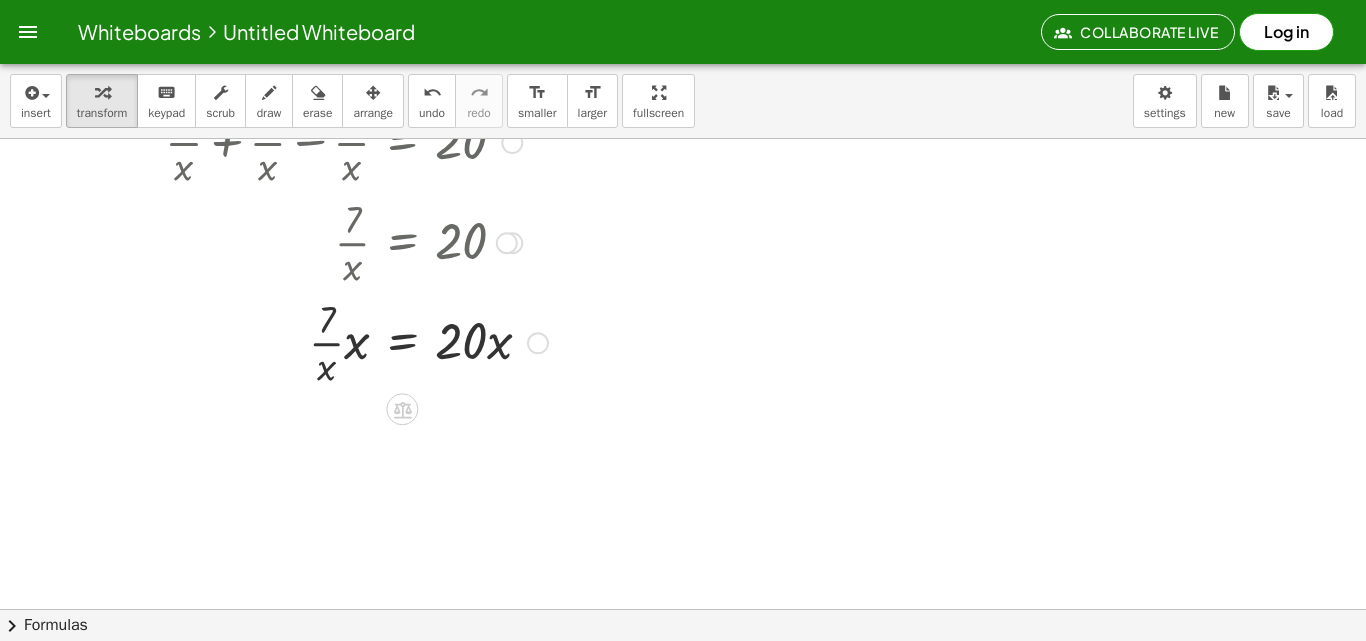 click at bounding box center (356, 341) 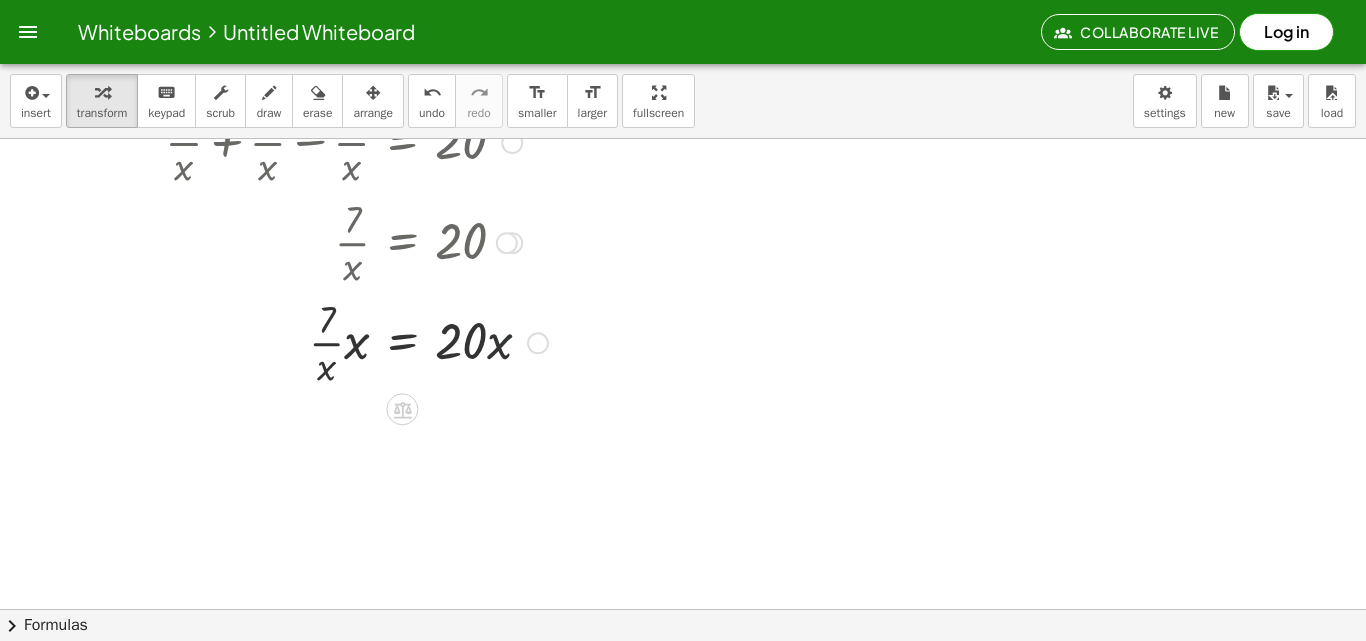 drag, startPoint x: 495, startPoint y: 353, endPoint x: 450, endPoint y: 344, distance: 45.891174 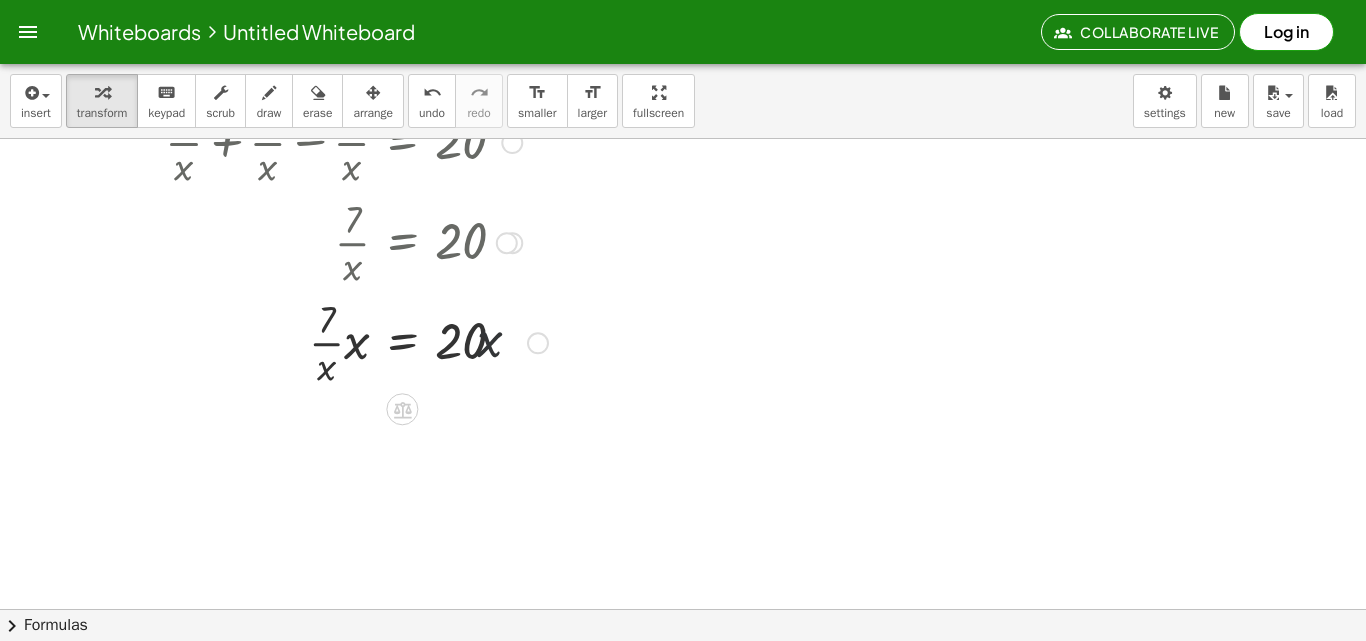 click at bounding box center (356, 341) 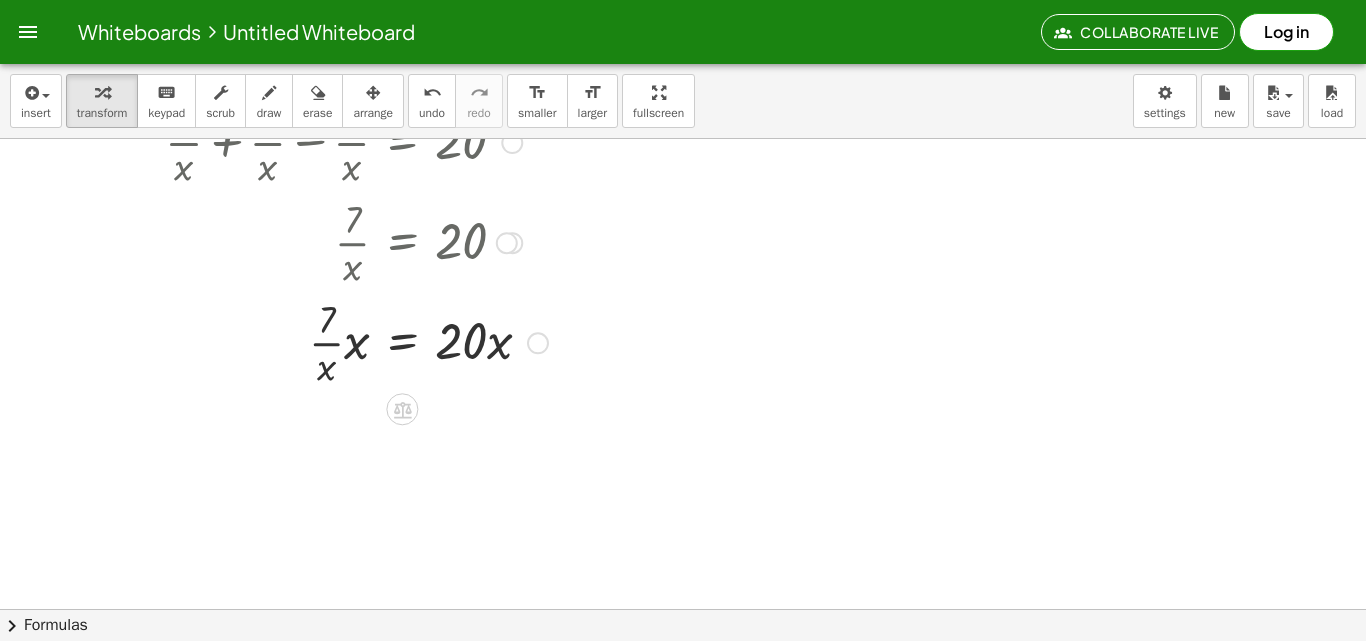 click at bounding box center (356, 341) 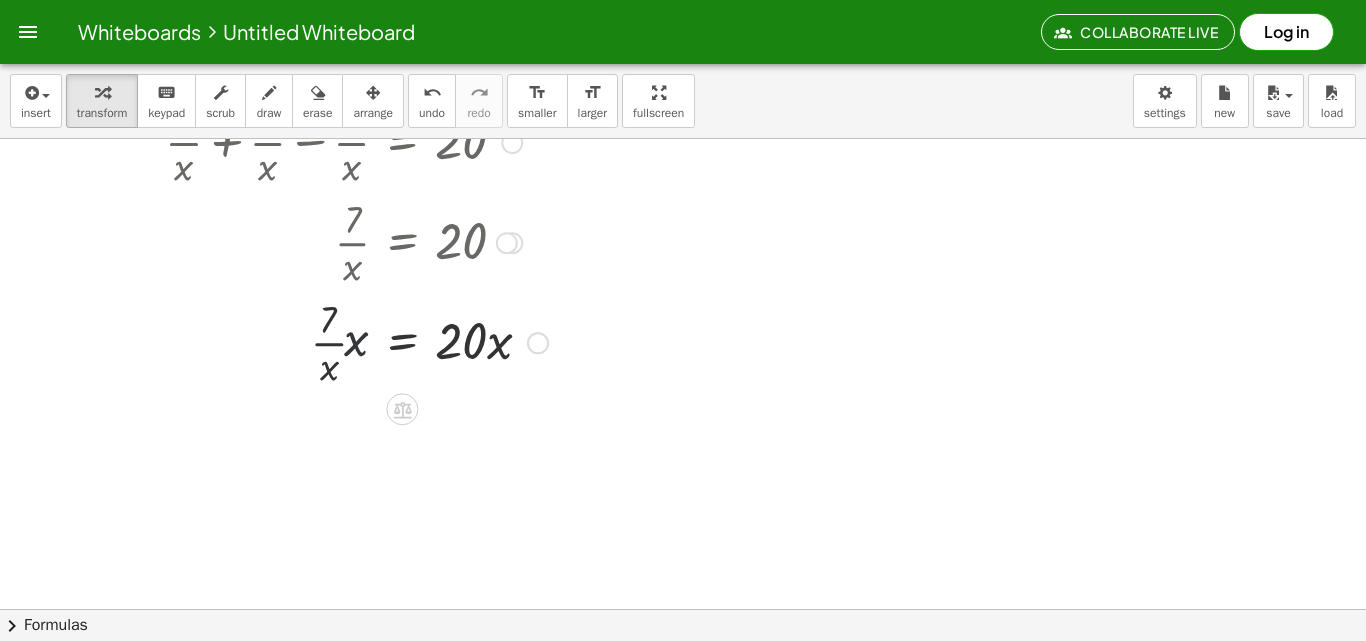 drag, startPoint x: 350, startPoint y: 355, endPoint x: 337, endPoint y: 367, distance: 17.691807 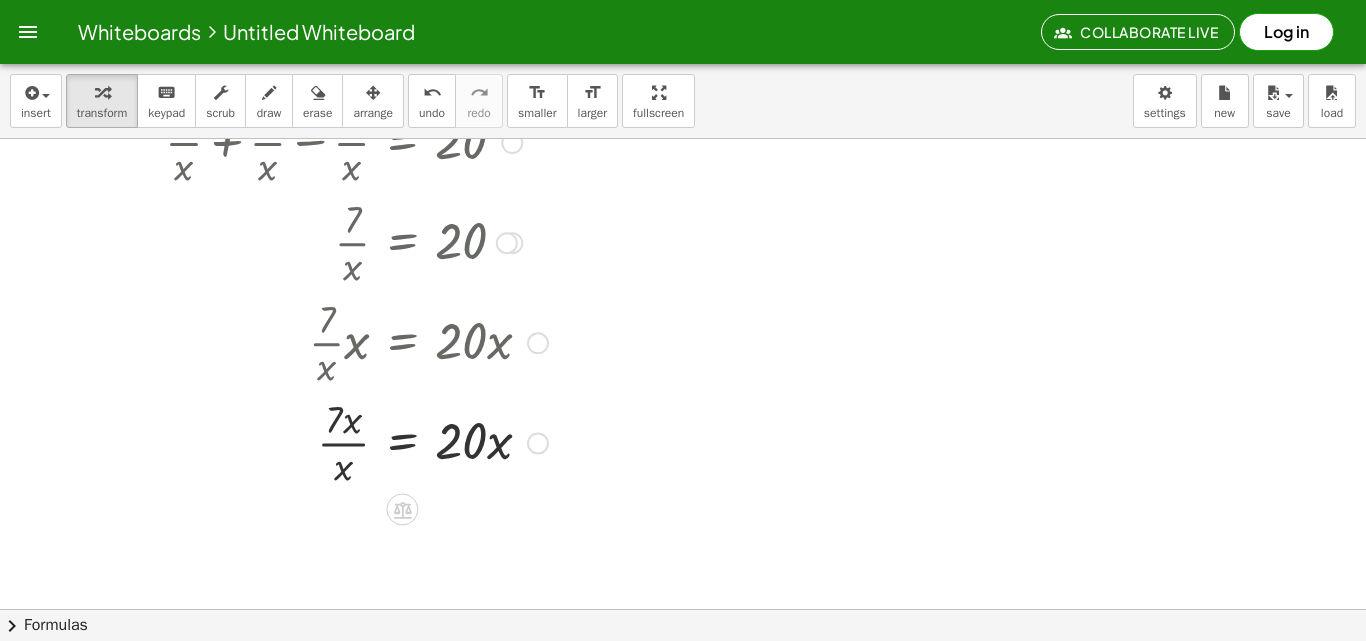scroll, scrollTop: 200, scrollLeft: 0, axis: vertical 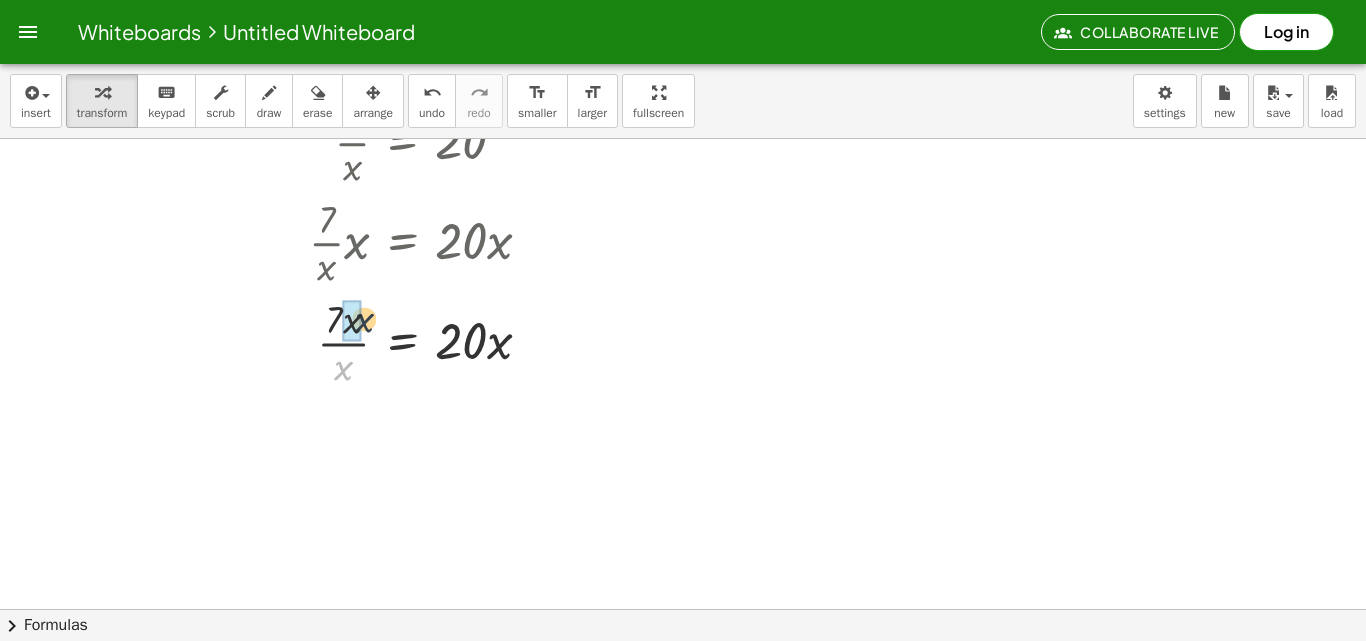 drag, startPoint x: 336, startPoint y: 369, endPoint x: 357, endPoint y: 318, distance: 55.154327 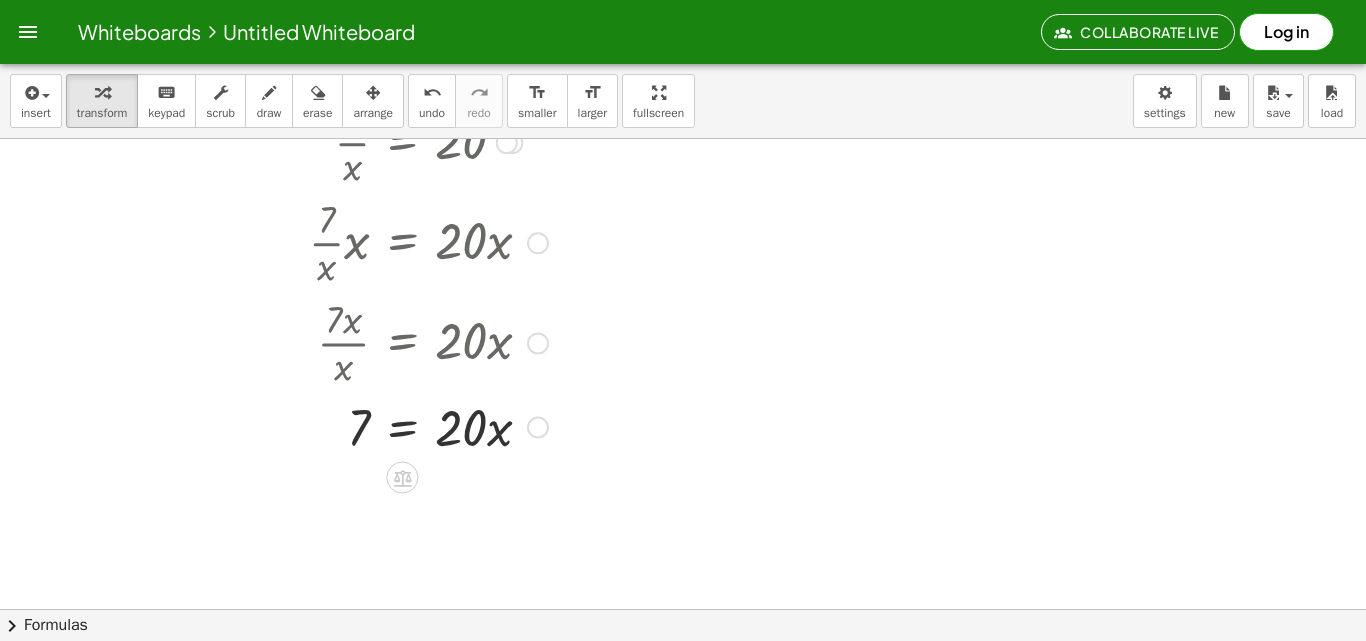 scroll, scrollTop: 300, scrollLeft: 0, axis: vertical 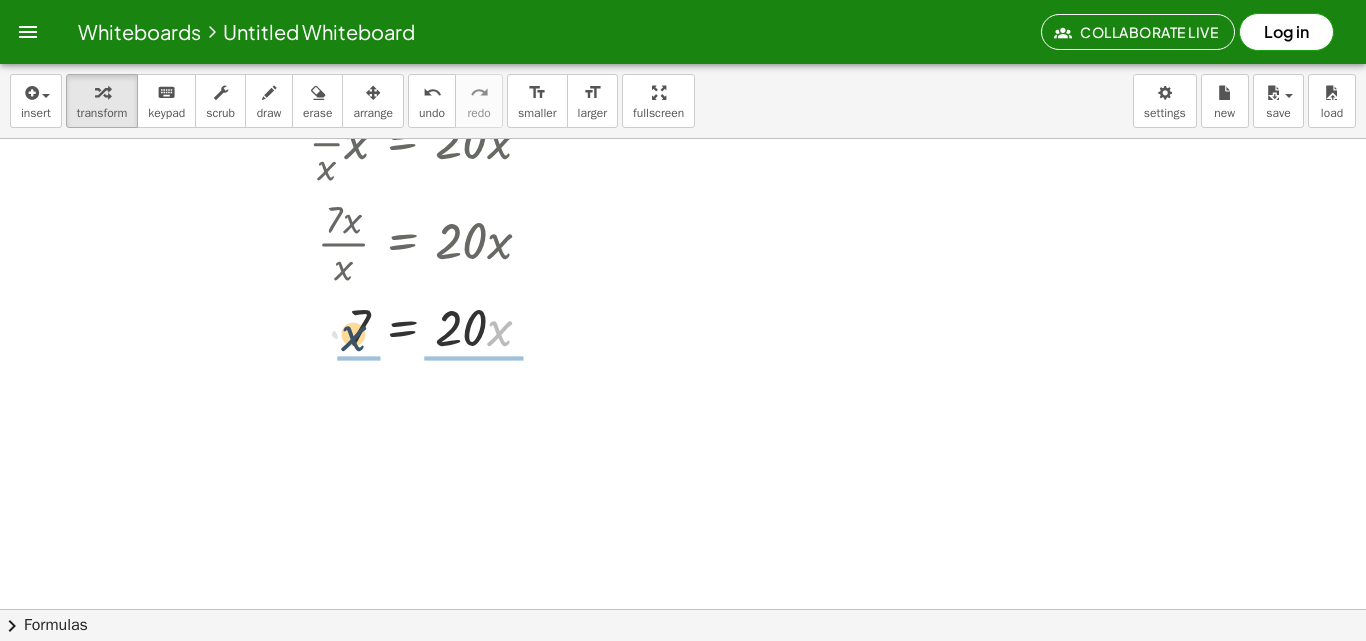 drag, startPoint x: 500, startPoint y: 341, endPoint x: 296, endPoint y: 334, distance: 204.12006 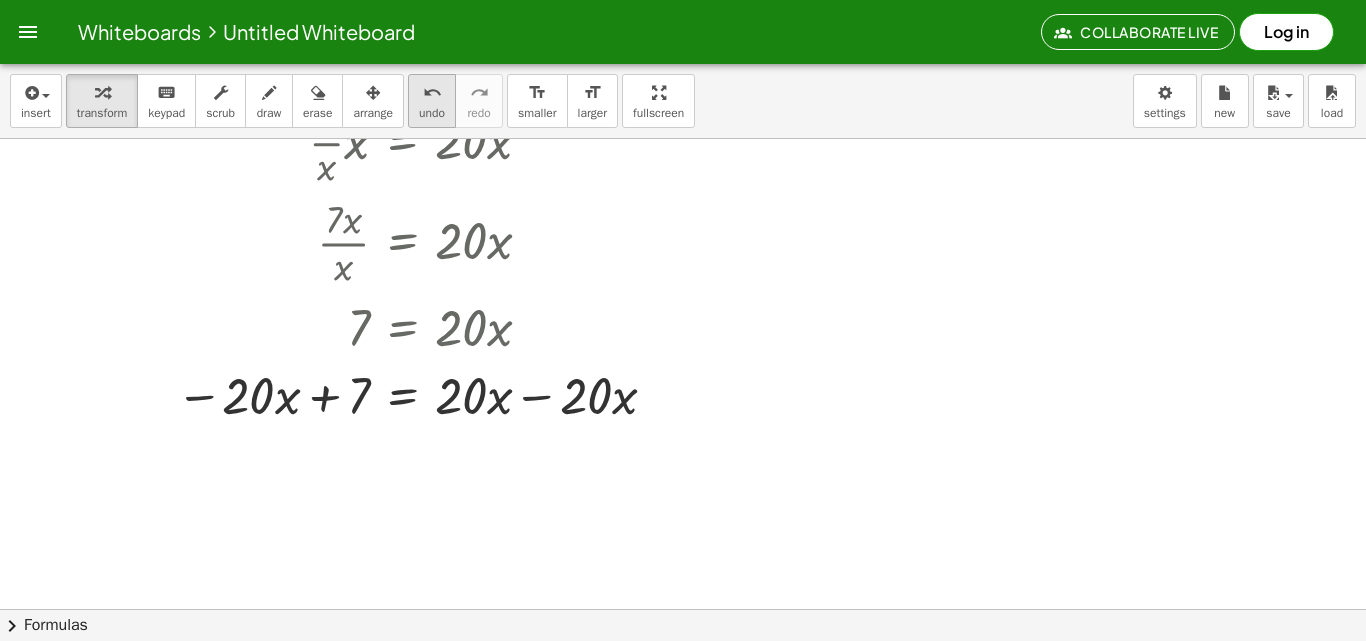 click on "undo" at bounding box center (432, 113) 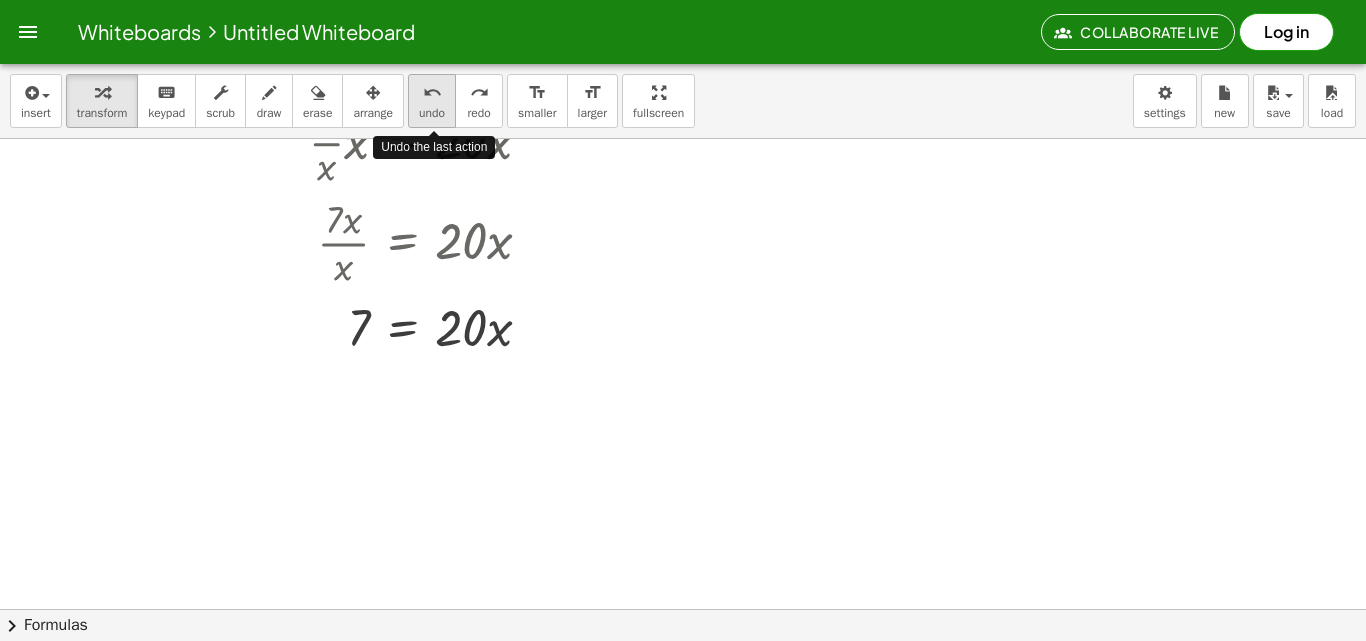 click on "undo" at bounding box center [432, 113] 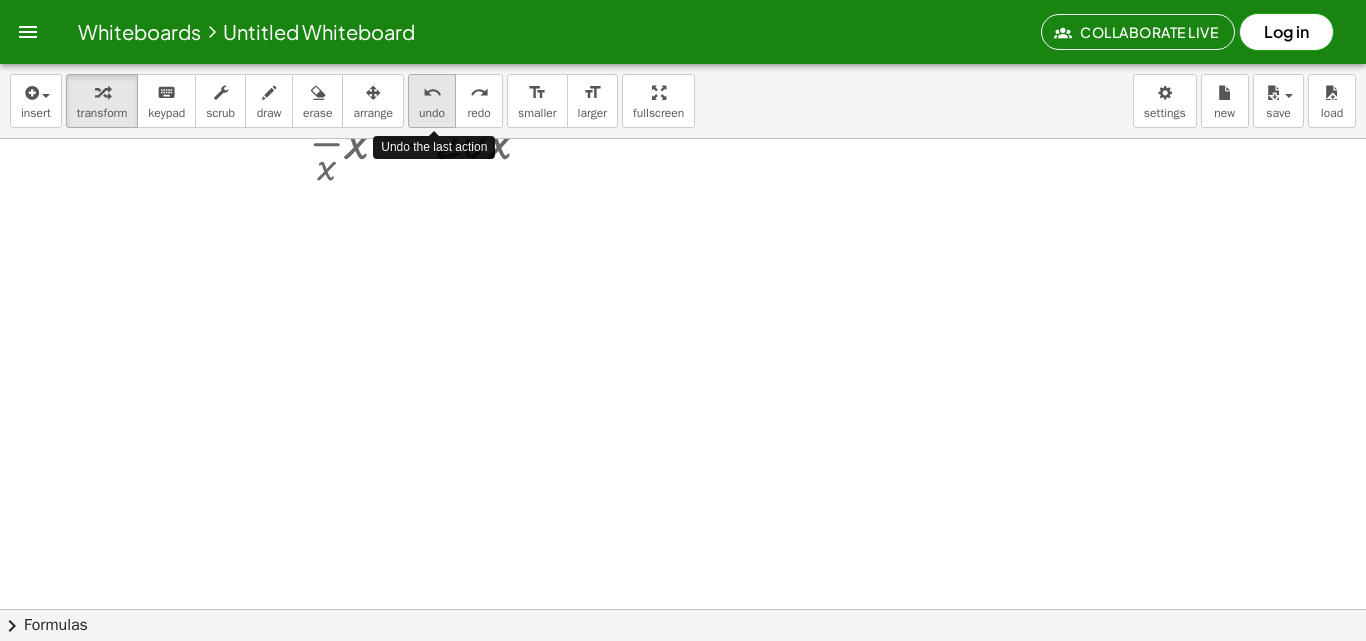 click on "undo" at bounding box center (432, 113) 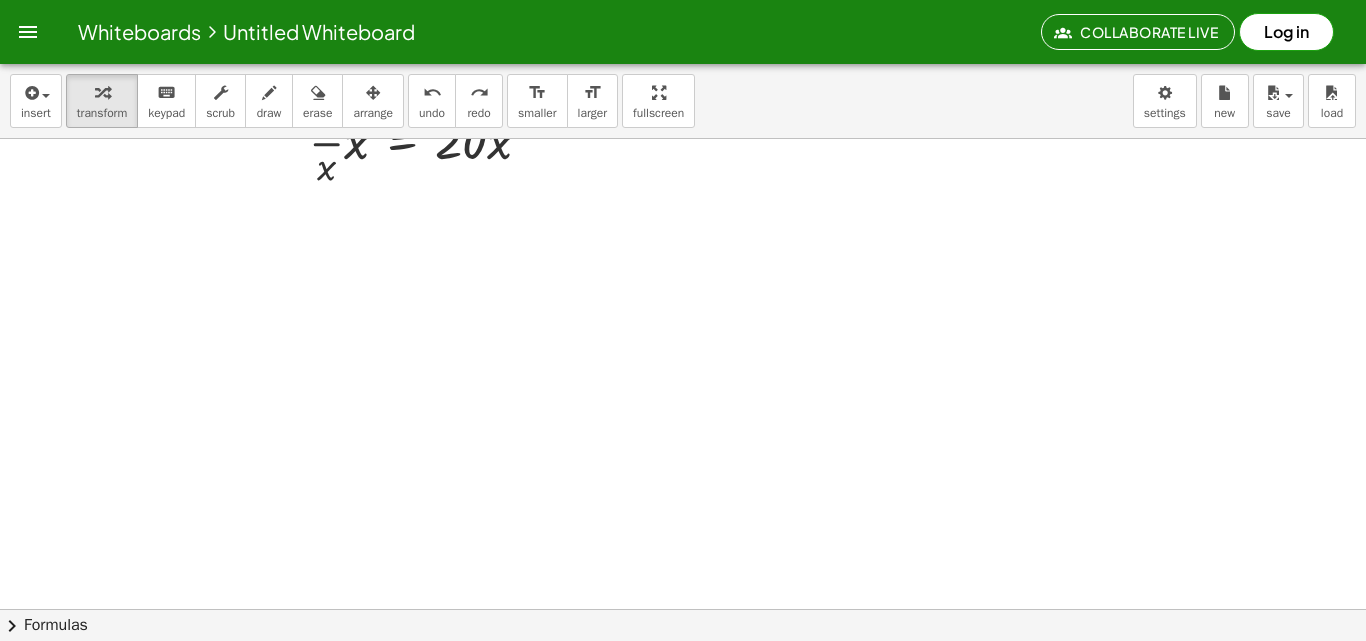 scroll, scrollTop: 0, scrollLeft: 0, axis: both 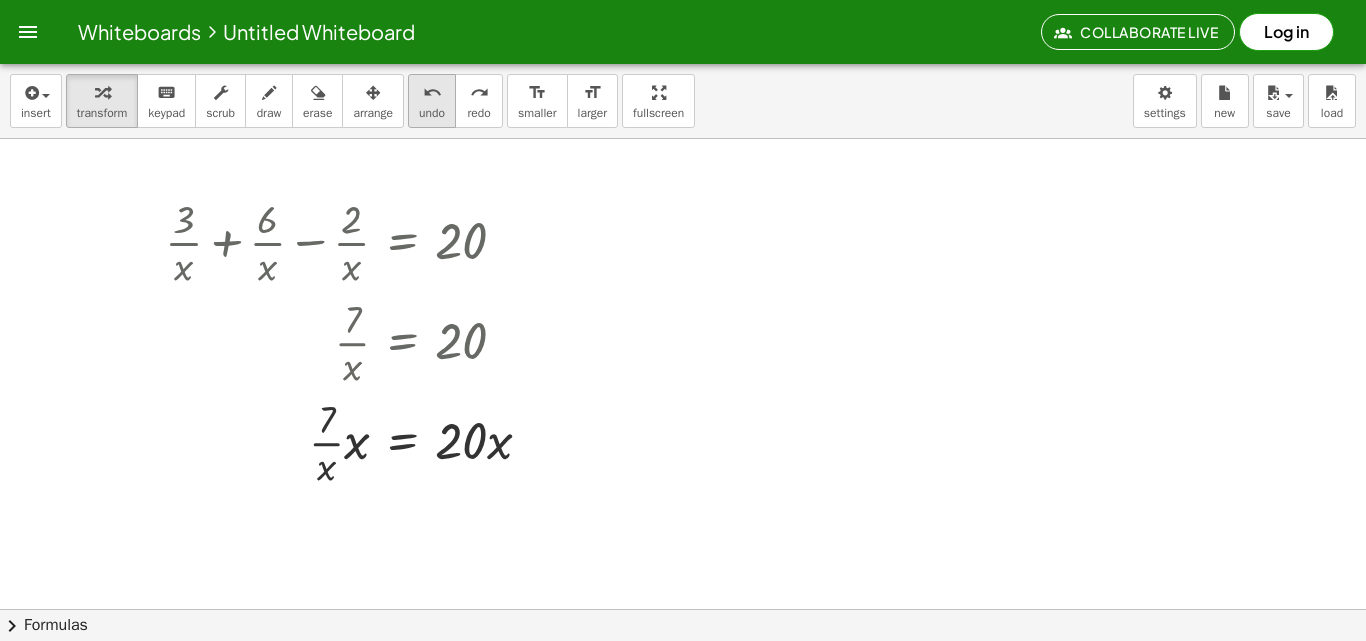 click on "undo" at bounding box center (432, 113) 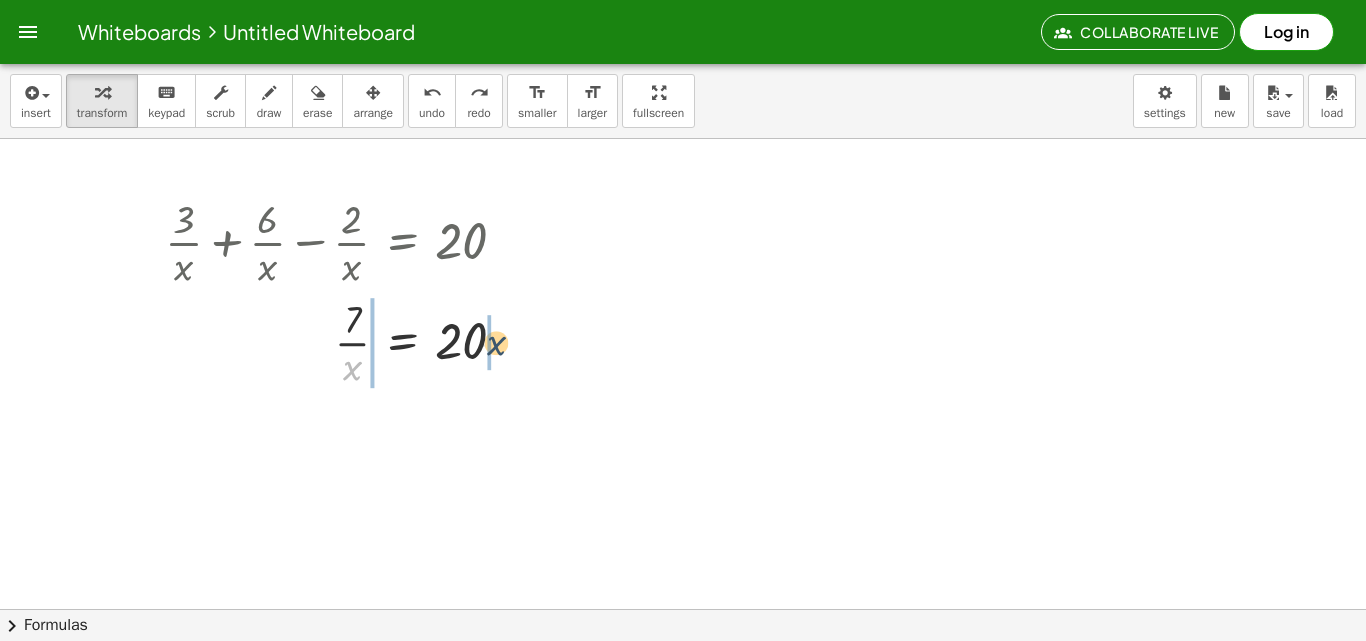 drag, startPoint x: 354, startPoint y: 379, endPoint x: 525, endPoint y: 353, distance: 172.96532 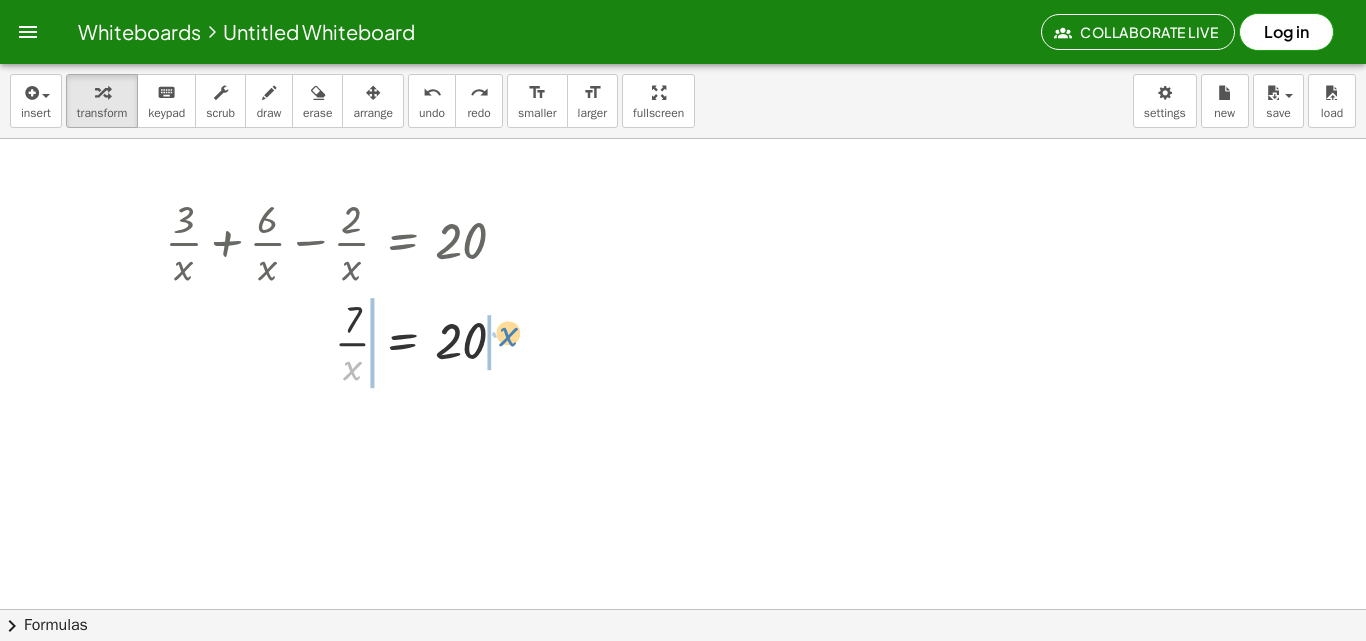 drag, startPoint x: 358, startPoint y: 371, endPoint x: 513, endPoint y: 337, distance: 158.68523 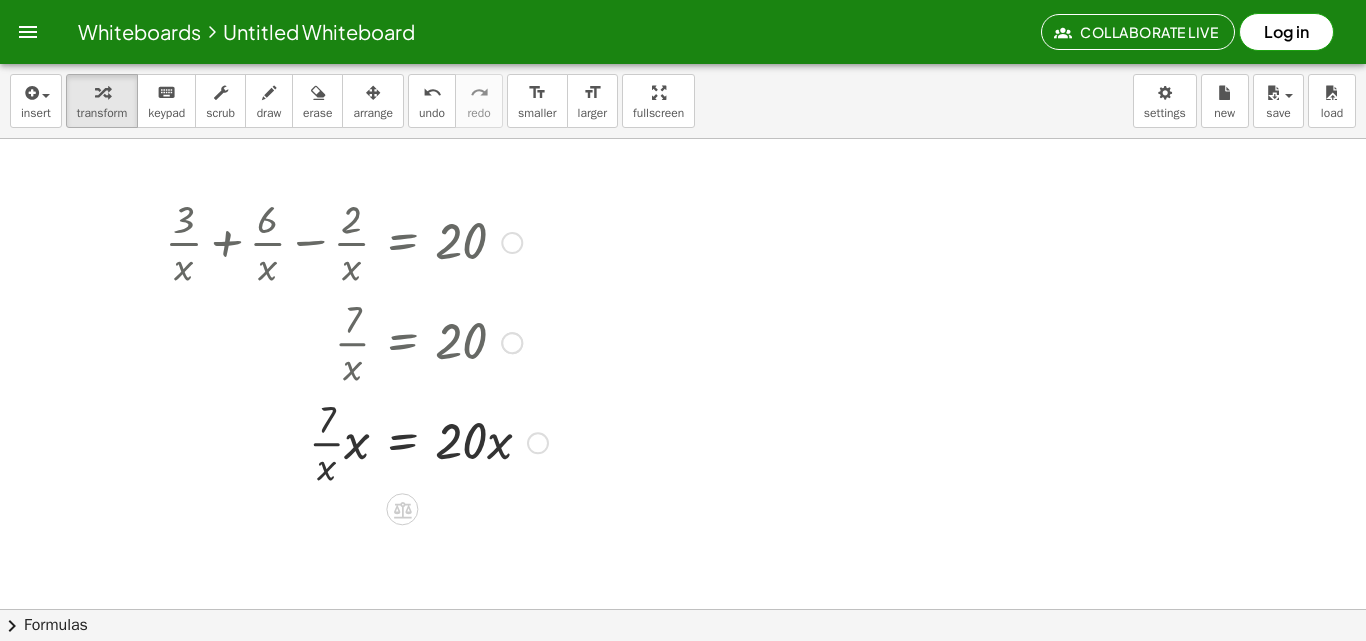 scroll, scrollTop: 100, scrollLeft: 0, axis: vertical 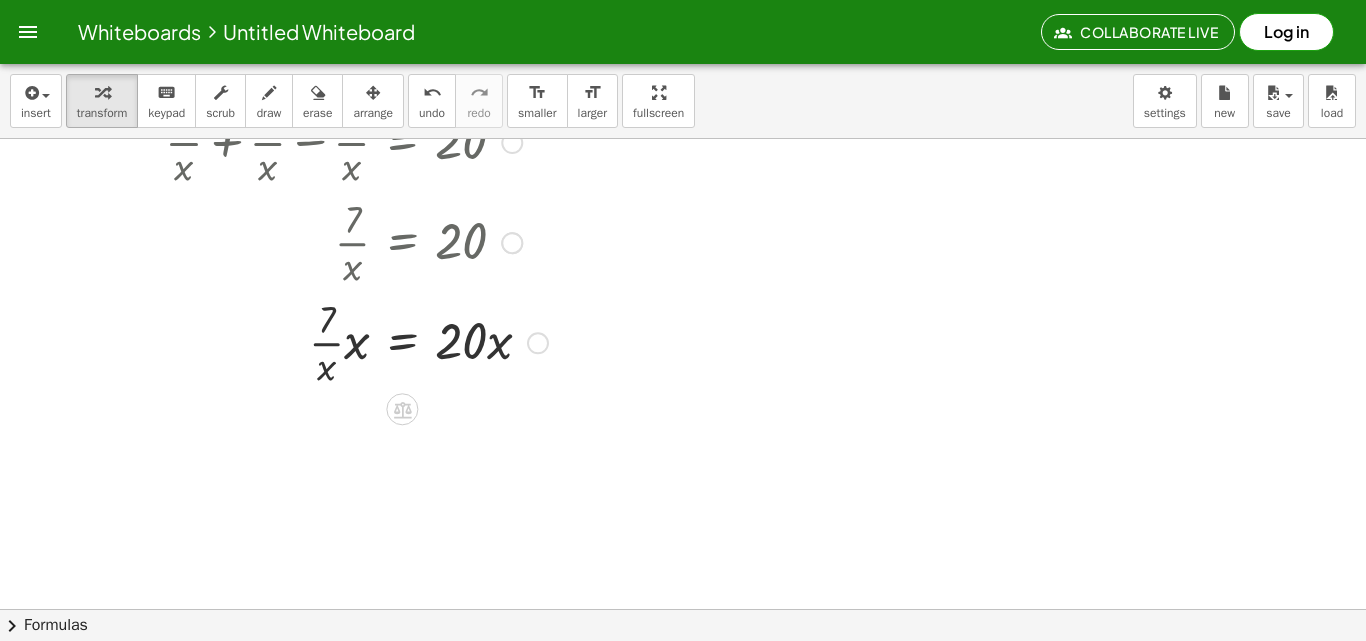click at bounding box center (356, 341) 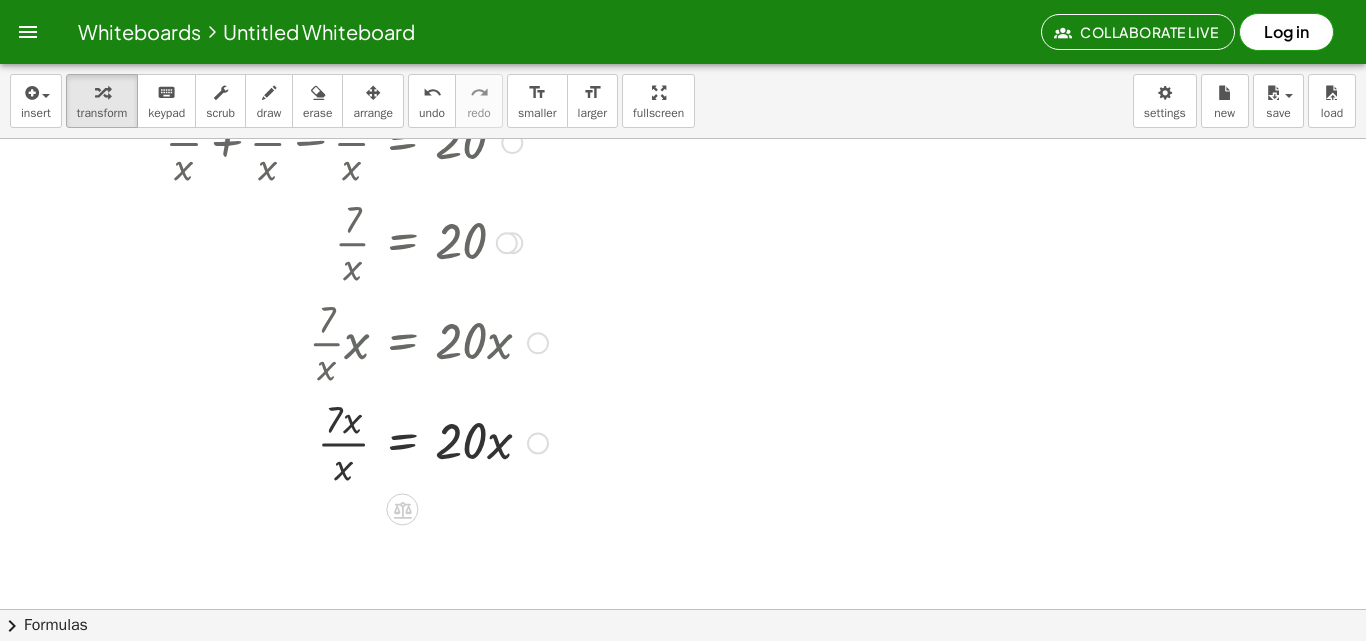 click at bounding box center [356, 441] 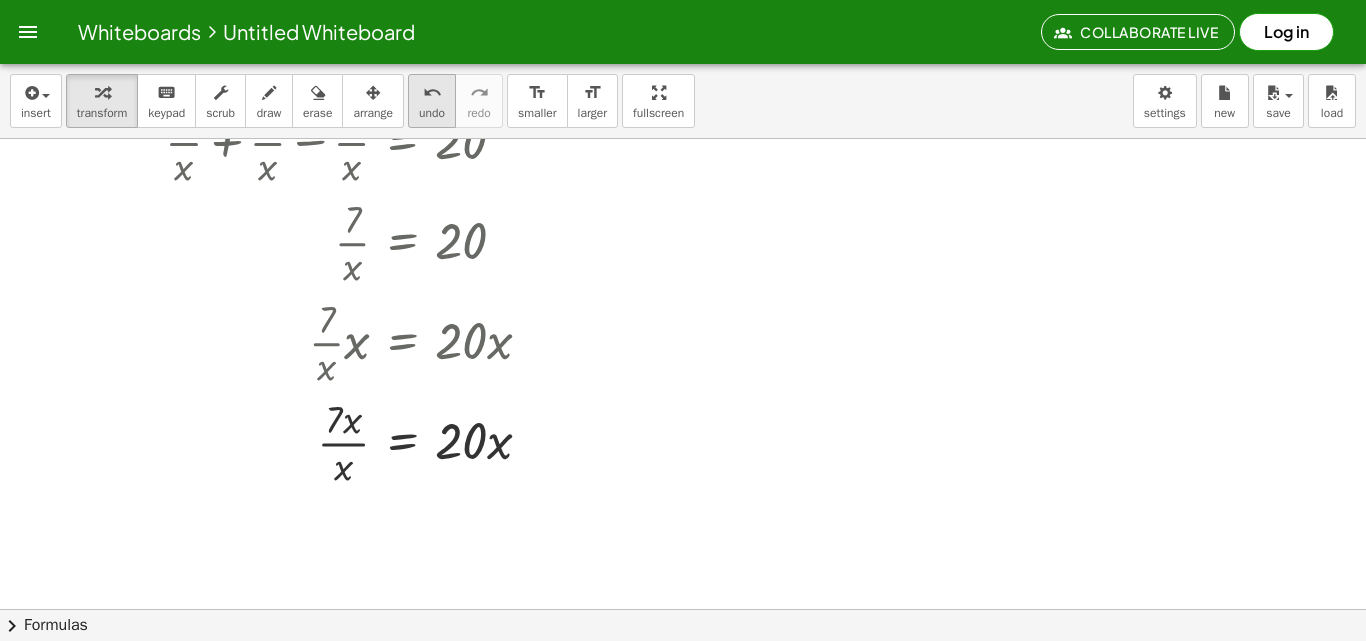 click on "undo undo" at bounding box center [432, 101] 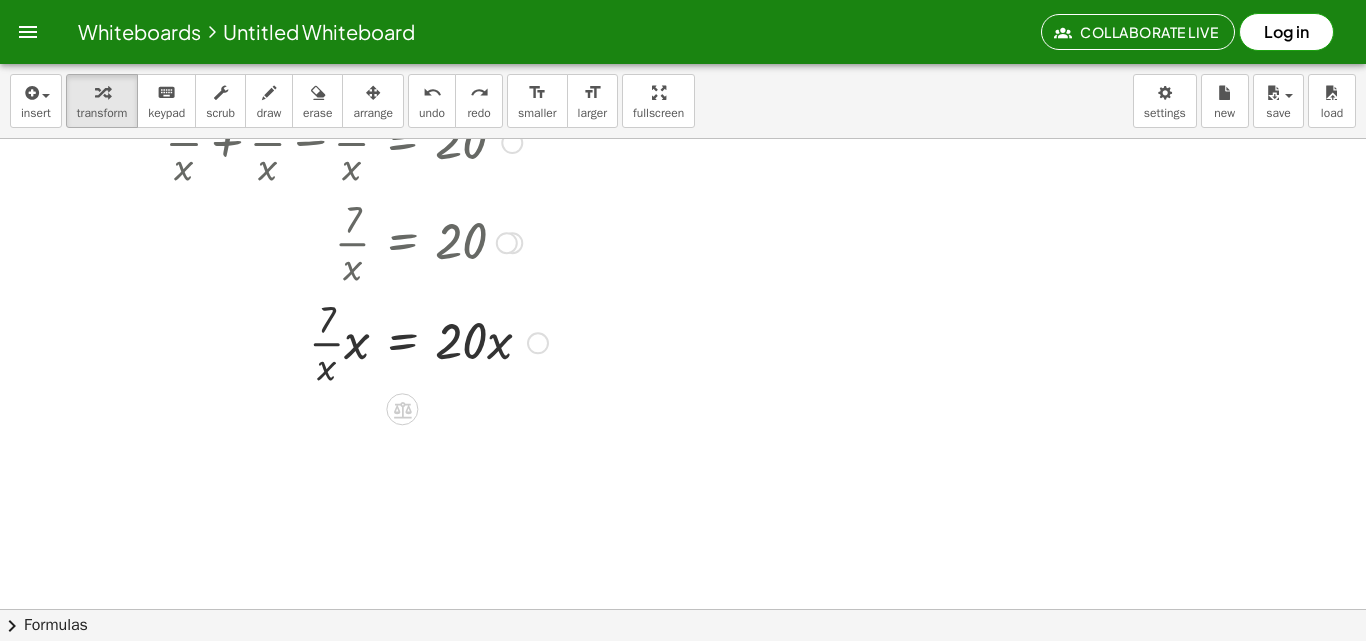 scroll, scrollTop: 200, scrollLeft: 0, axis: vertical 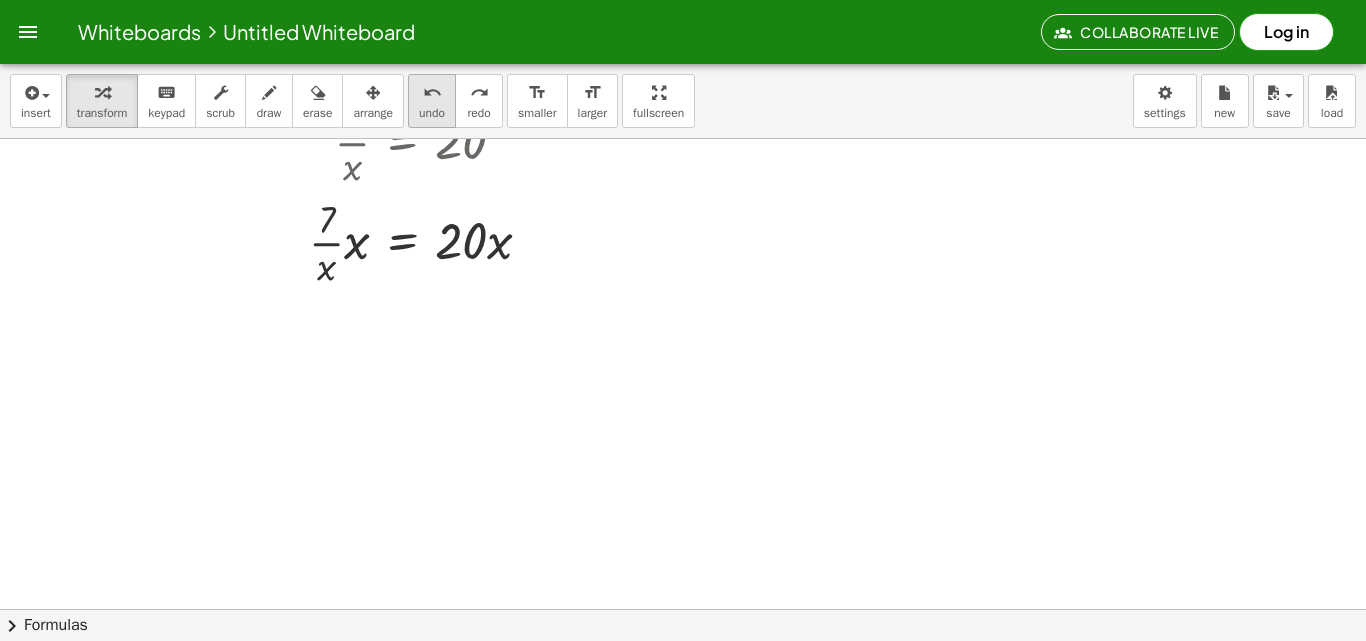 click on "undo" at bounding box center (432, 93) 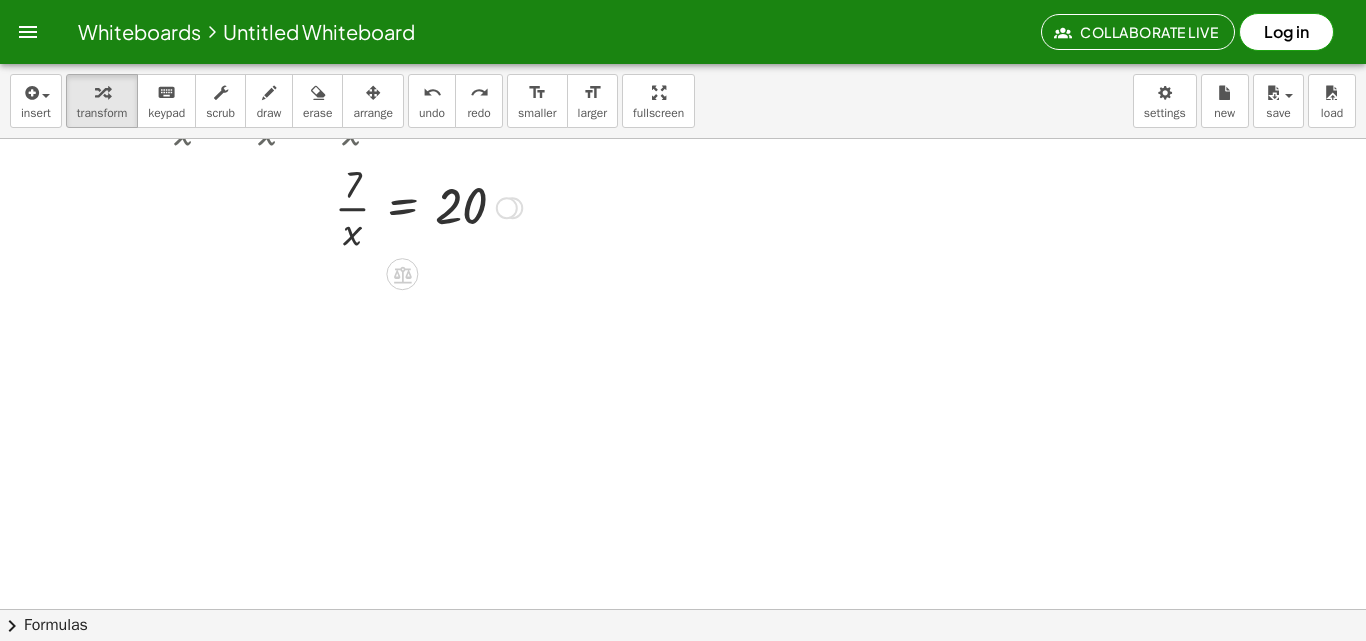 scroll, scrollTop: 100, scrollLeft: 0, axis: vertical 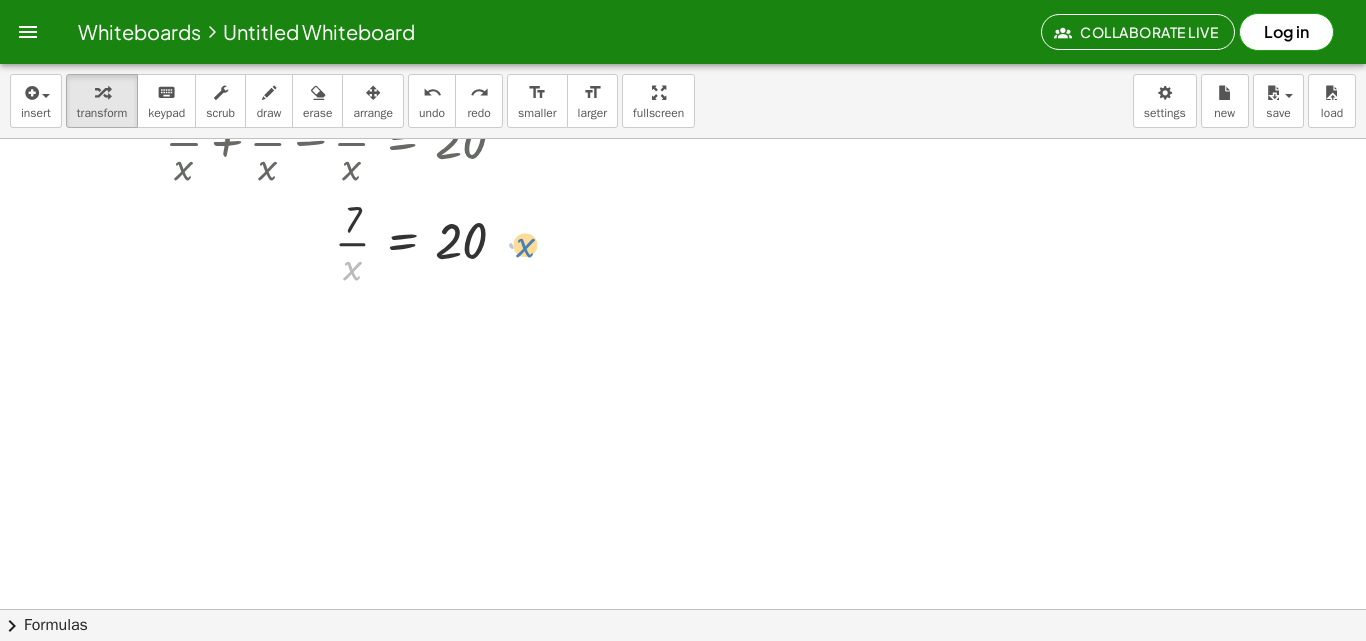 drag, startPoint x: 346, startPoint y: 265, endPoint x: 520, endPoint y: 240, distance: 175.7868 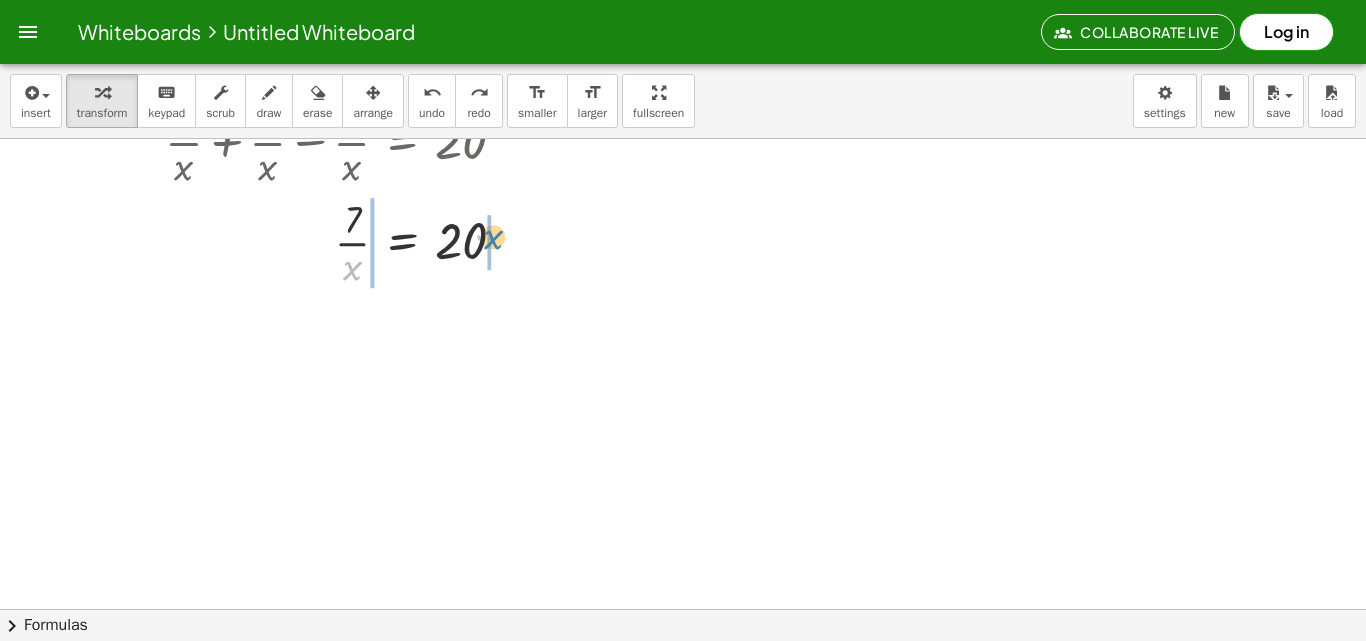drag, startPoint x: 410, startPoint y: 262, endPoint x: 511, endPoint y: 234, distance: 104.80935 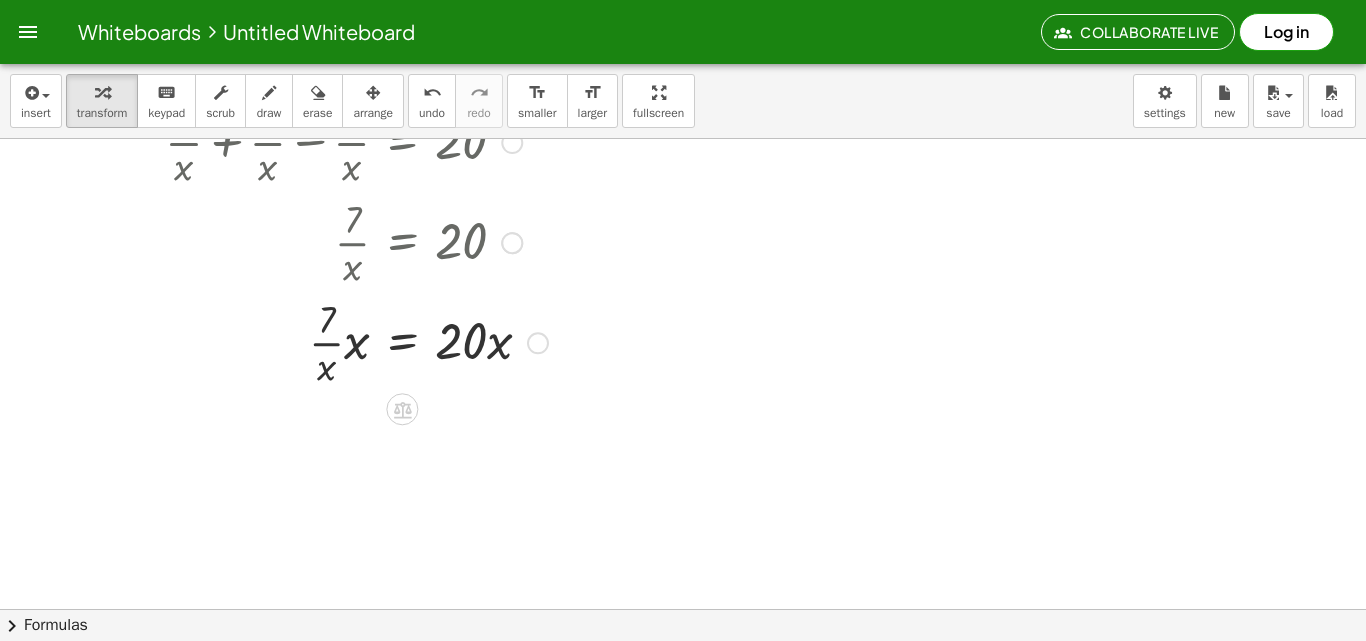 click at bounding box center [356, 341] 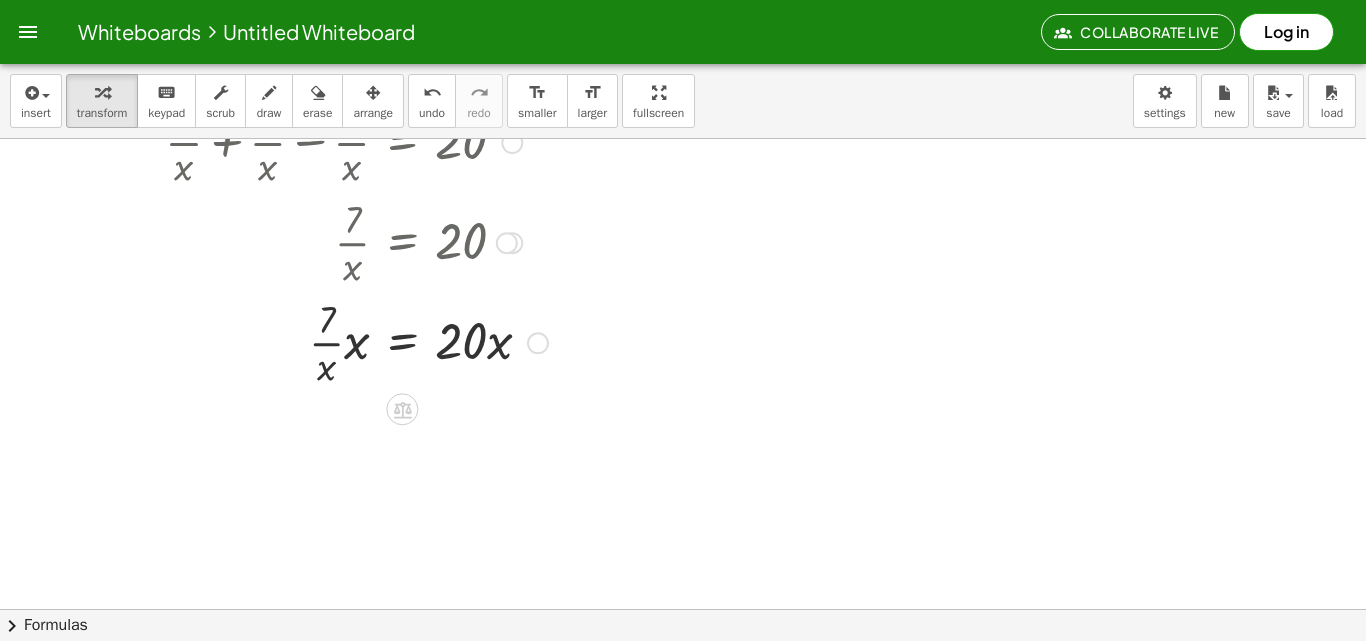click at bounding box center [356, 341] 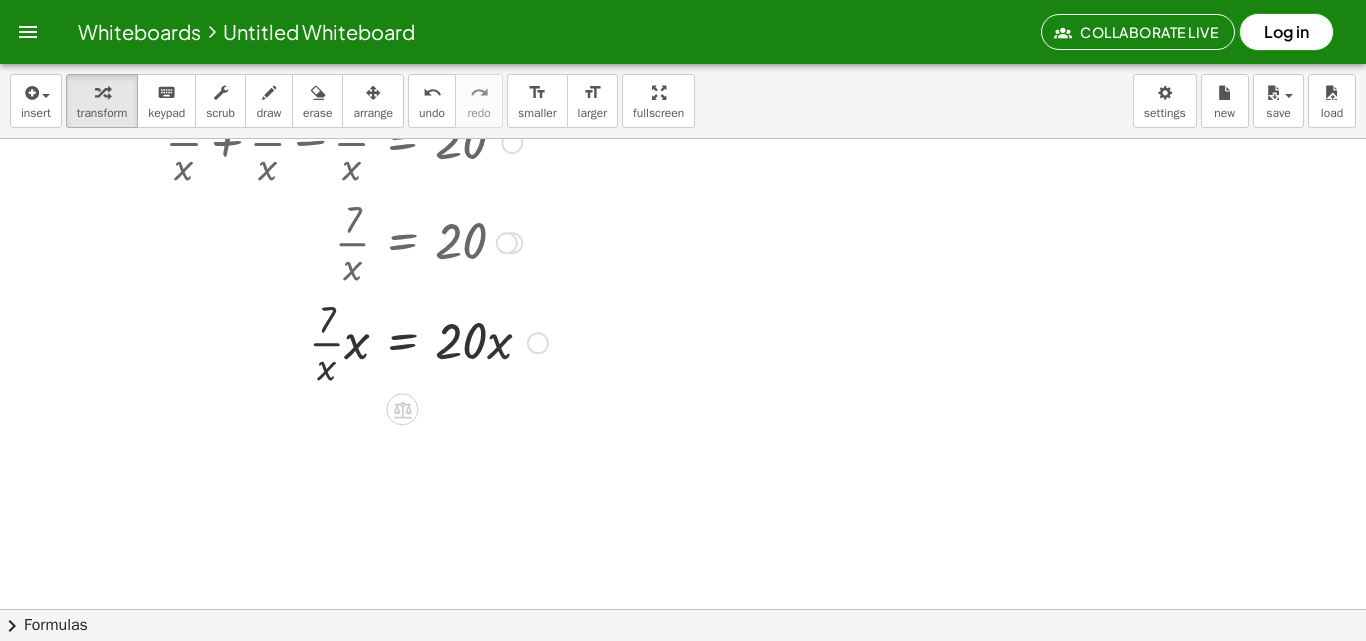 drag, startPoint x: 502, startPoint y: 348, endPoint x: 490, endPoint y: 348, distance: 12 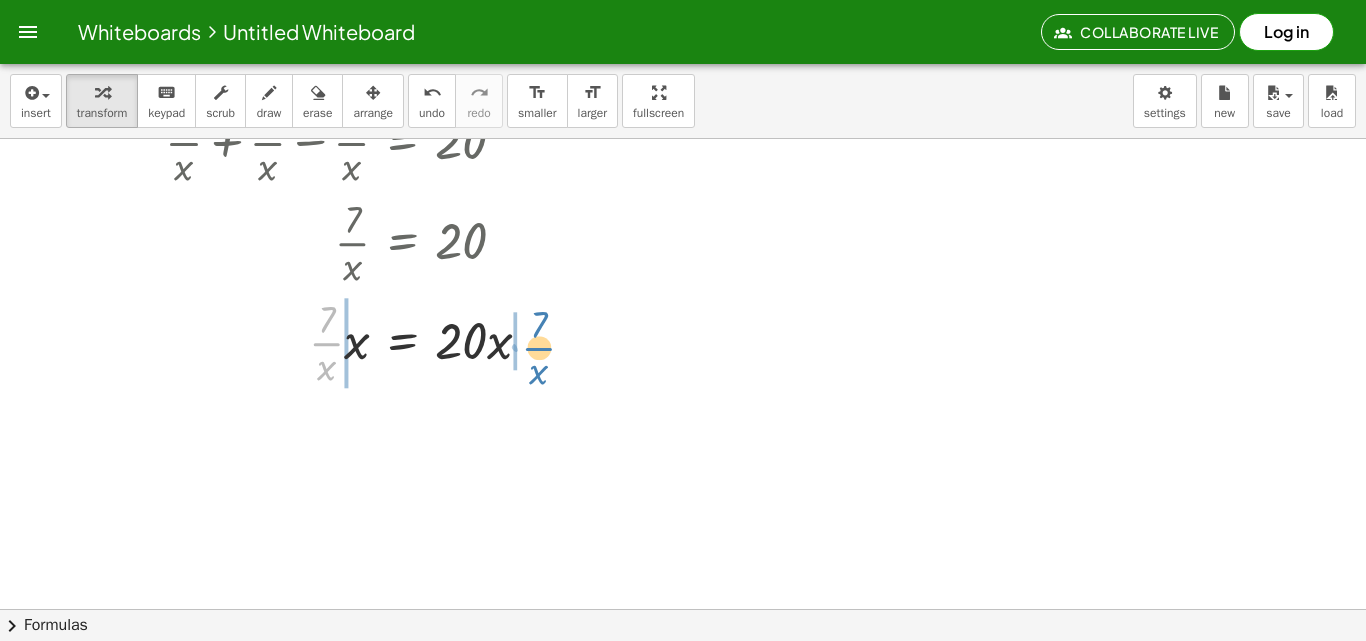 drag, startPoint x: 335, startPoint y: 342, endPoint x: 544, endPoint y: 343, distance: 209.0024 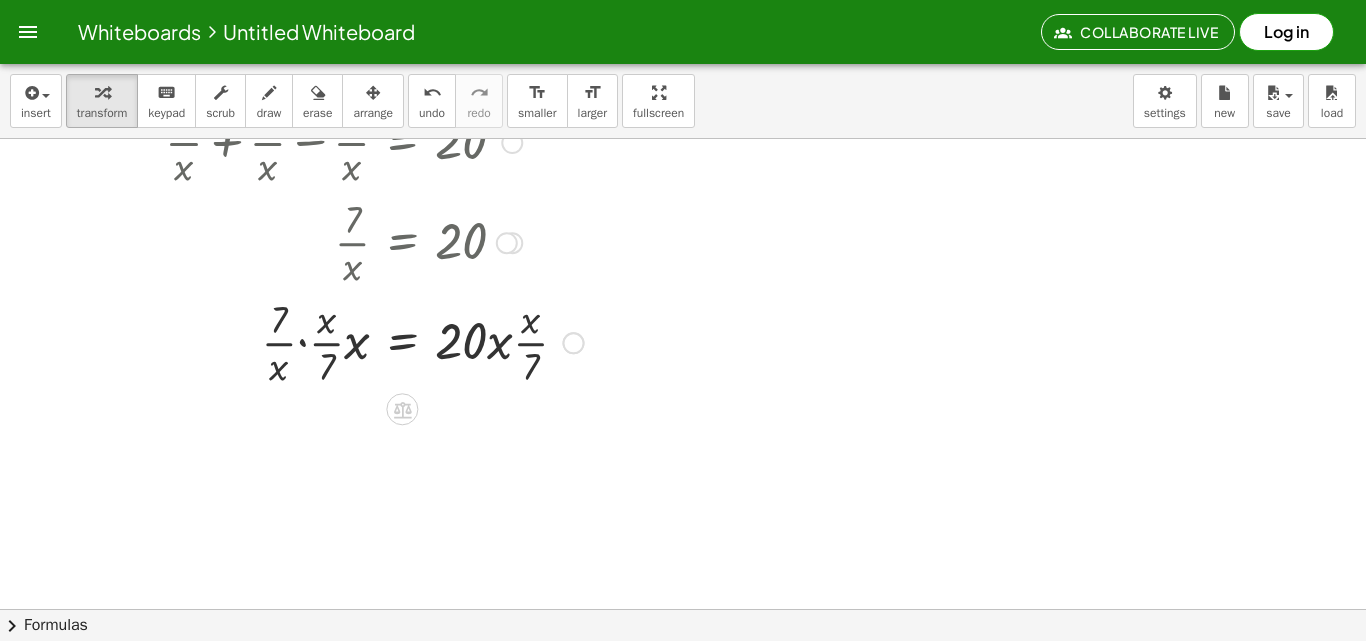 click at bounding box center [374, 341] 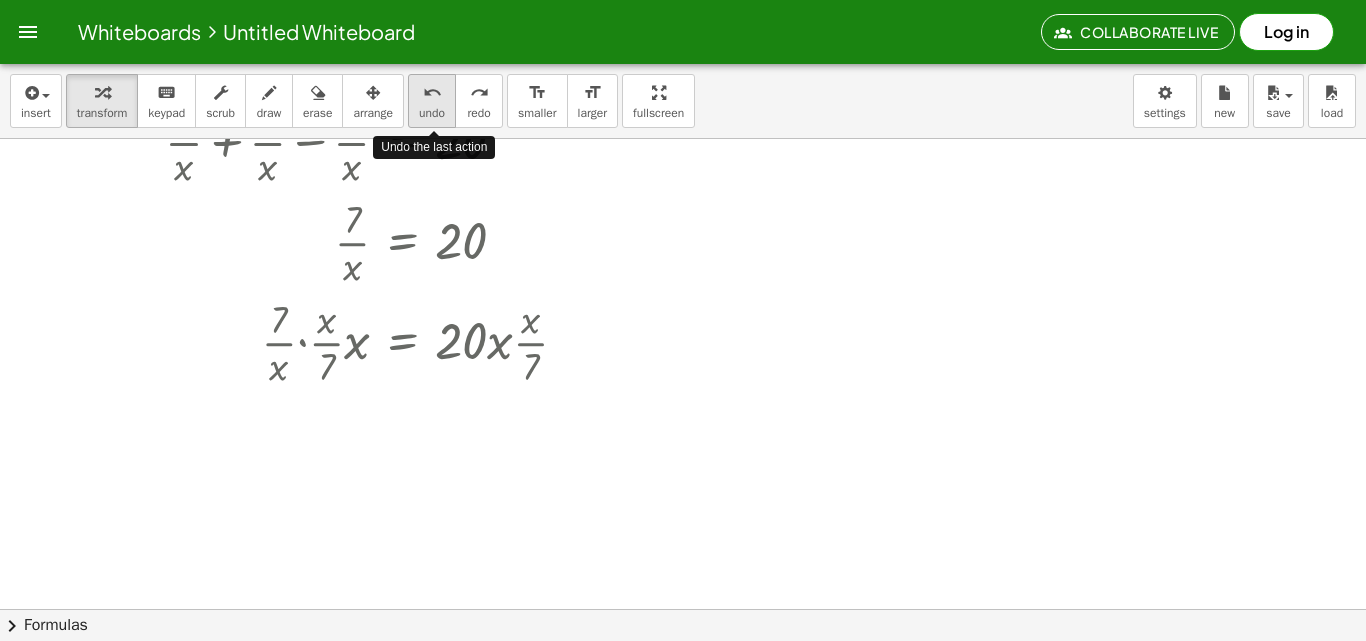 click on "undo" at bounding box center [432, 93] 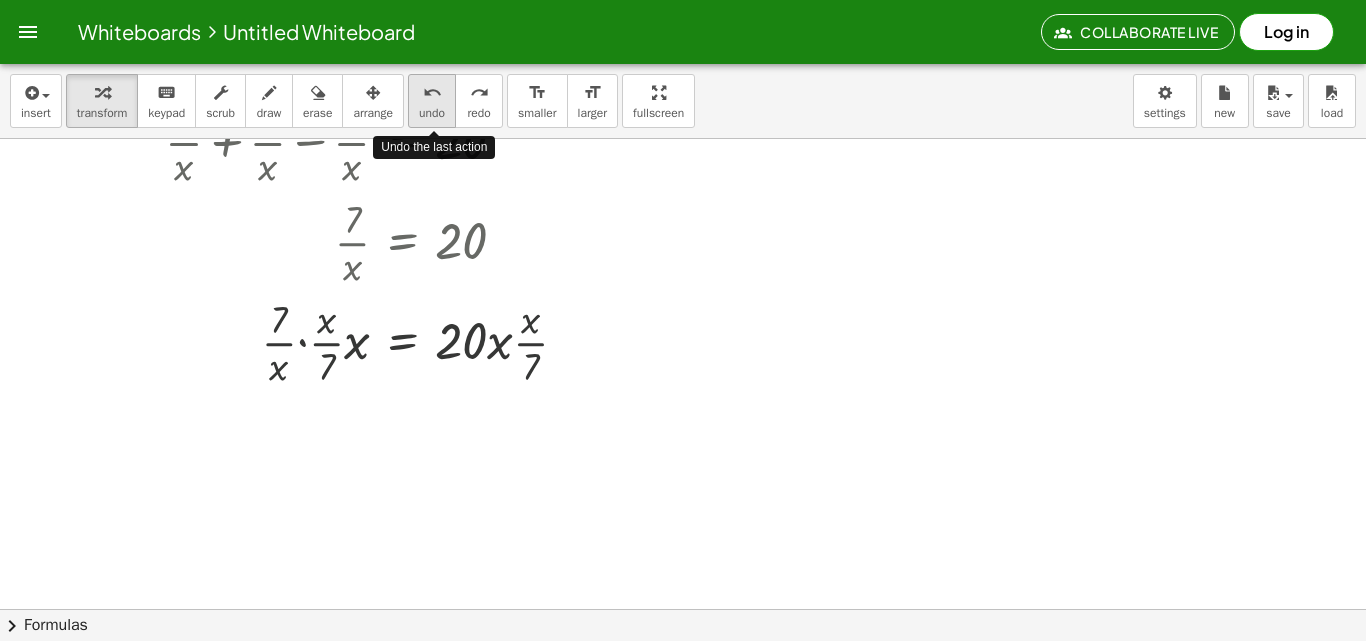 click on "undo" at bounding box center [432, 93] 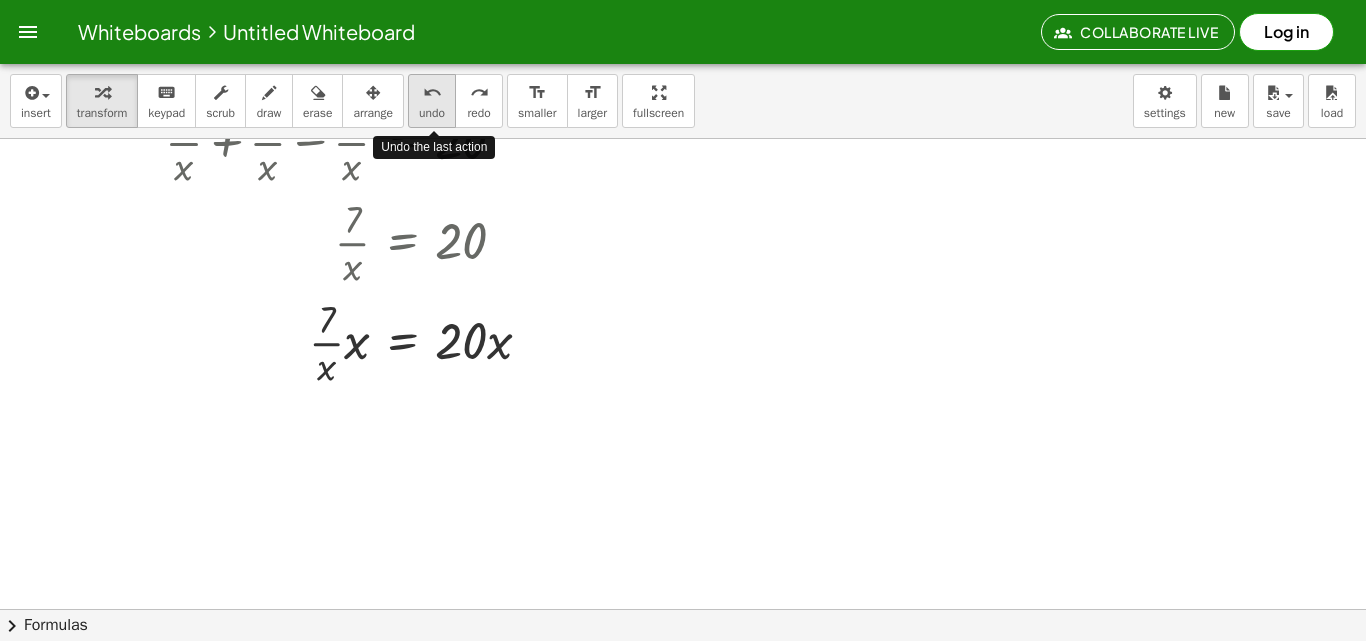 click on "undo" at bounding box center (432, 93) 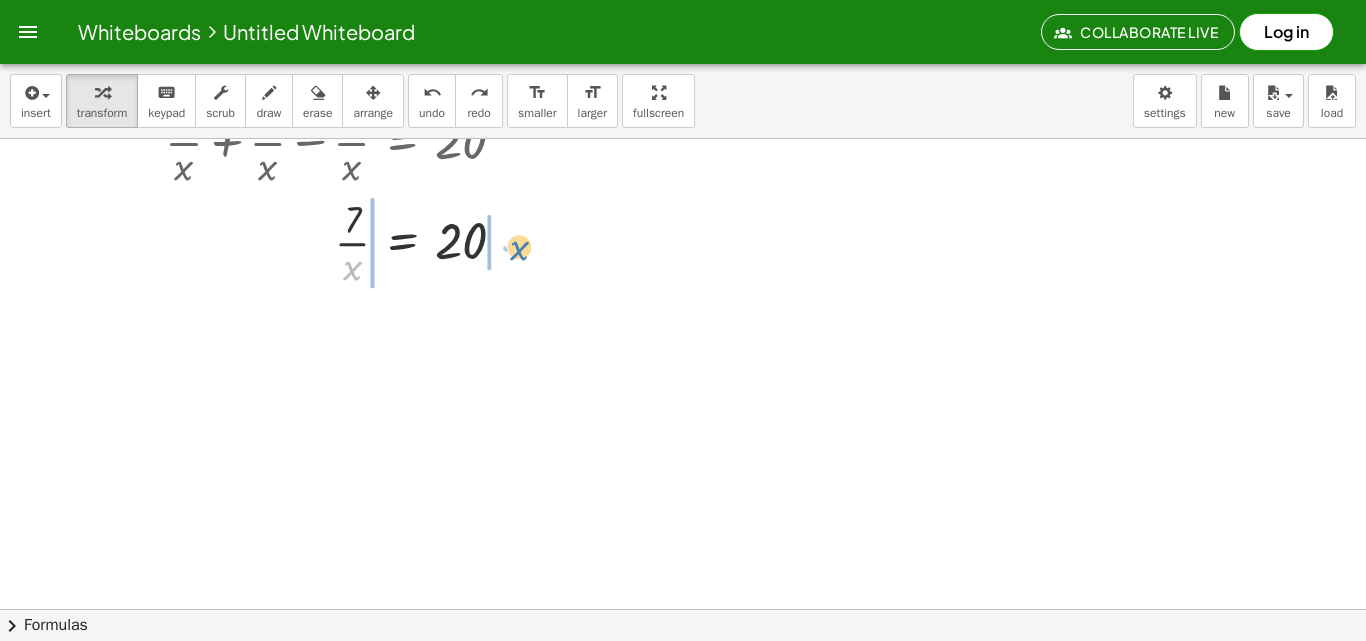 drag, startPoint x: 350, startPoint y: 276, endPoint x: 511, endPoint y: 244, distance: 164.14932 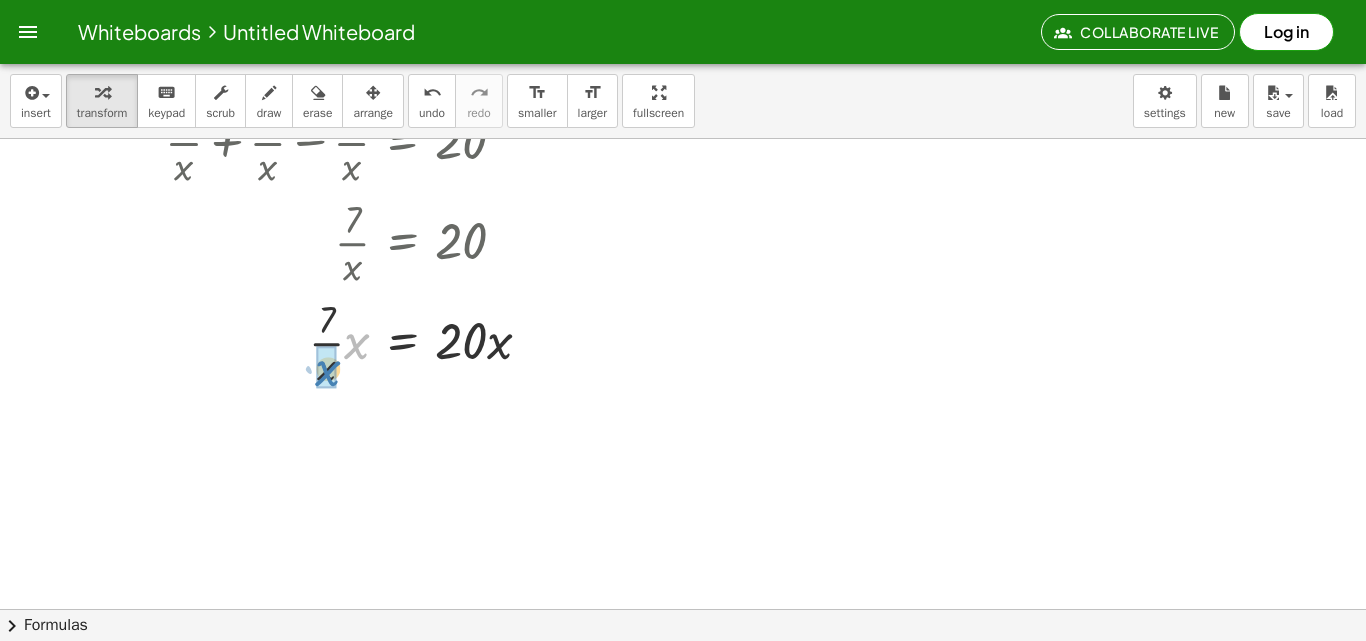 drag, startPoint x: 354, startPoint y: 349, endPoint x: 325, endPoint y: 376, distance: 39.623226 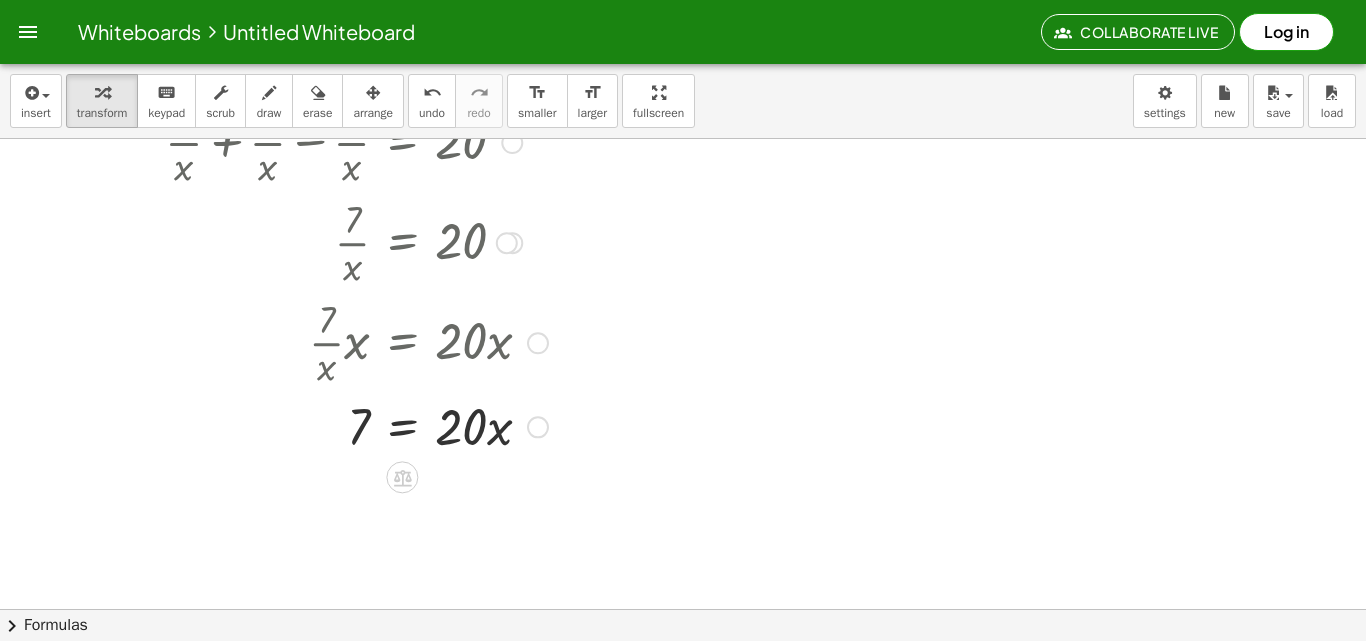 scroll, scrollTop: 200, scrollLeft: 0, axis: vertical 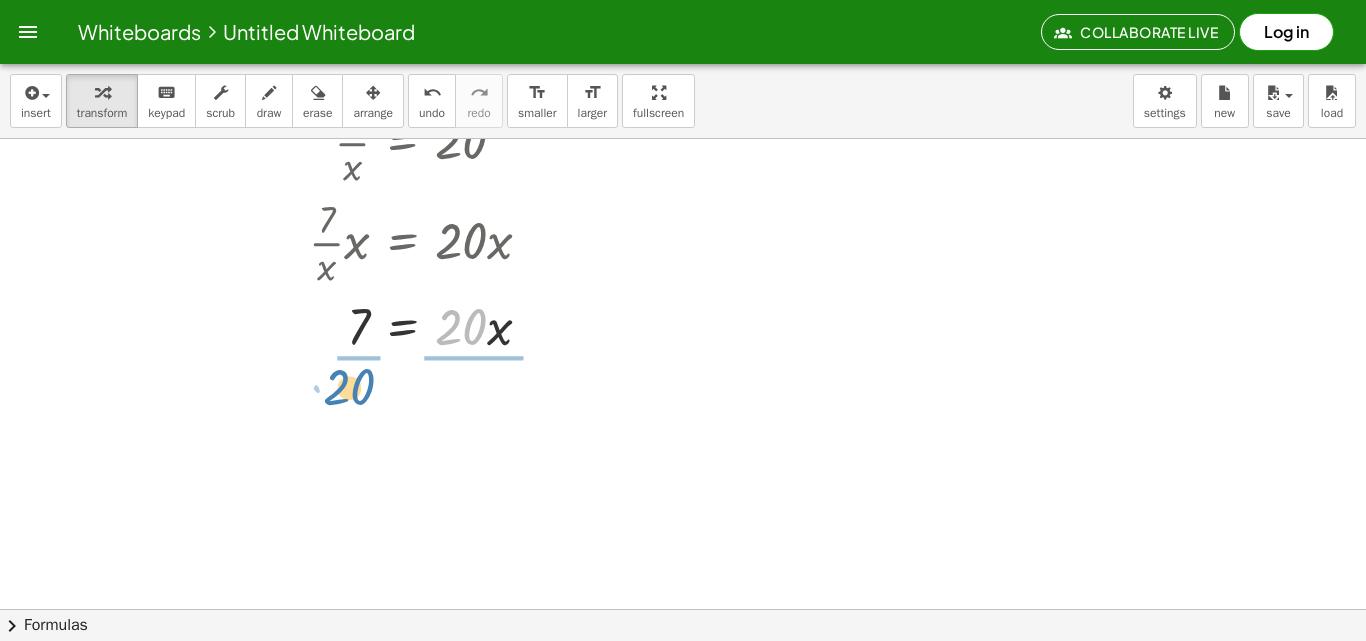 drag, startPoint x: 462, startPoint y: 321, endPoint x: 350, endPoint y: 380, distance: 126.58989 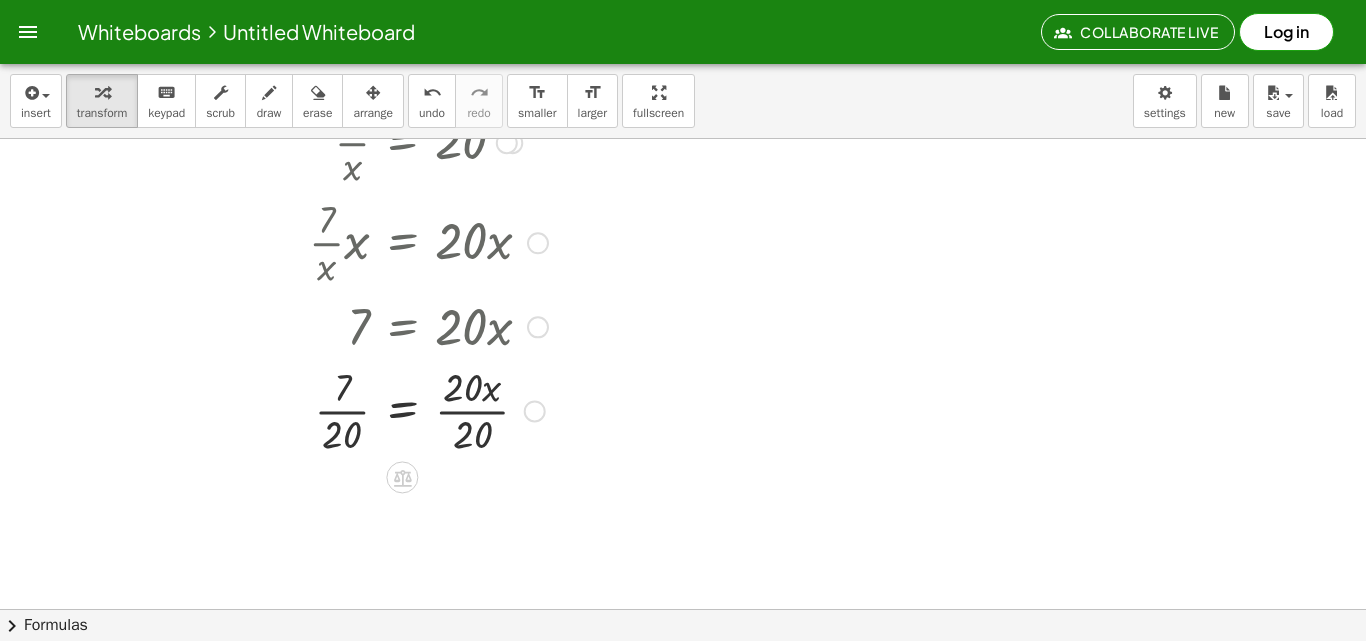 drag, startPoint x: 462, startPoint y: 391, endPoint x: 459, endPoint y: 425, distance: 34.132095 